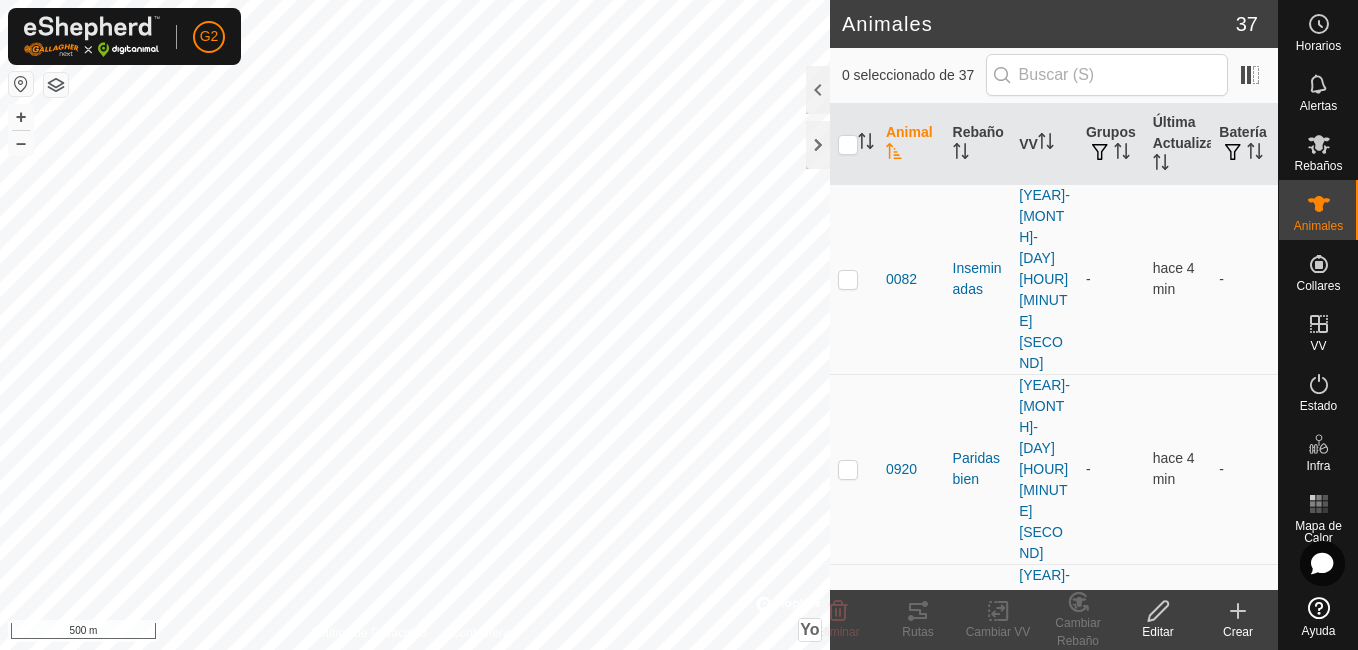 scroll, scrollTop: 0, scrollLeft: 0, axis: both 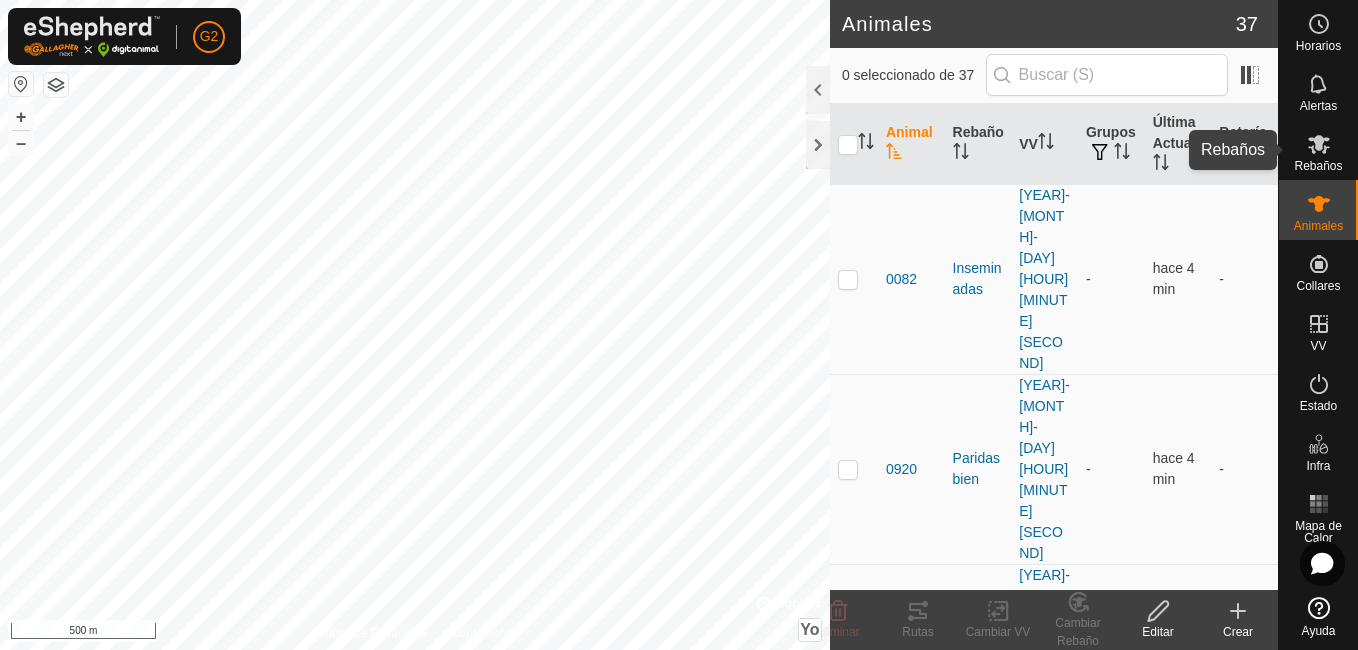click on "Rebaños" at bounding box center (1318, 166) 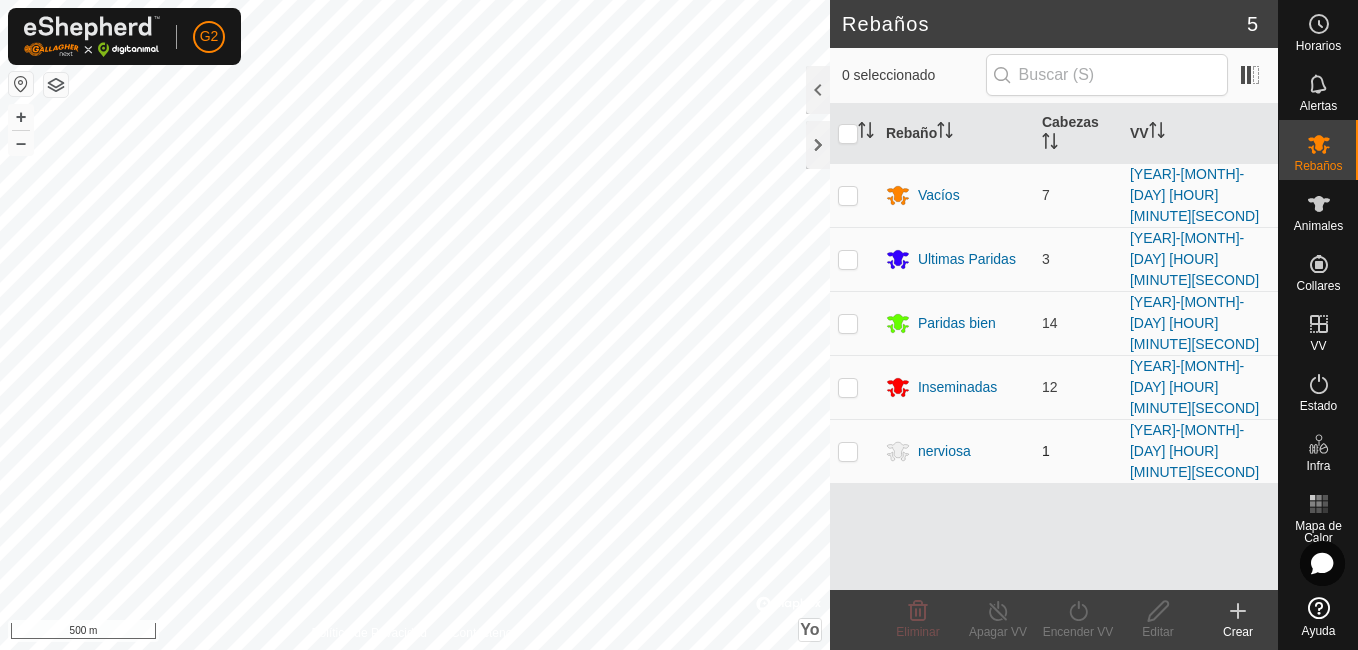 click at bounding box center (848, 451) 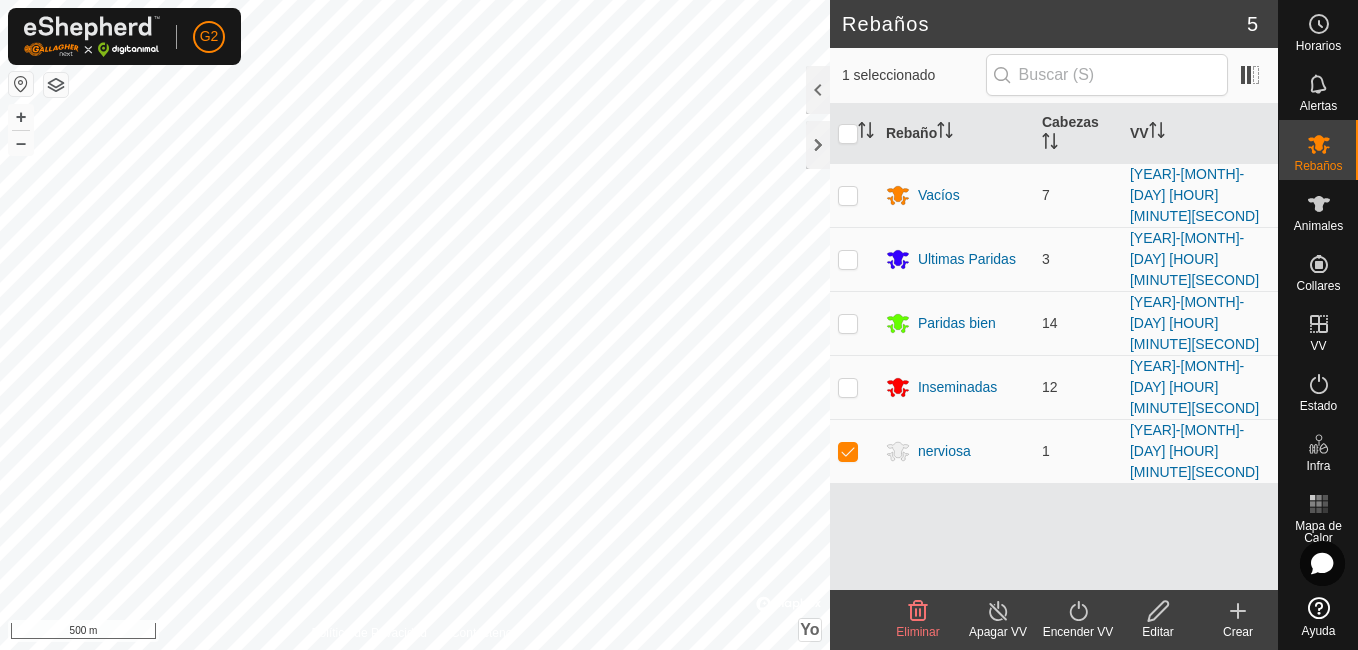 click on "Editar" 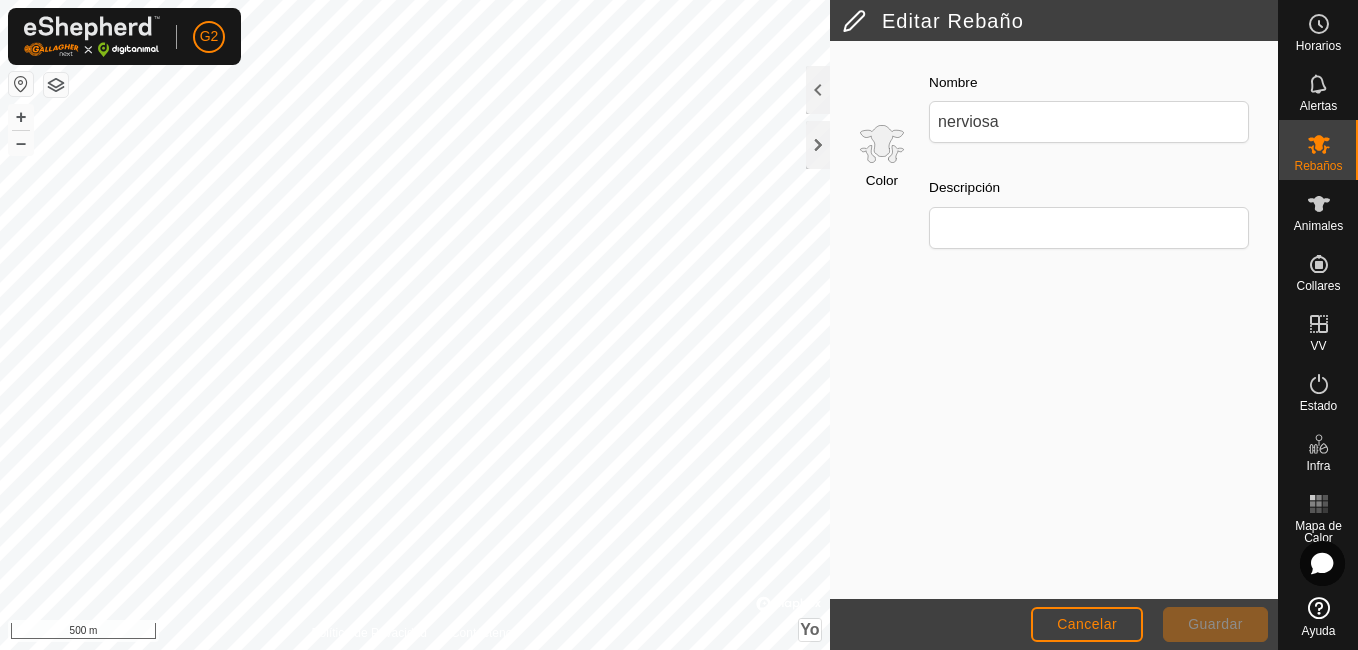 click on "Color Nombre nerviosa Descripción" 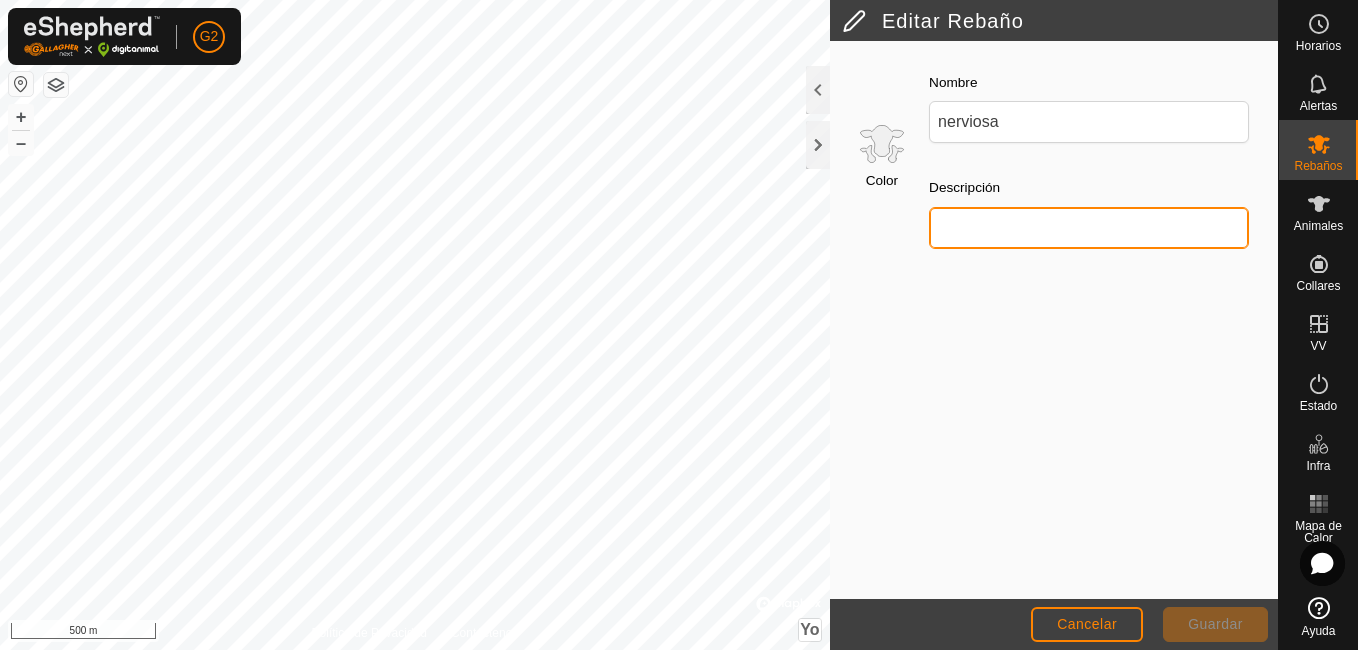 click on "Descripción" at bounding box center (1089, 228) 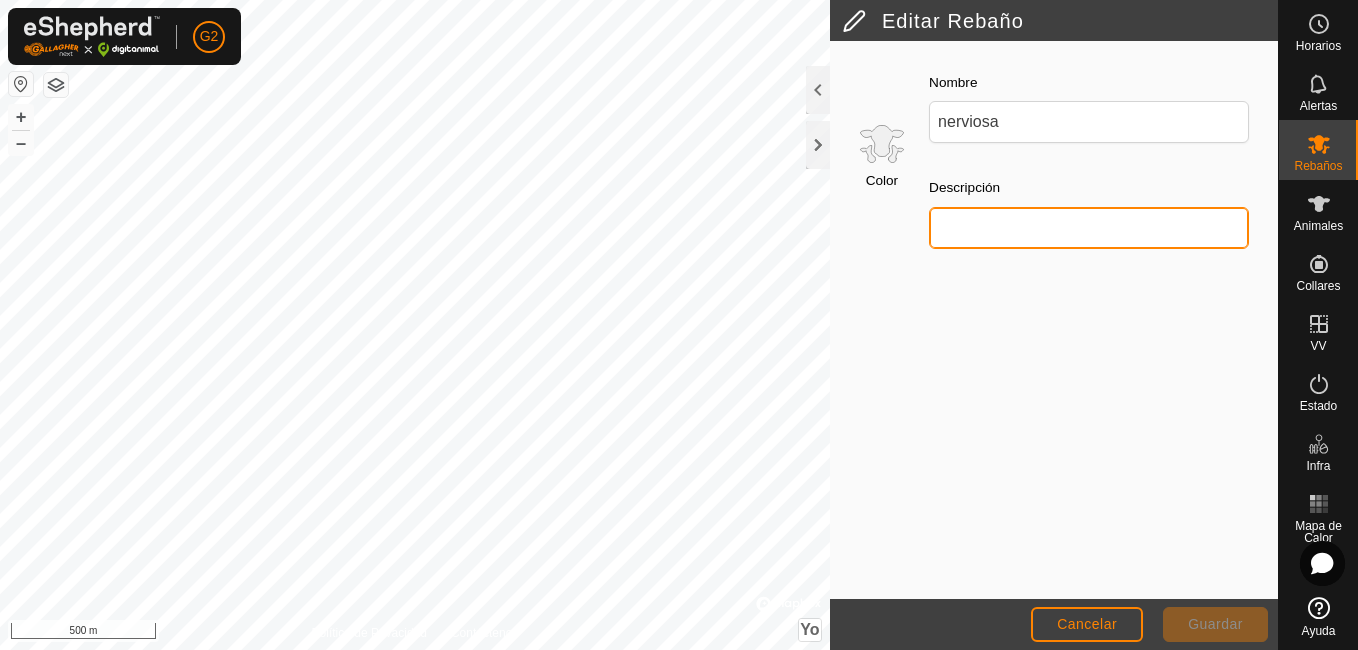 type on "c" 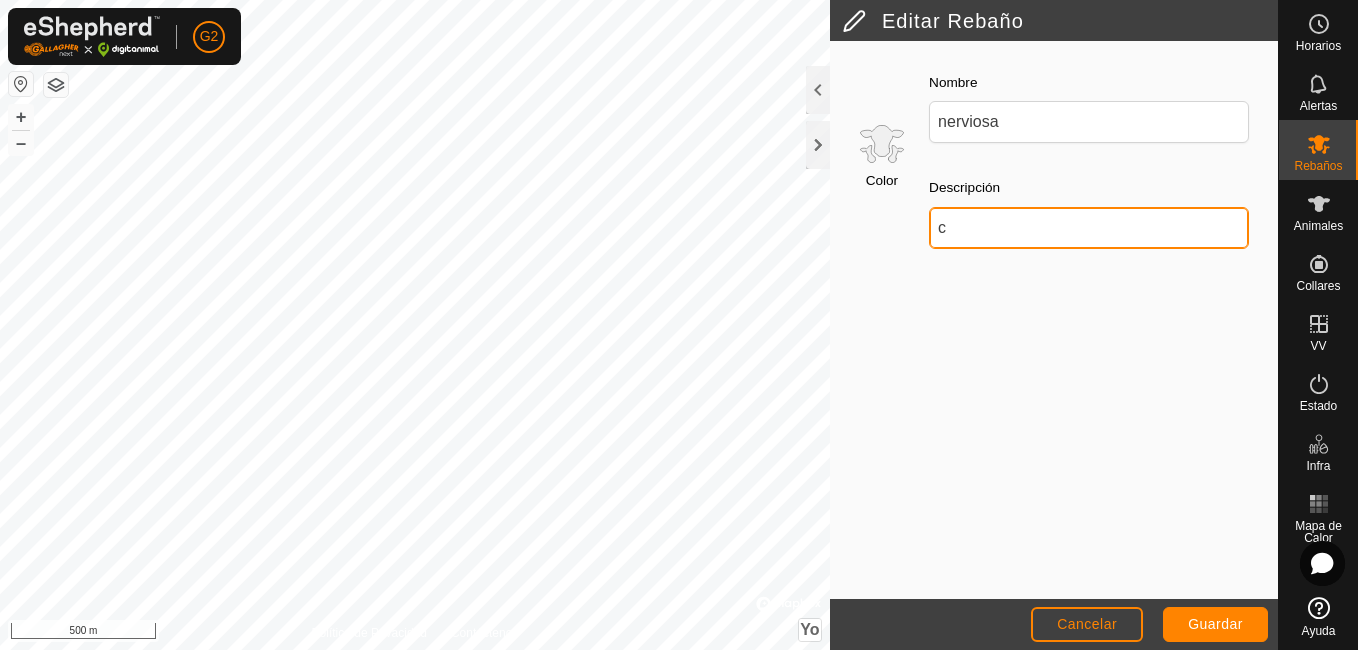 type 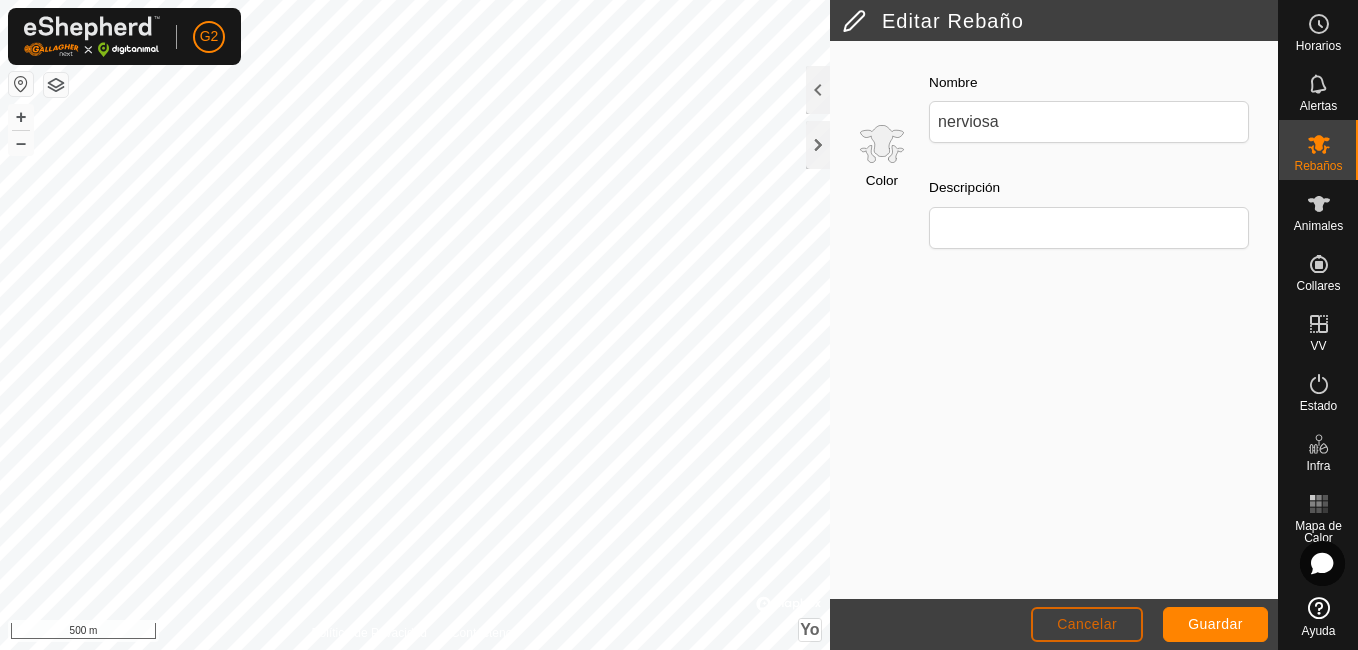 click on "Cancelar" 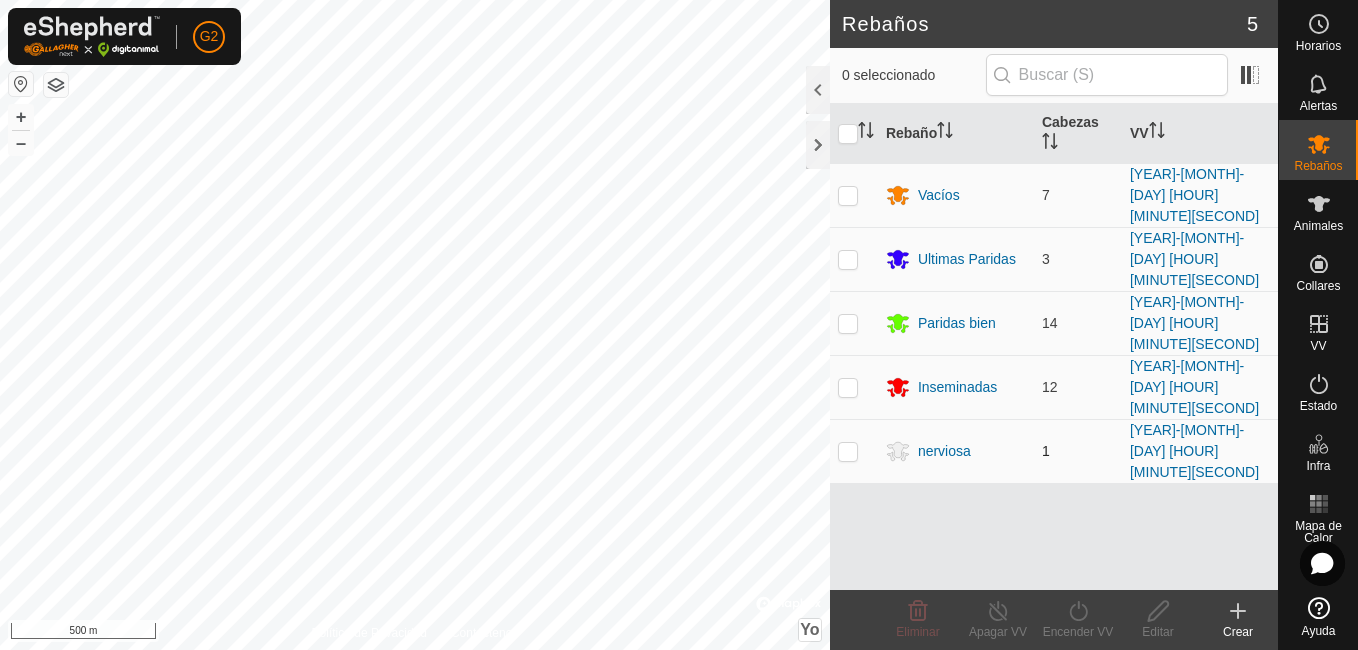 click at bounding box center (848, 451) 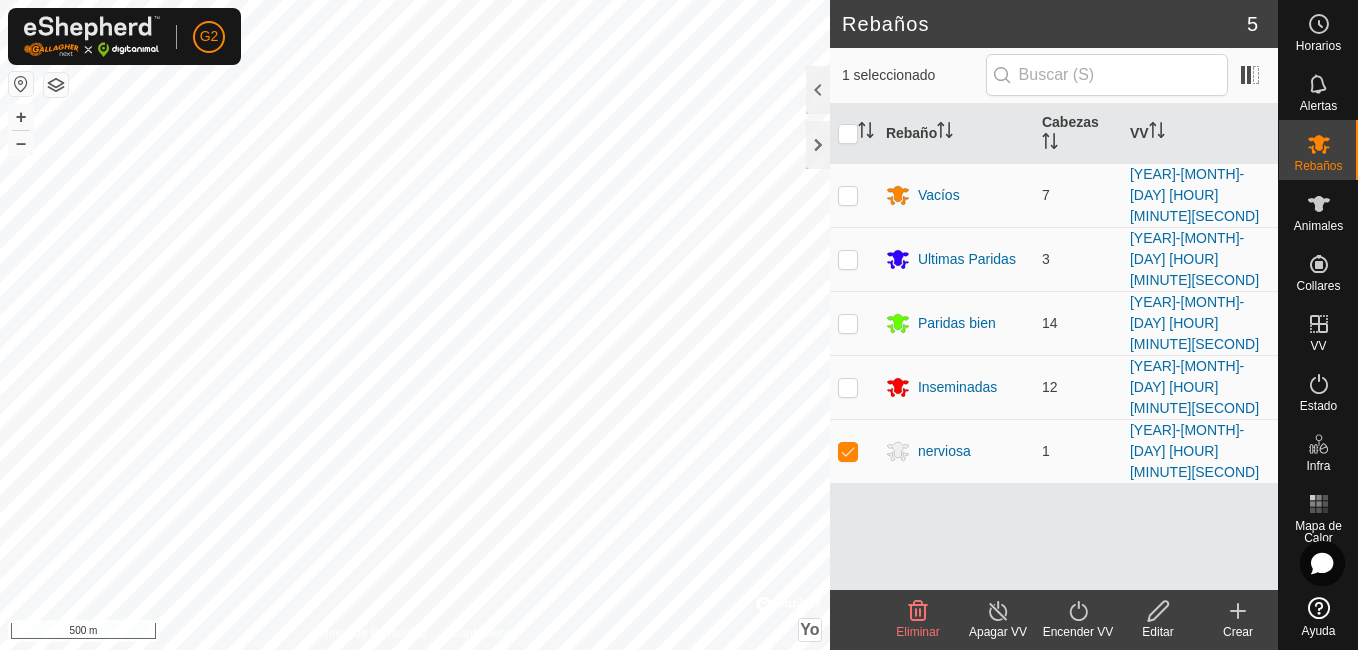 click 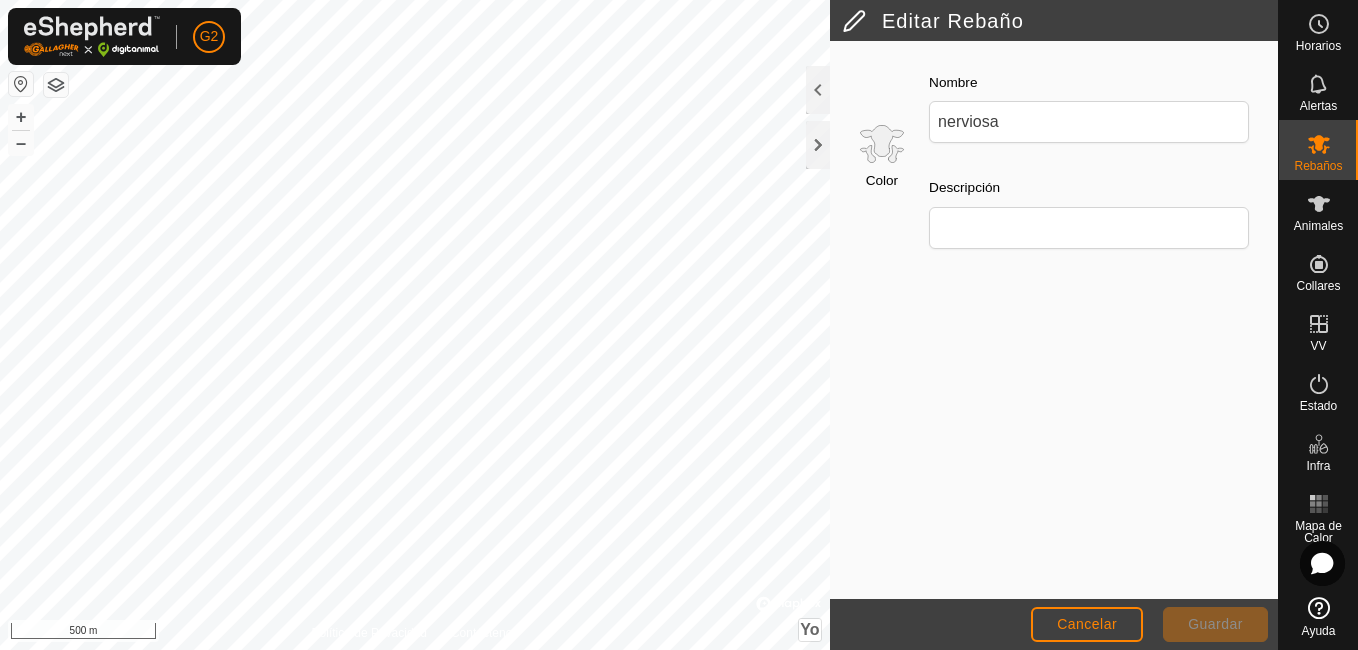 click 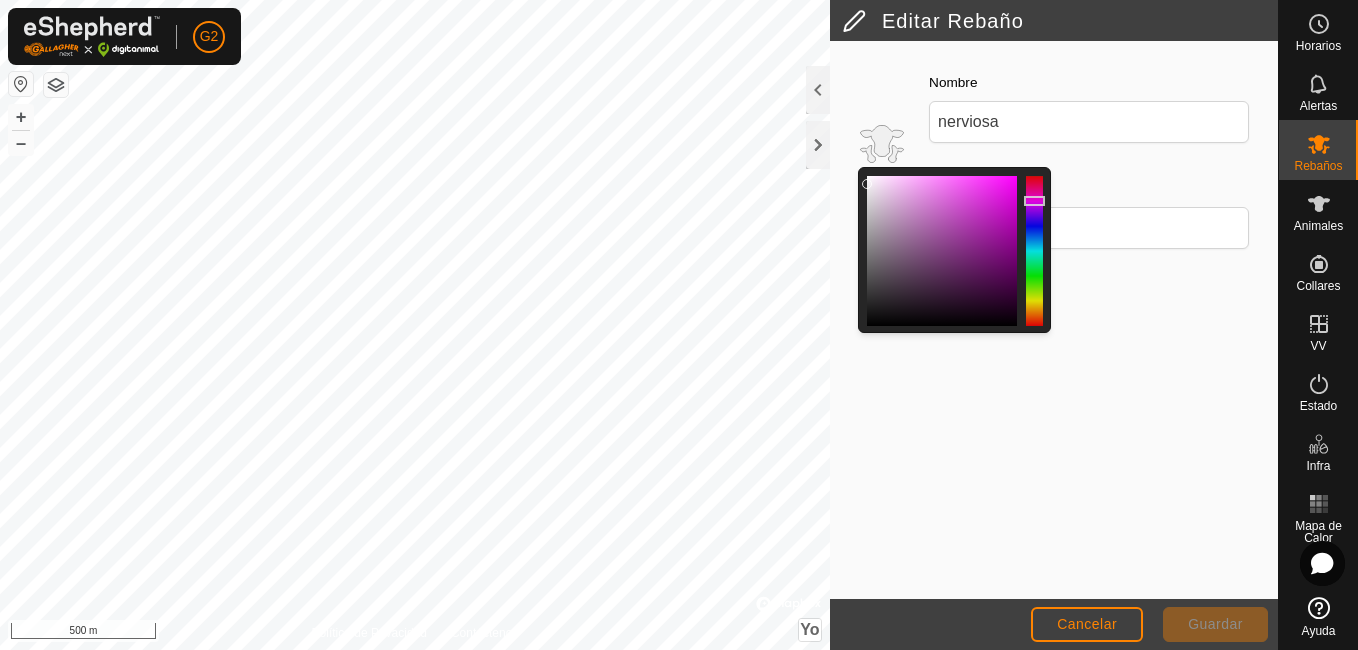 click on "Nombre nerviosa" 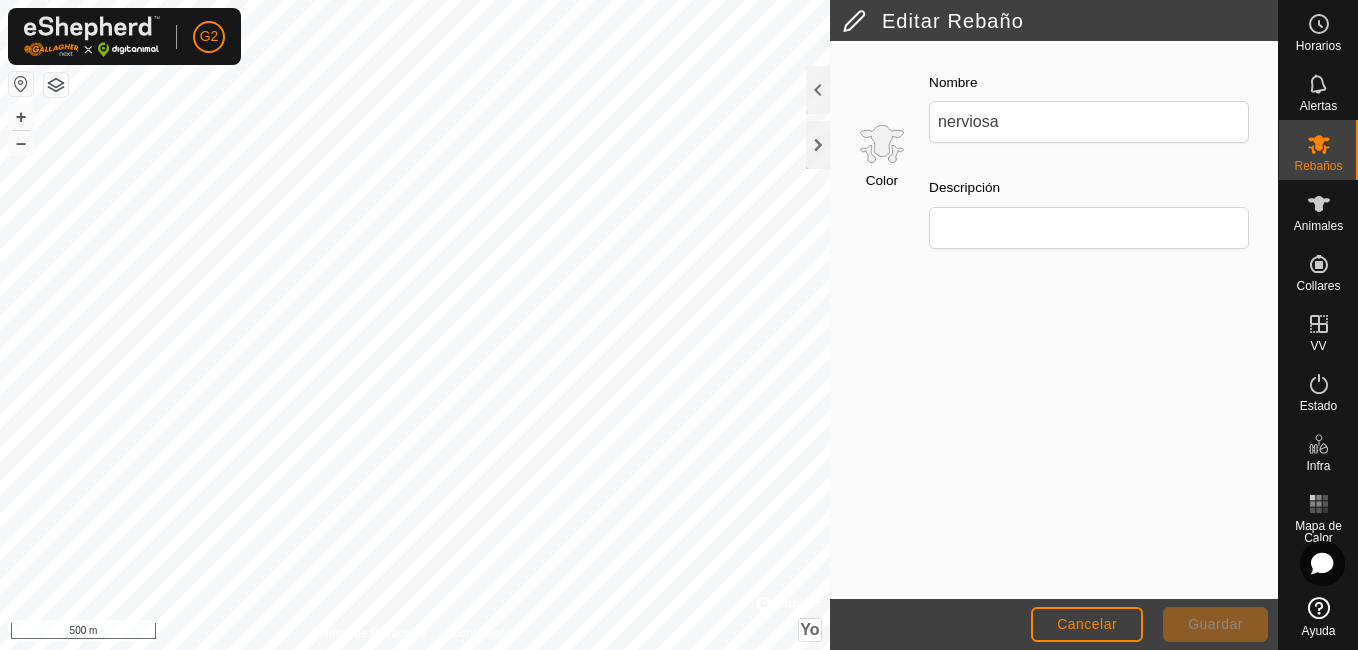 click on "Nombre nerviosa" 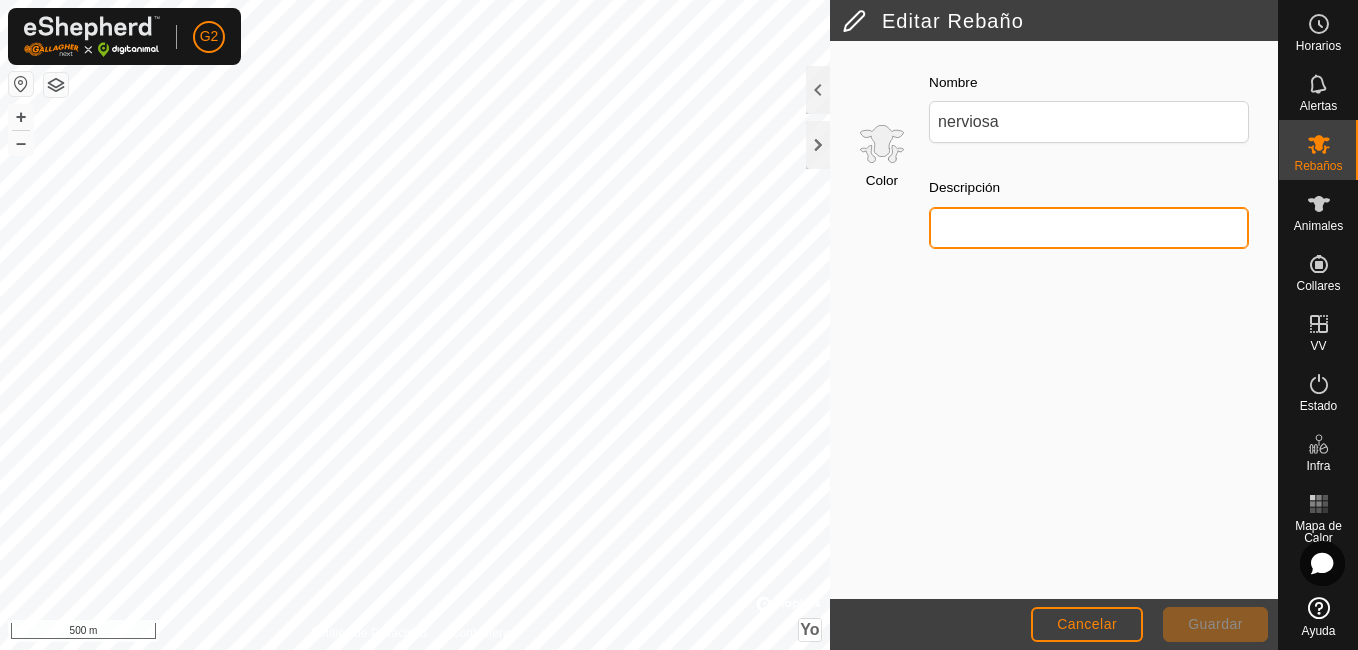 click on "Descripción" at bounding box center [1089, 228] 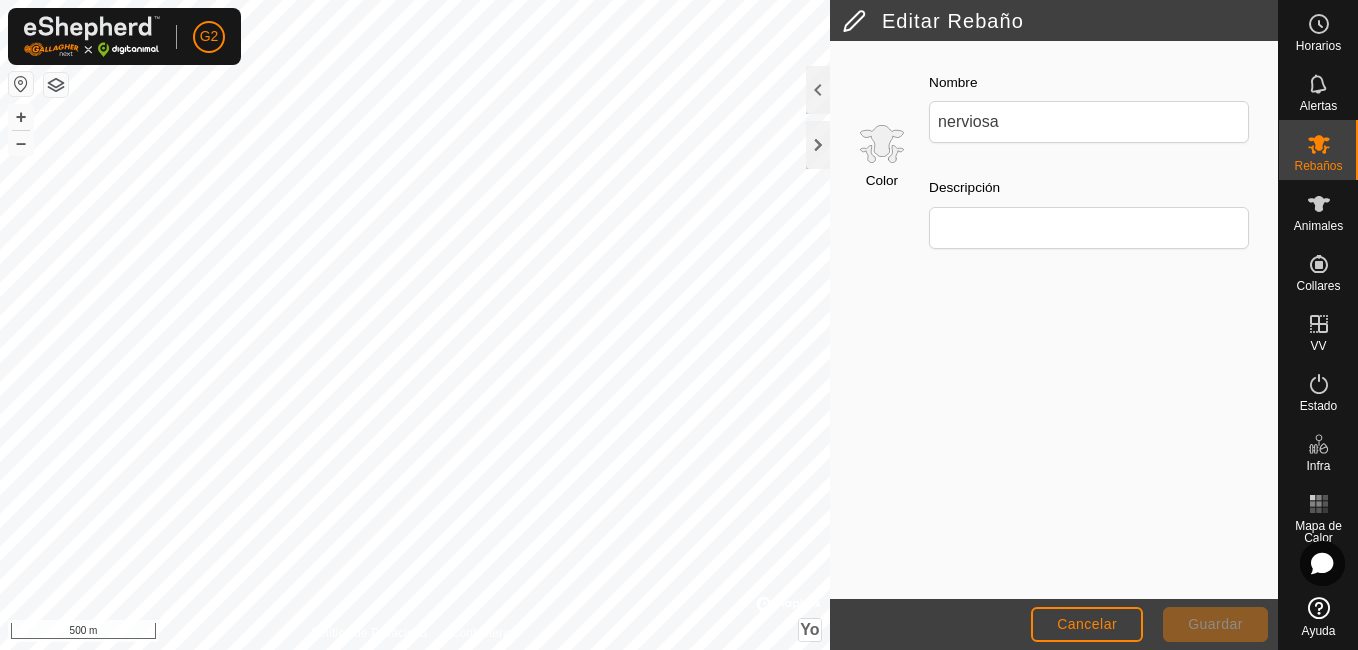 click on "Color Nombre nerviosa Descripción" 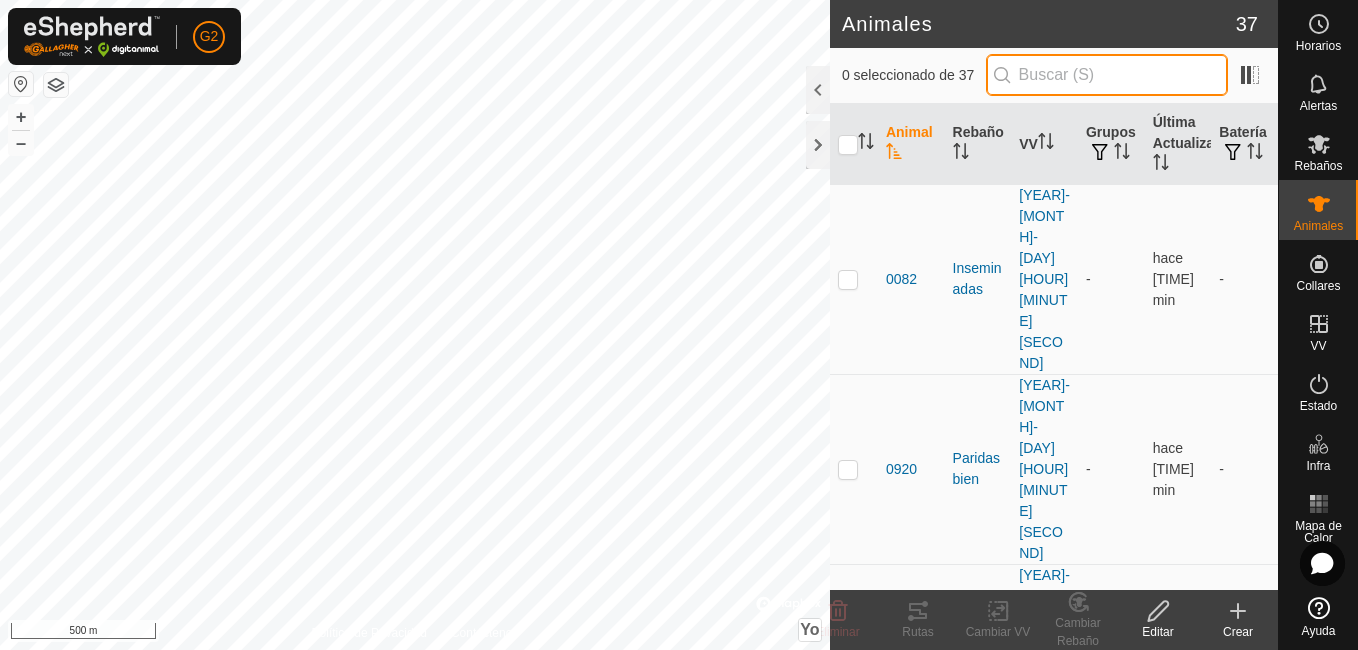 click at bounding box center (1107, 75) 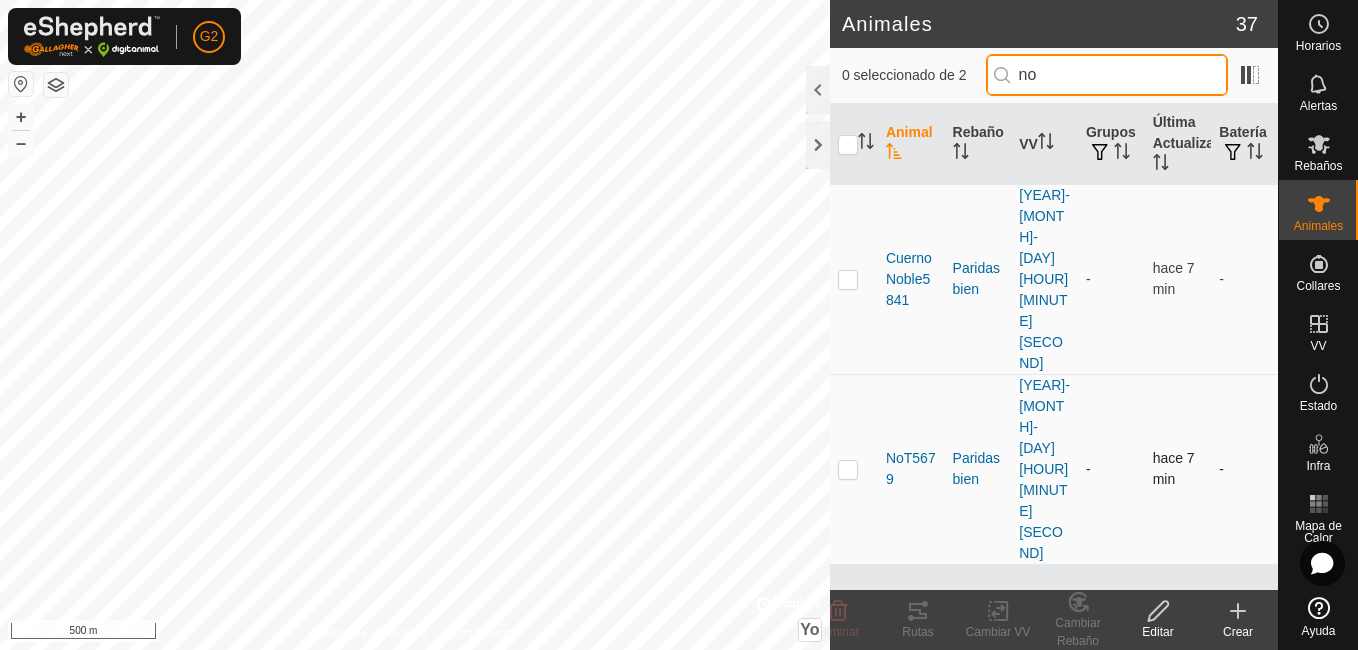 type on "no" 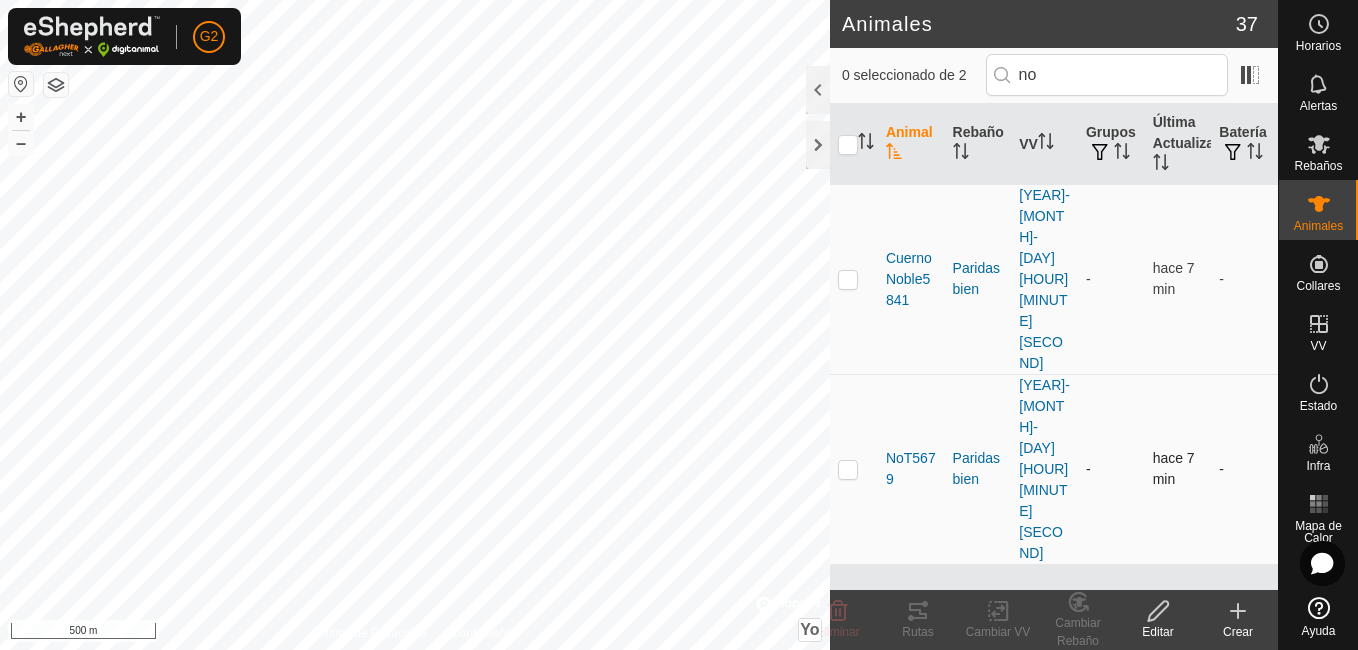 click at bounding box center (848, 469) 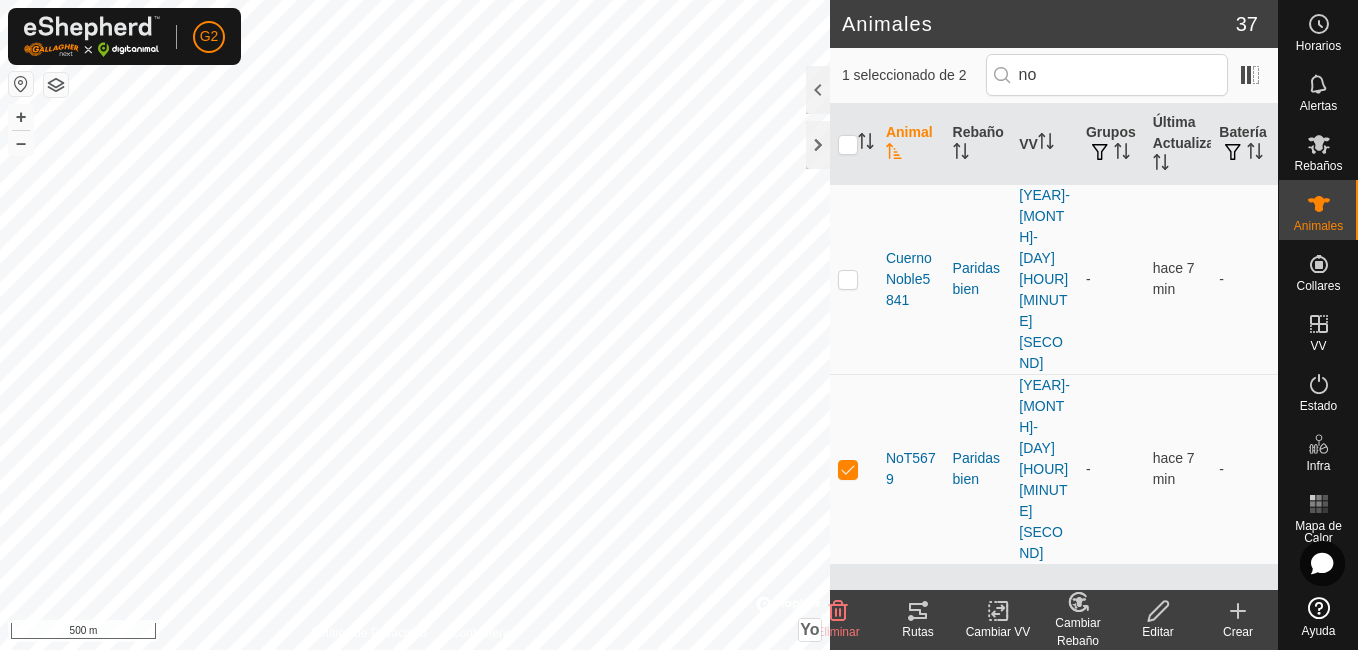click 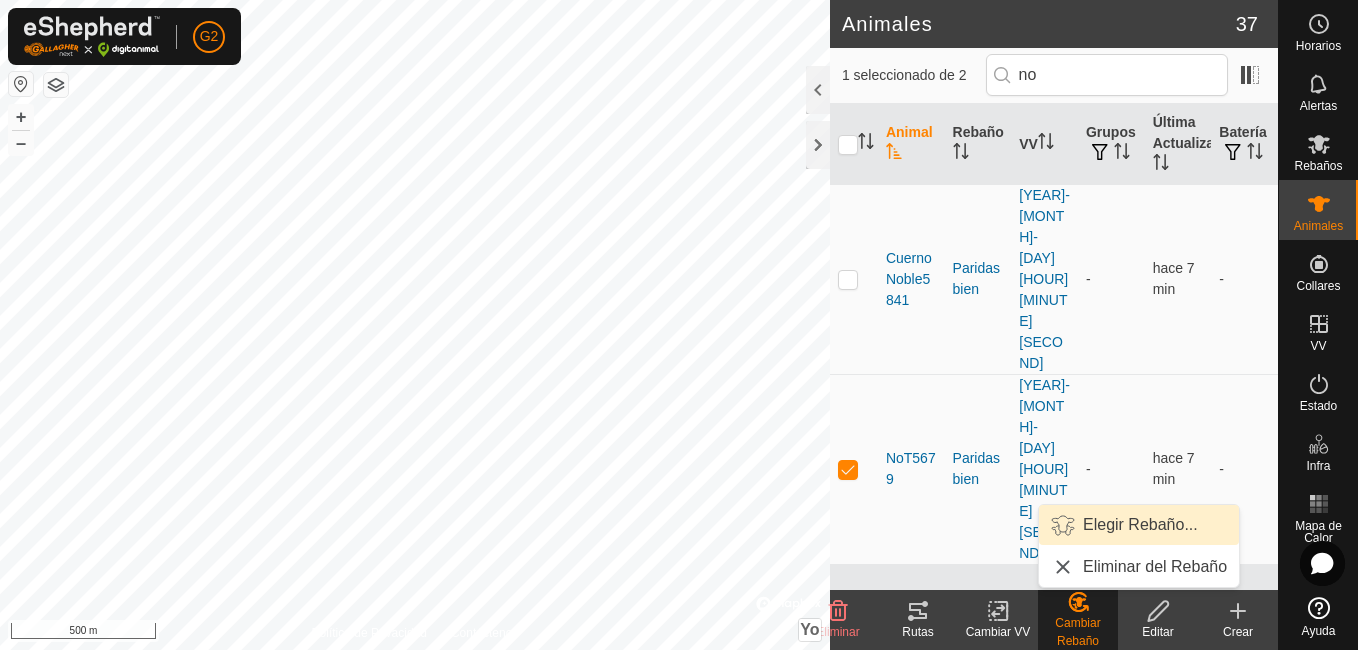 click on "Elegir Rebaño..." at bounding box center (1140, 525) 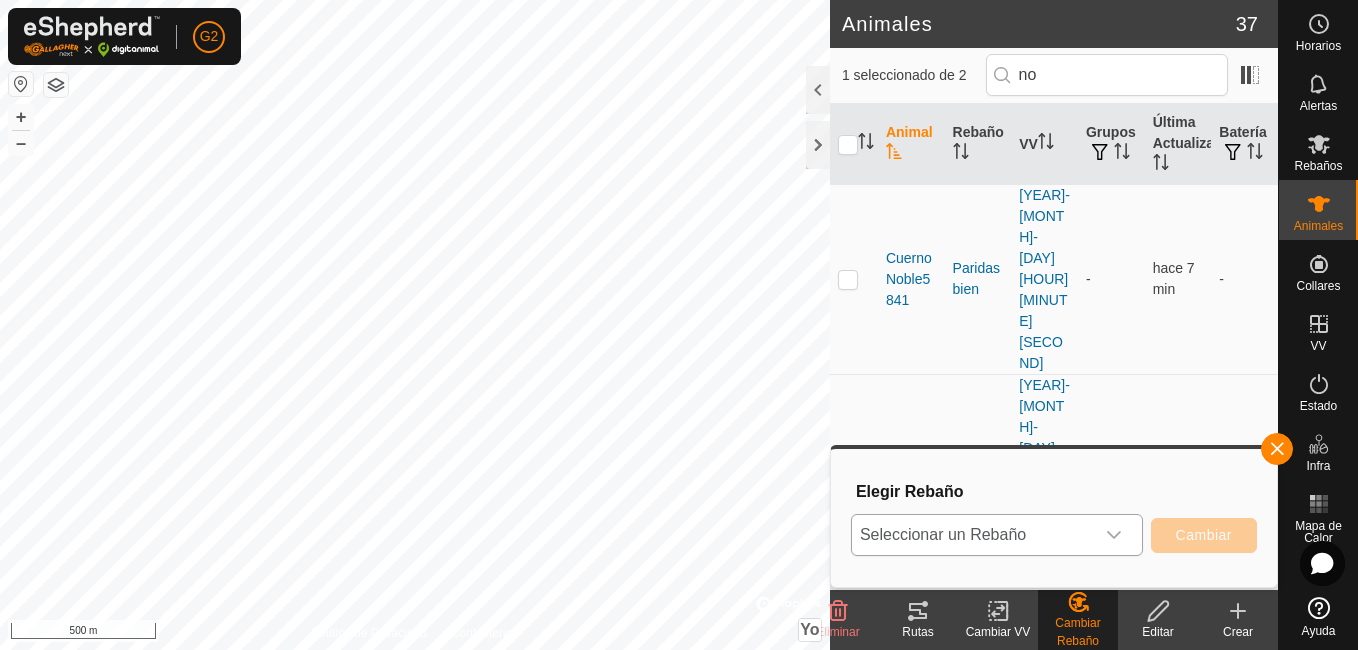 click 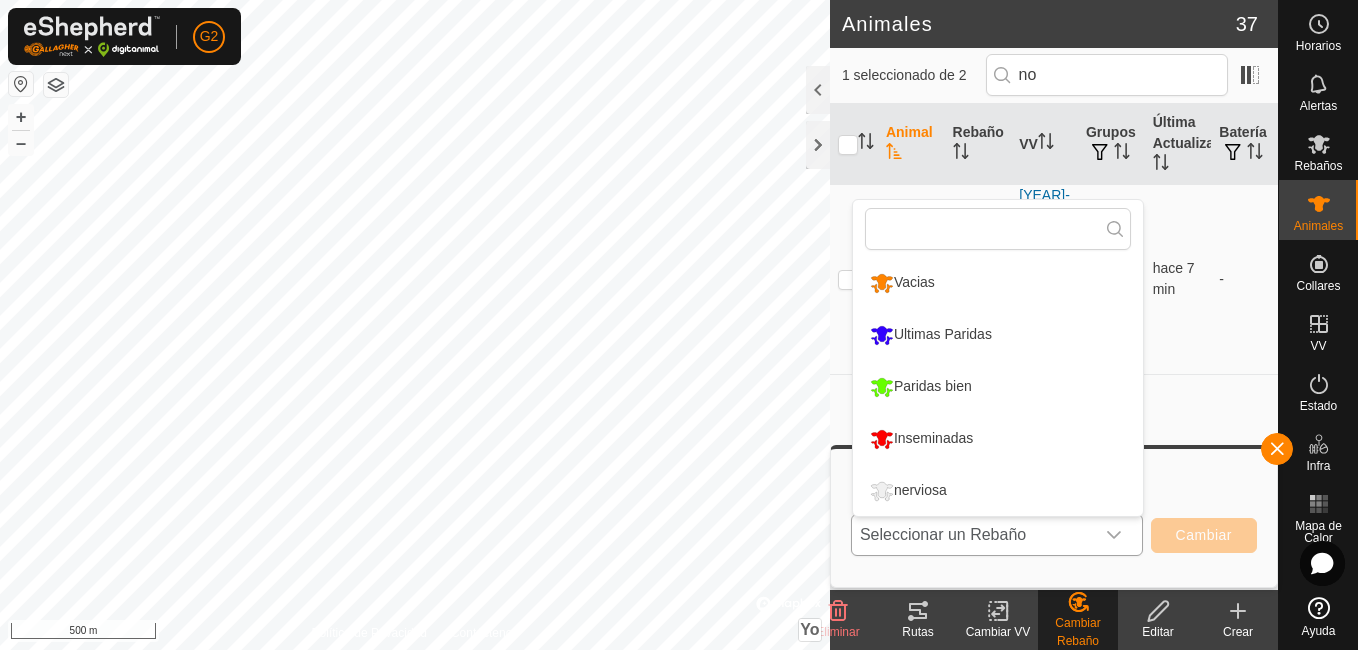 click on "nerviosa" at bounding box center [998, 491] 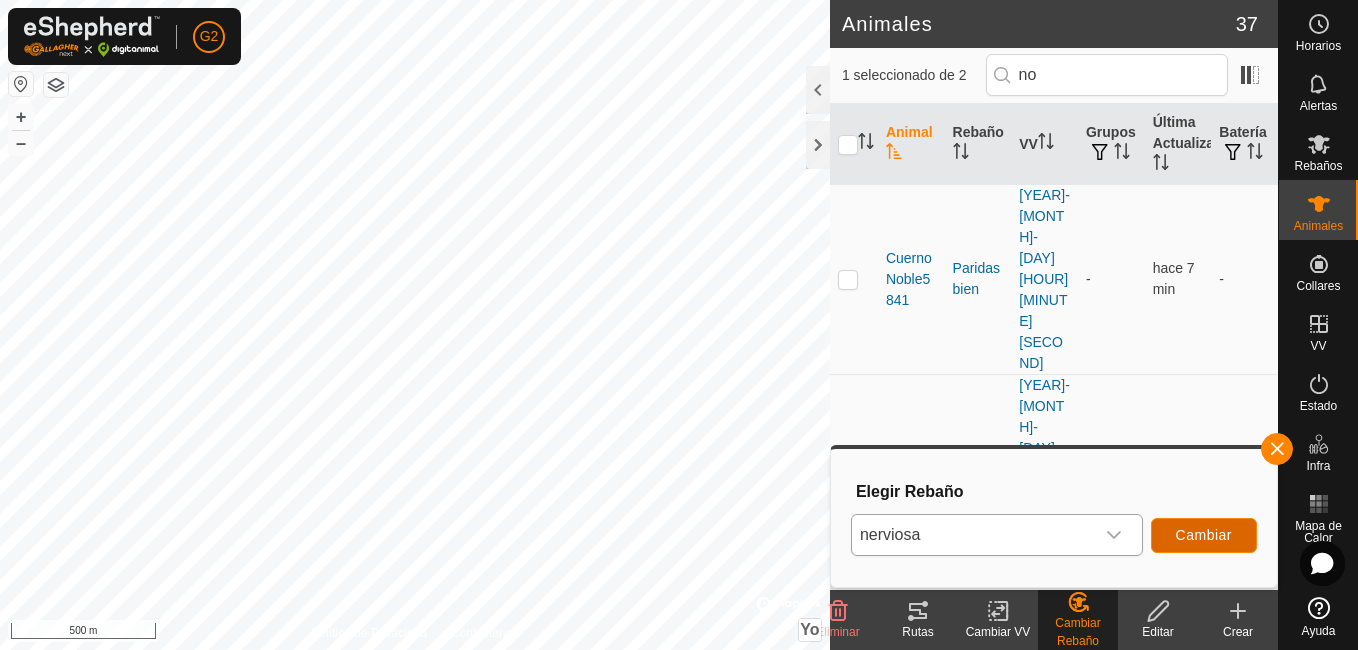 click on "Cambiar" at bounding box center (1204, 535) 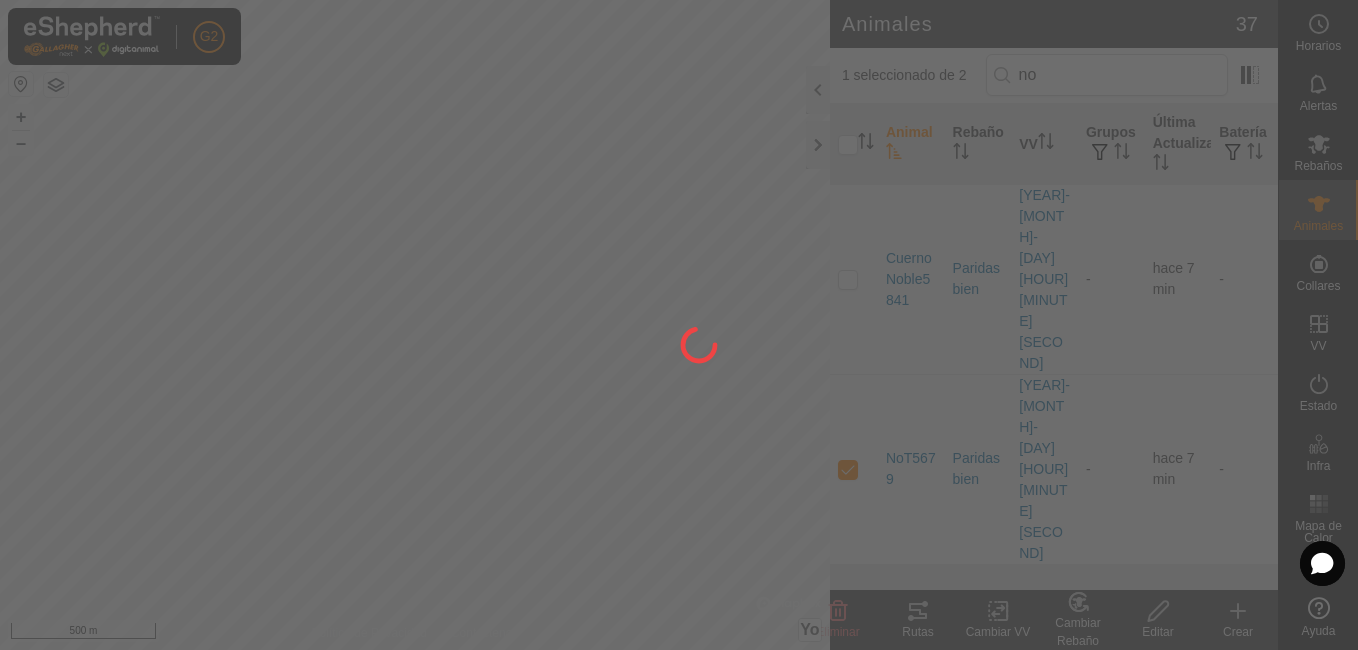 checkbox on "false" 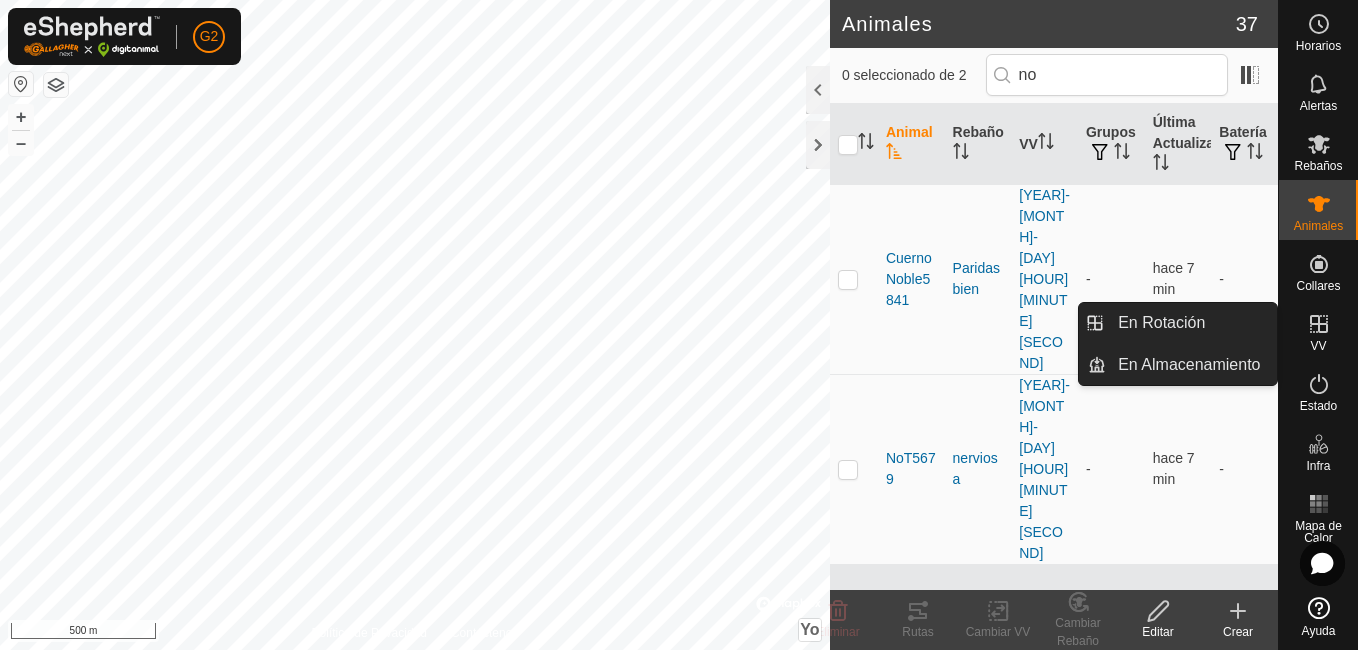 click 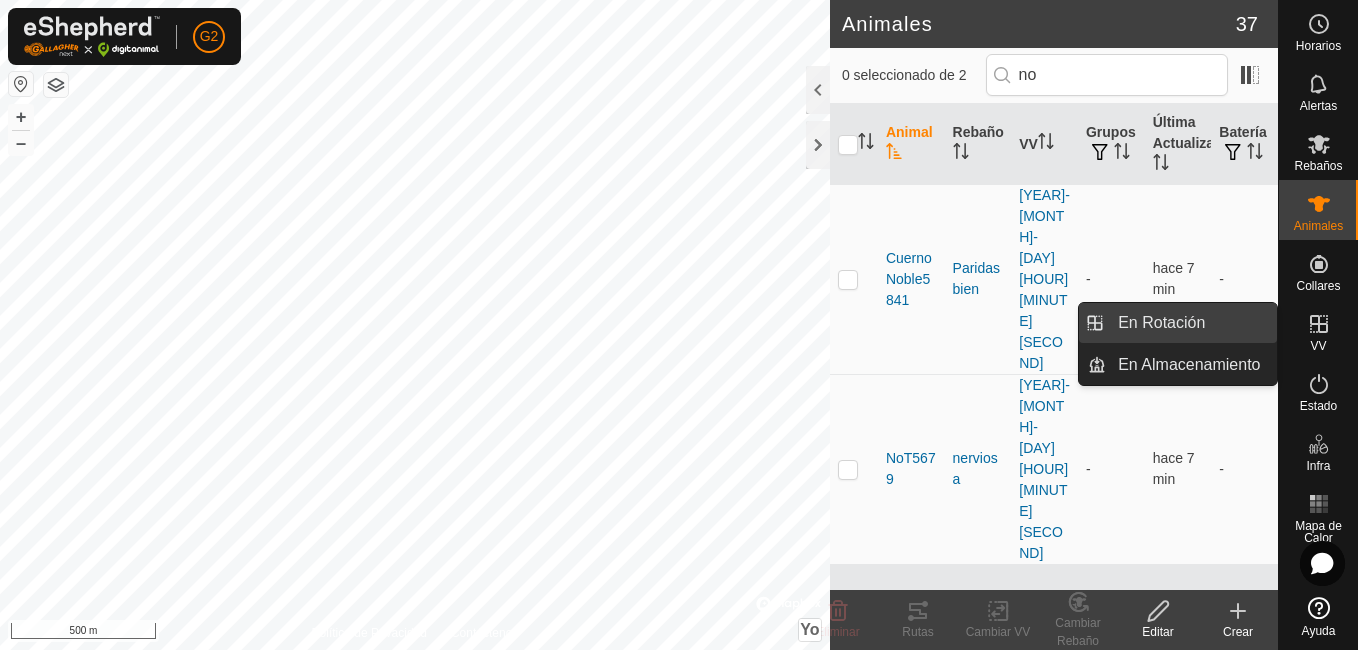 click on "En Rotación" at bounding box center [1191, 323] 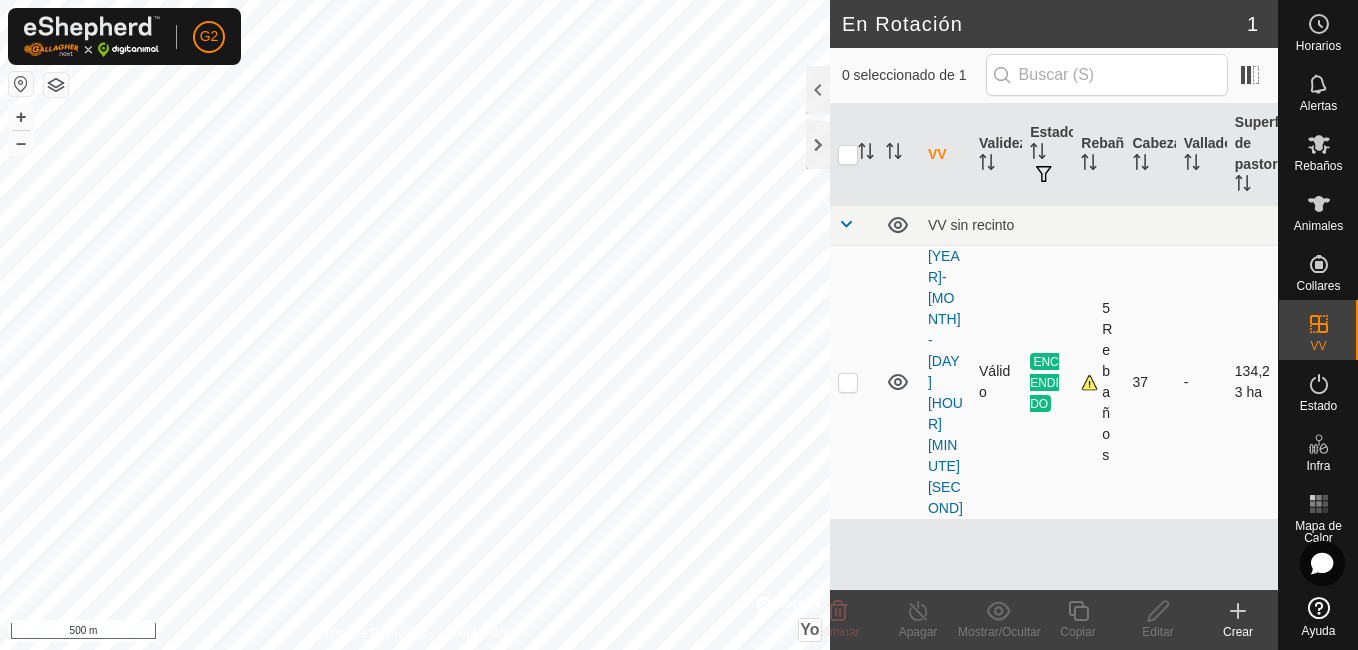 click at bounding box center [848, 382] 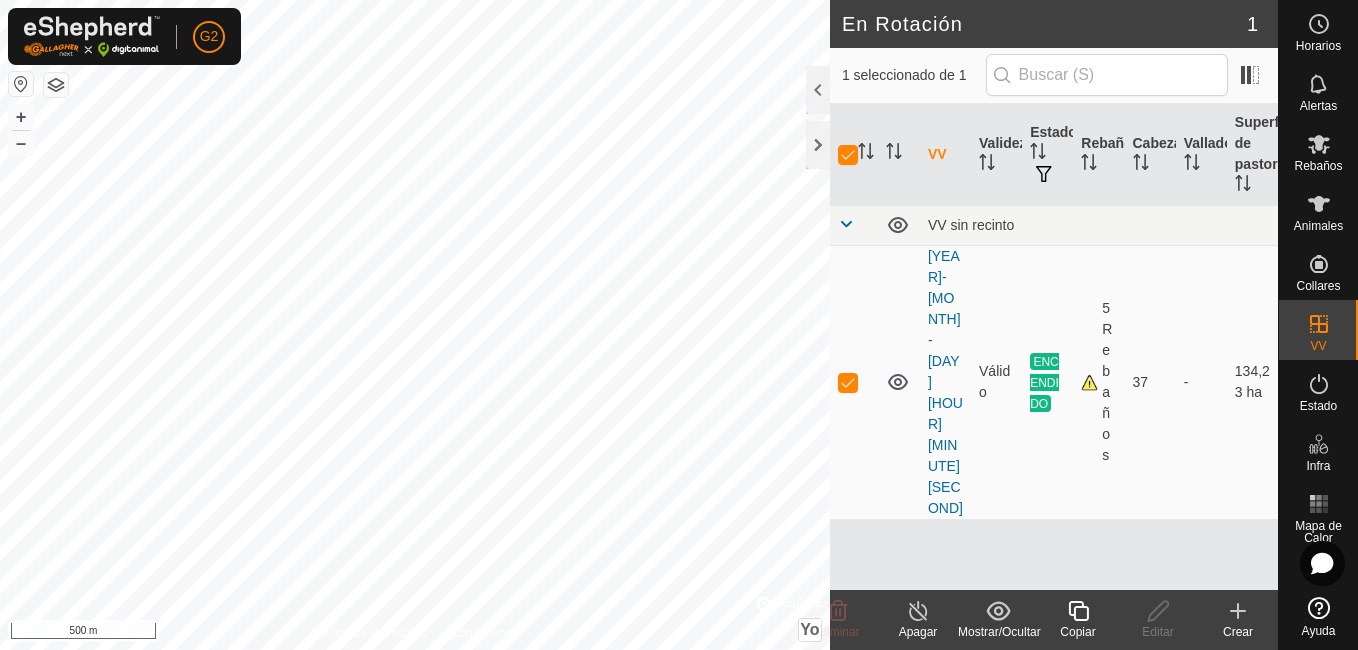 click 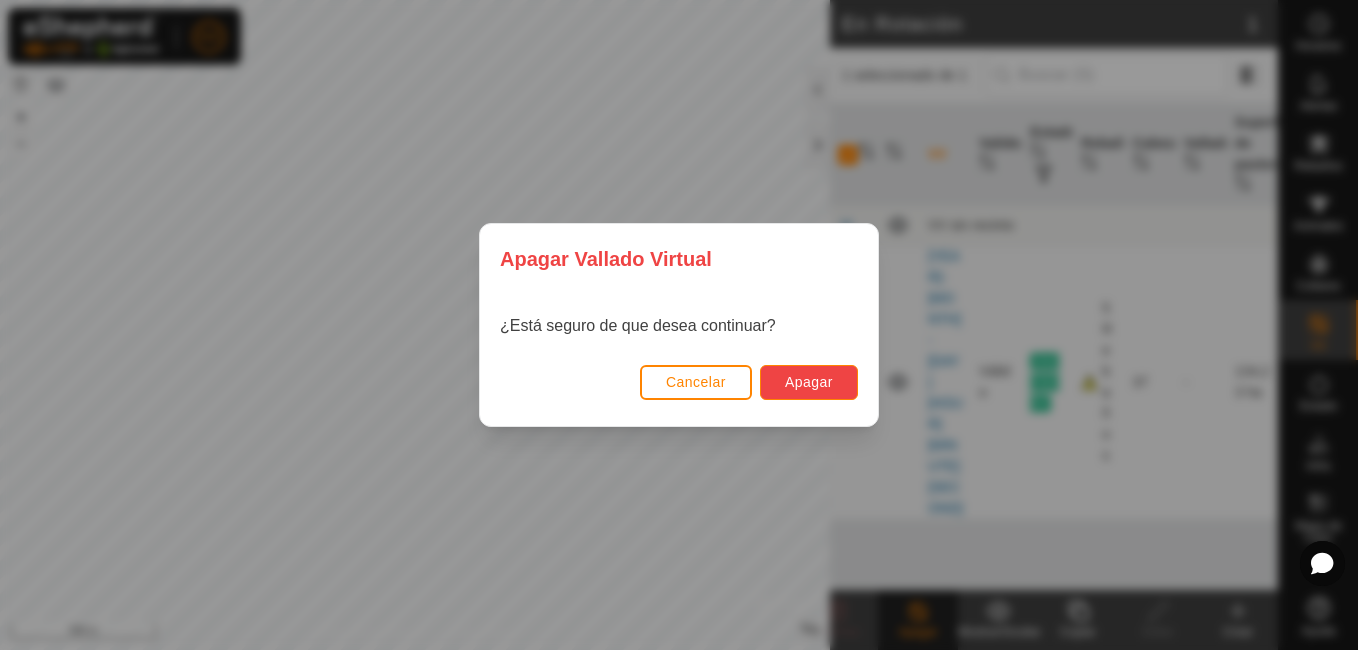 click on "Apagar" at bounding box center [809, 382] 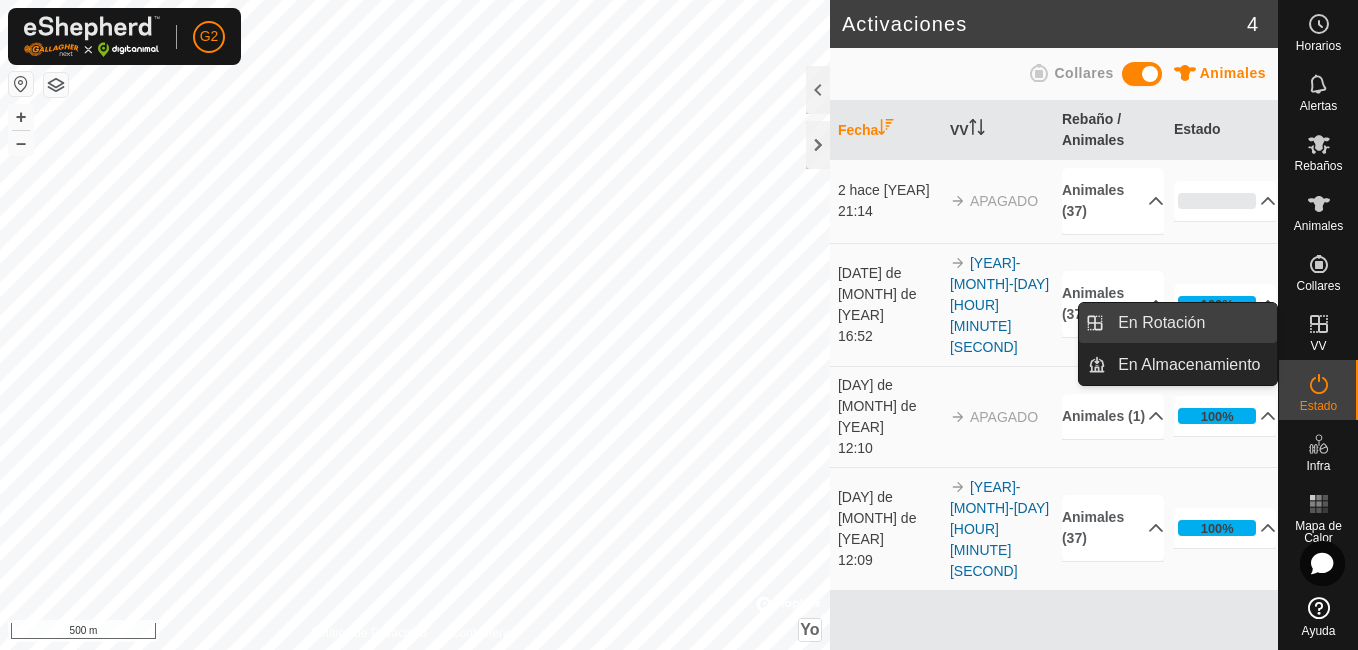 click on "En Rotación" at bounding box center [1191, 323] 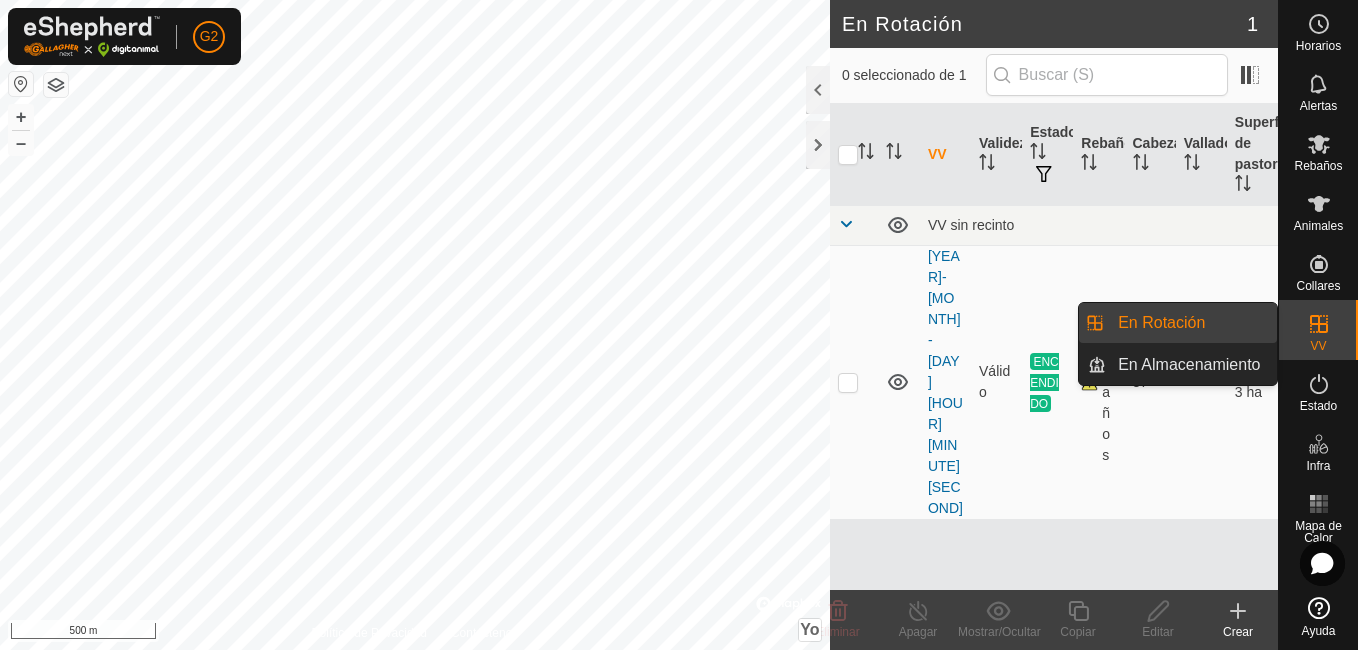 click on "En Rotación" at bounding box center (1191, 323) 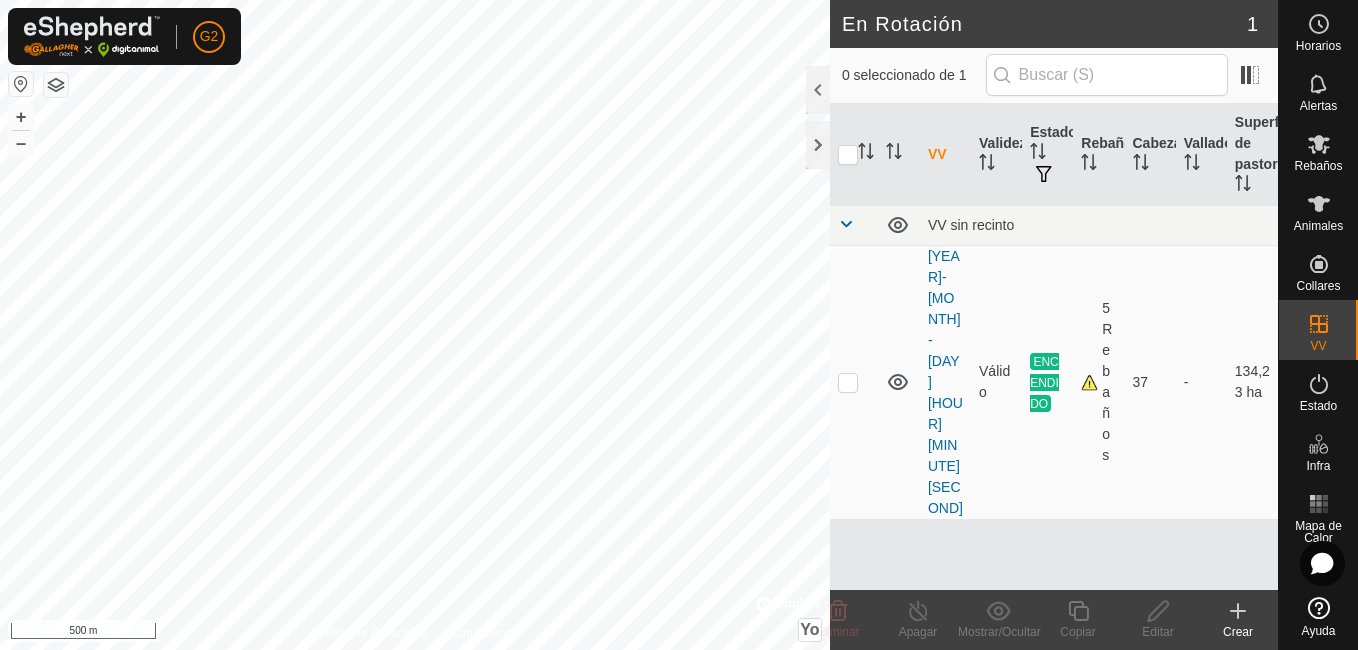 click 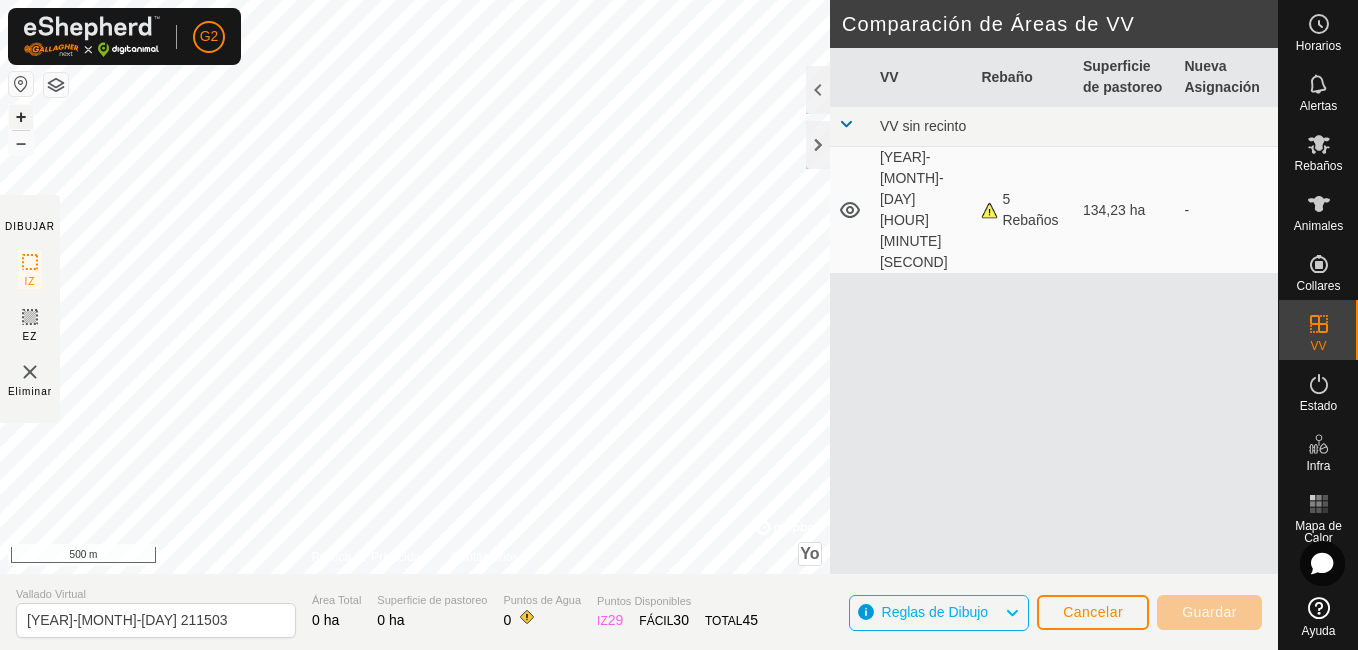 click on "+" at bounding box center (21, 117) 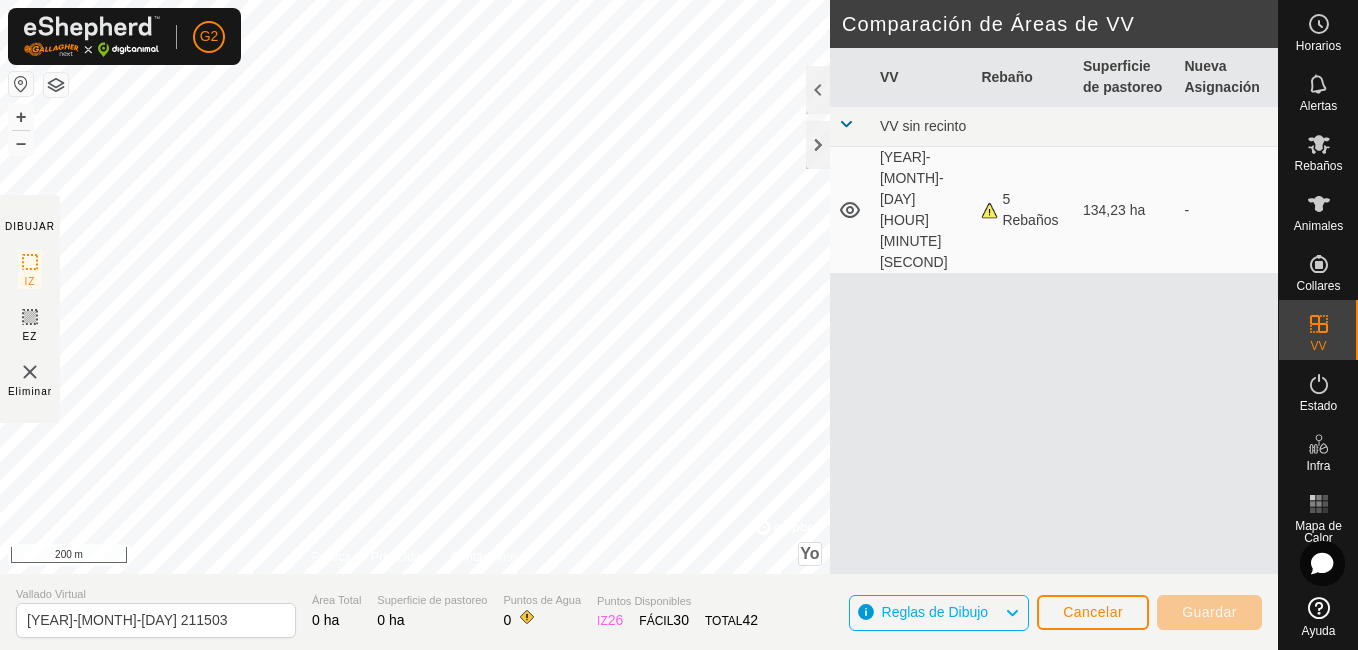 click on "Eliminar" 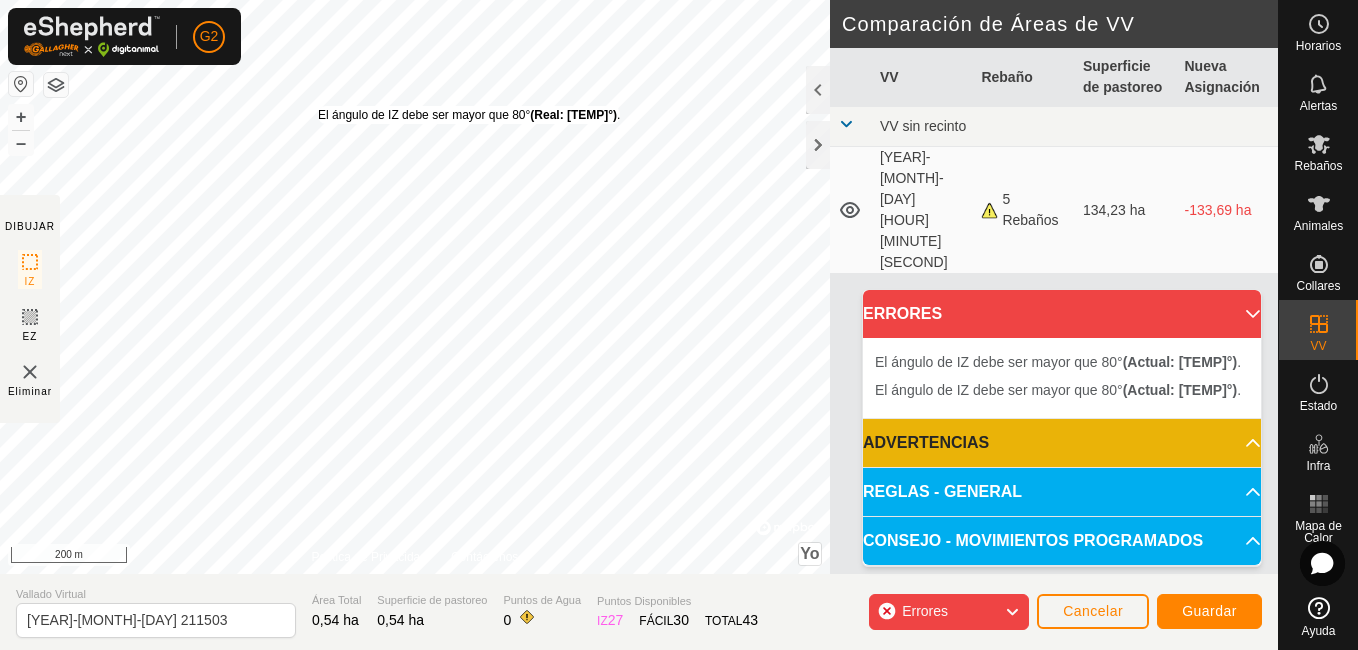 click on "El ángulo de IZ debe ser mayor que 80°  (Real: [TEMP]°) ." at bounding box center (469, 115) 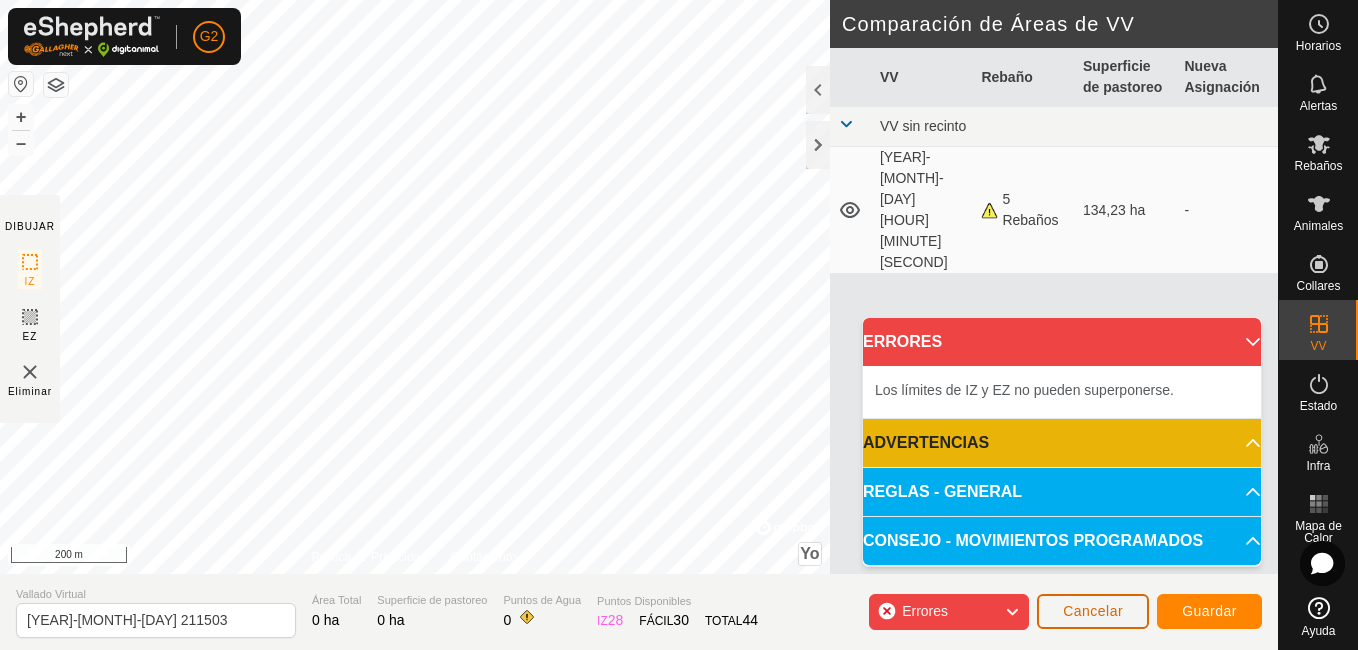 click on "Cancelar" 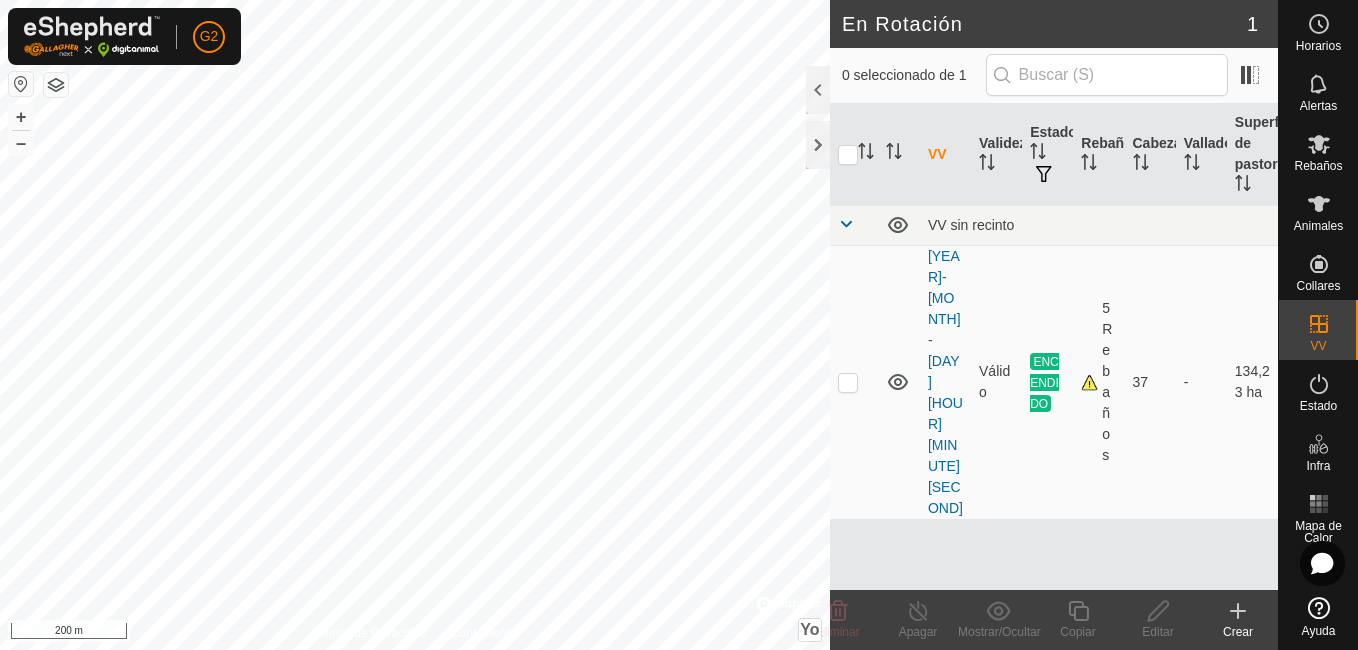 click on "Crear" 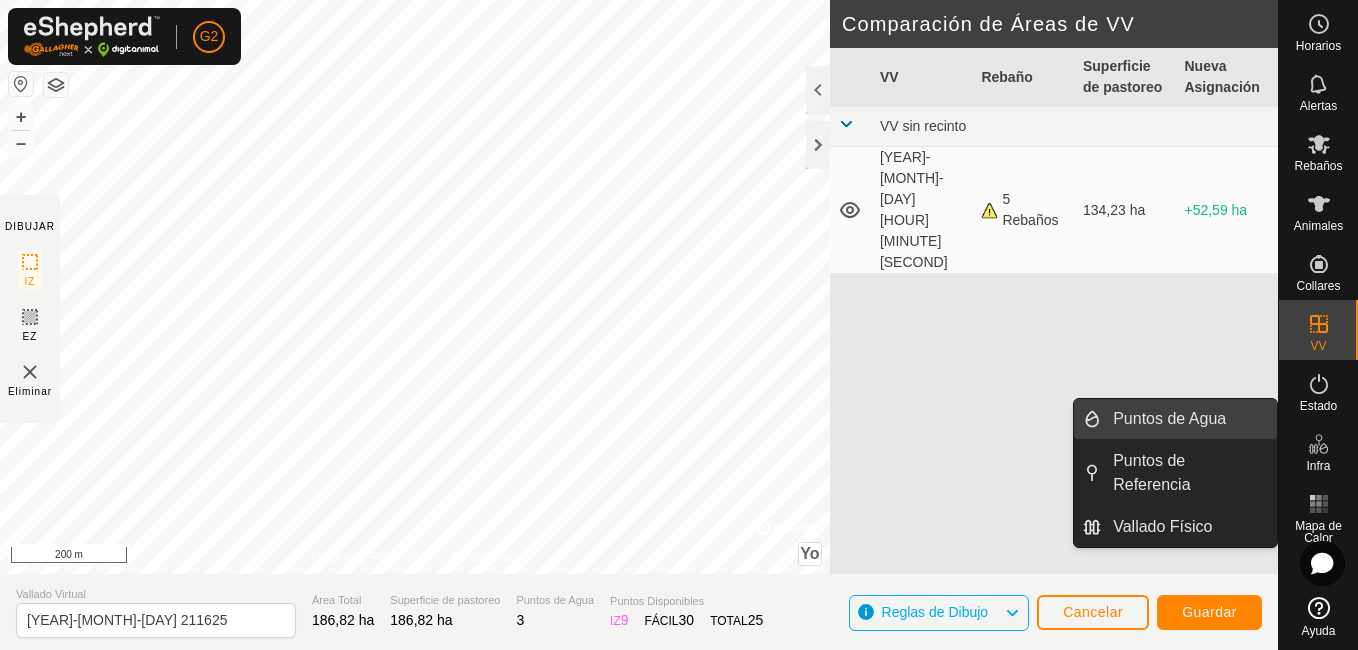 click on "Puntos de Agua" at bounding box center [1189, 419] 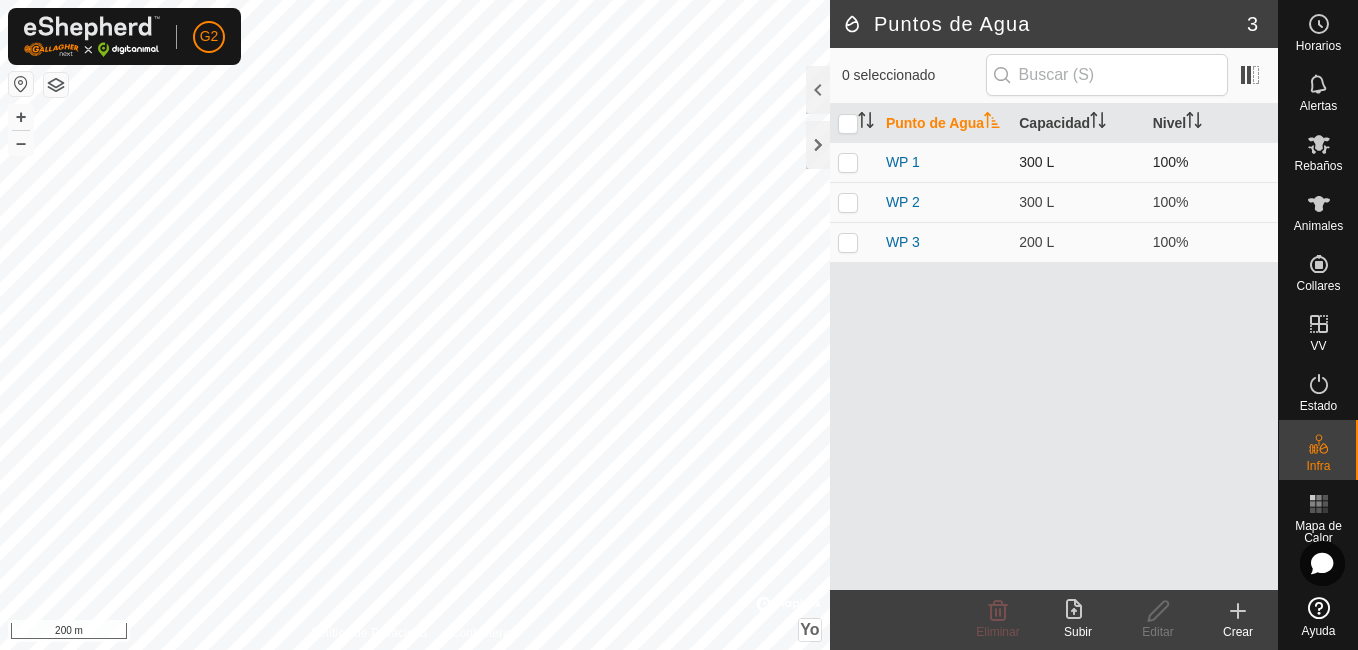 click at bounding box center [848, 162] 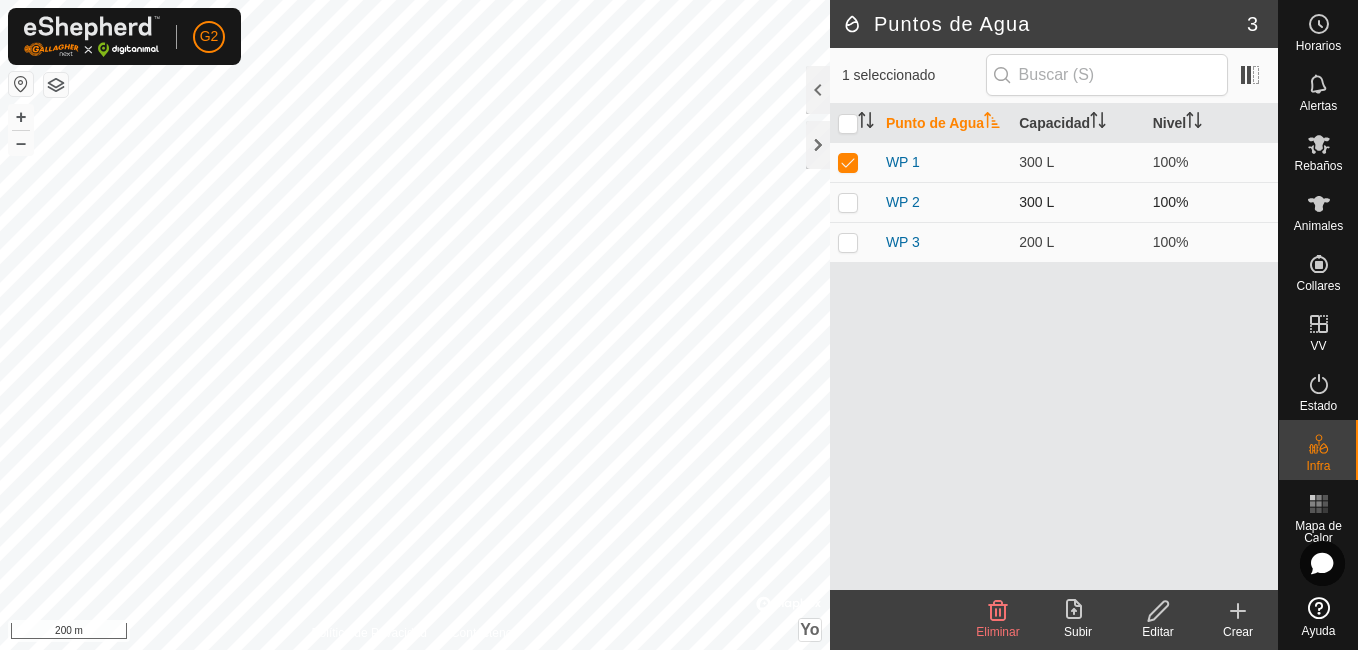 click at bounding box center (854, 202) 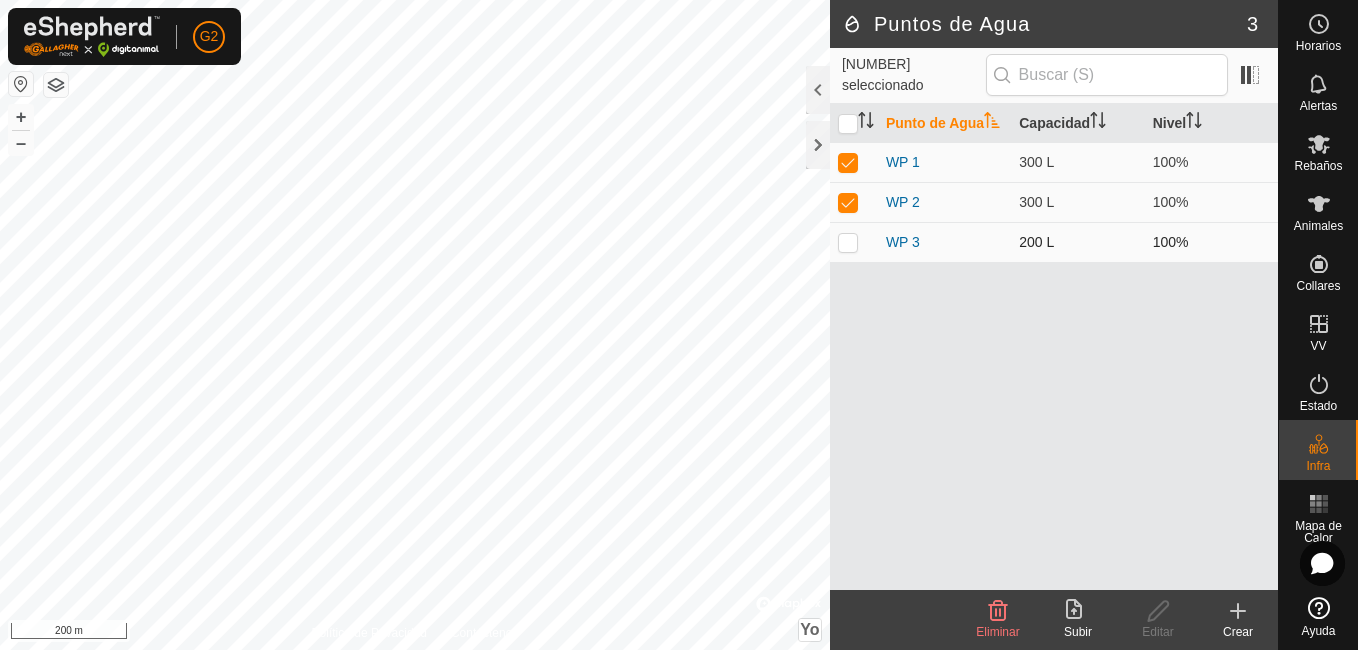 click at bounding box center [848, 242] 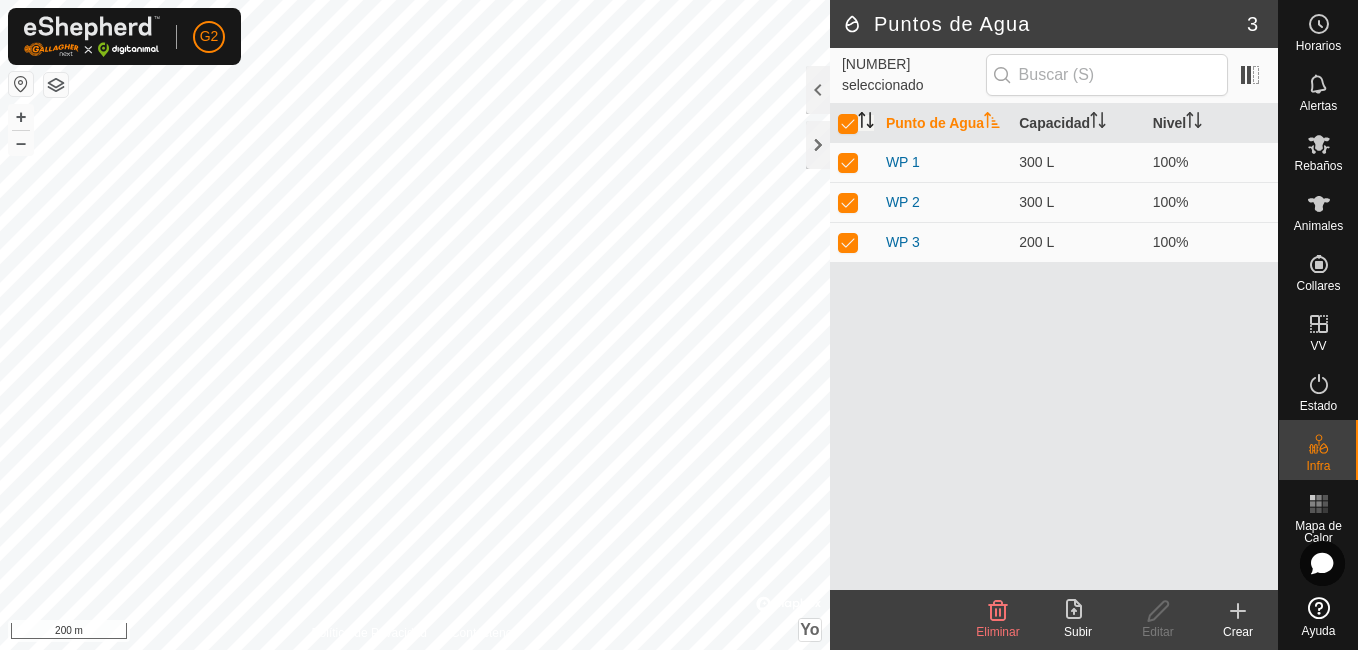 click 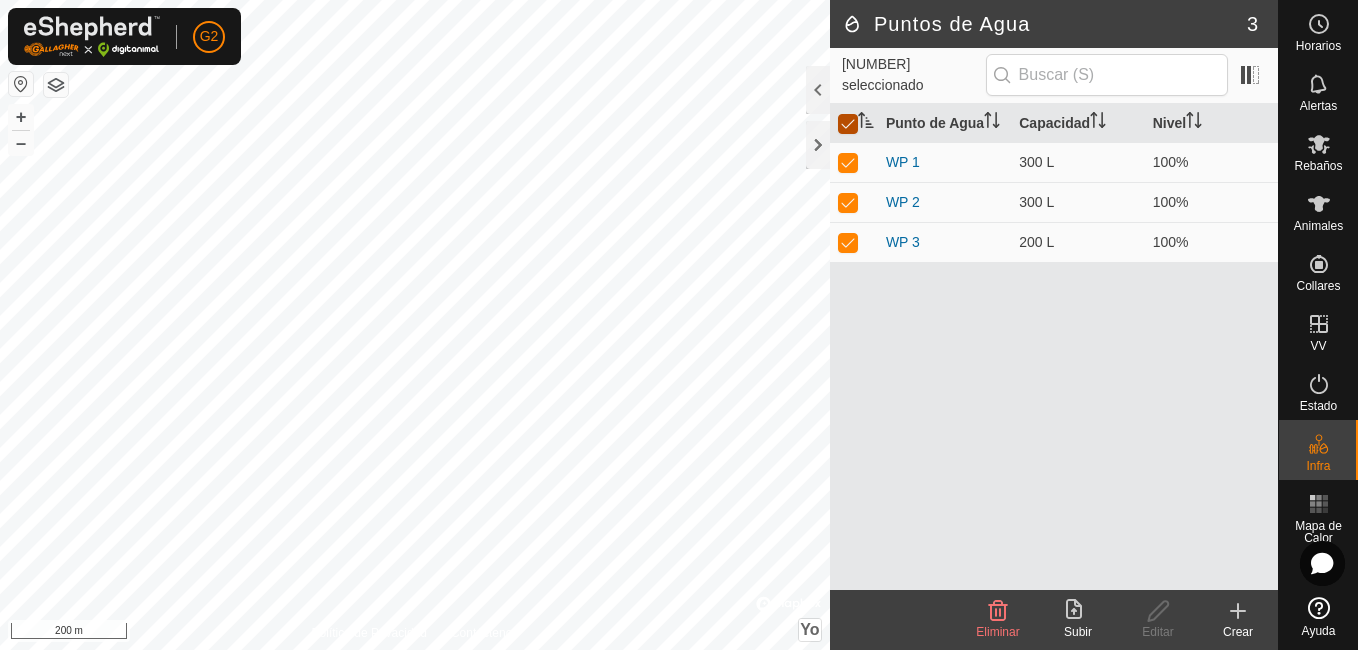 click at bounding box center (848, 124) 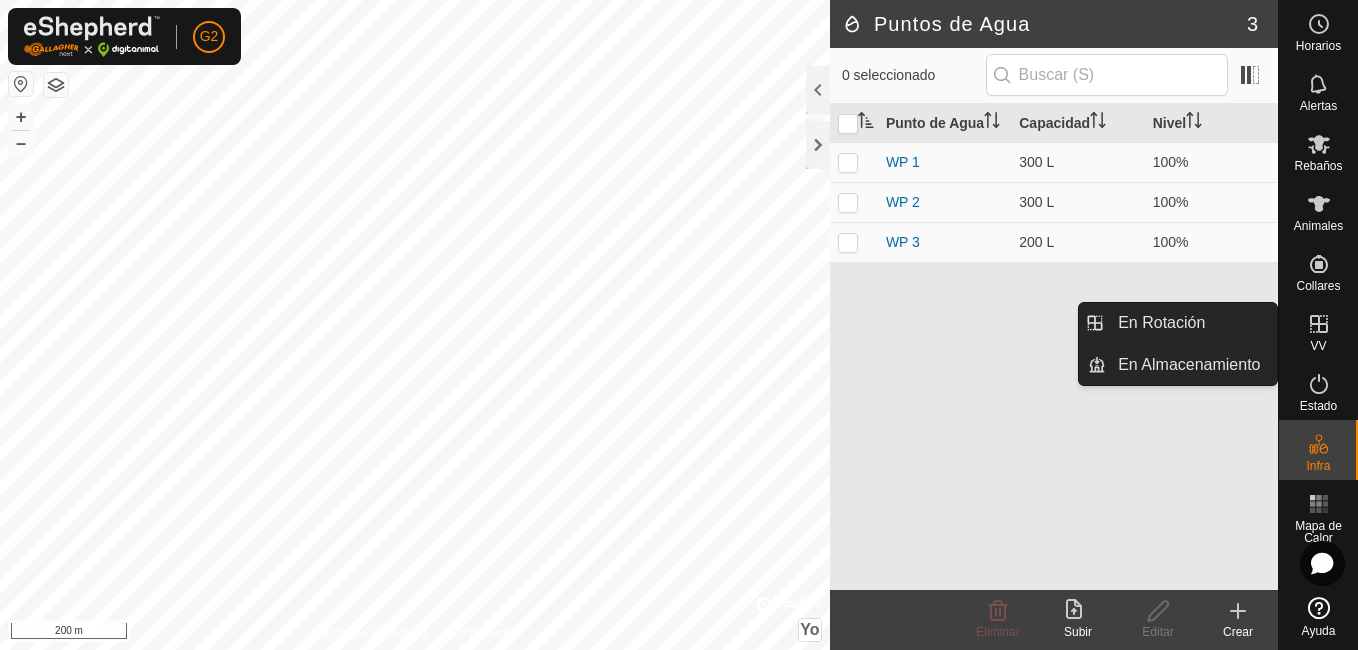 click on "VV" at bounding box center [1318, 330] 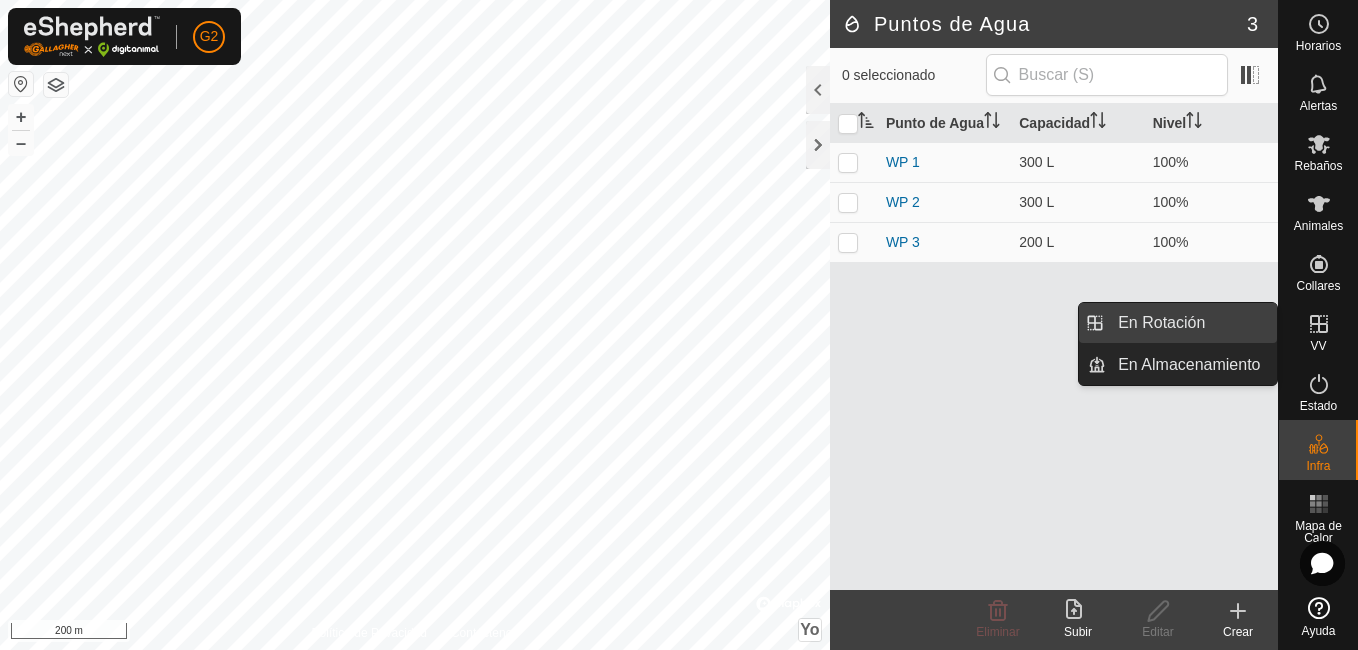 click on "En Rotación" at bounding box center [1191, 323] 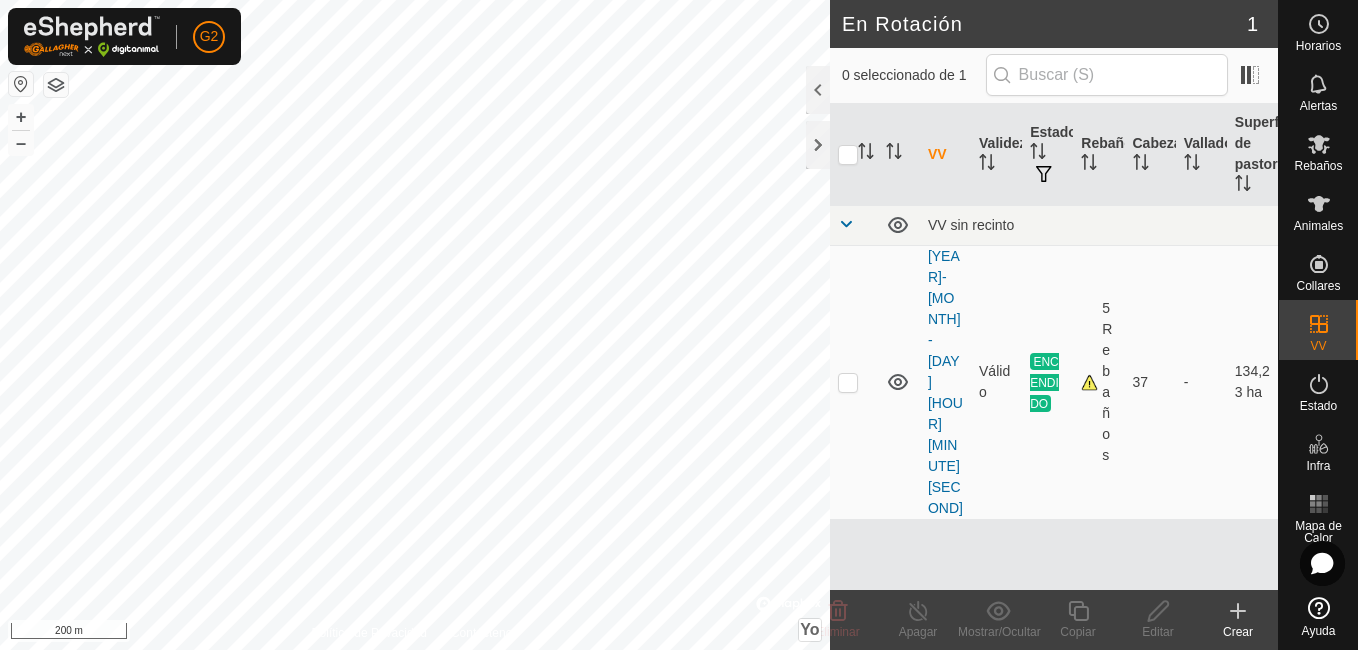 click on "Crear" 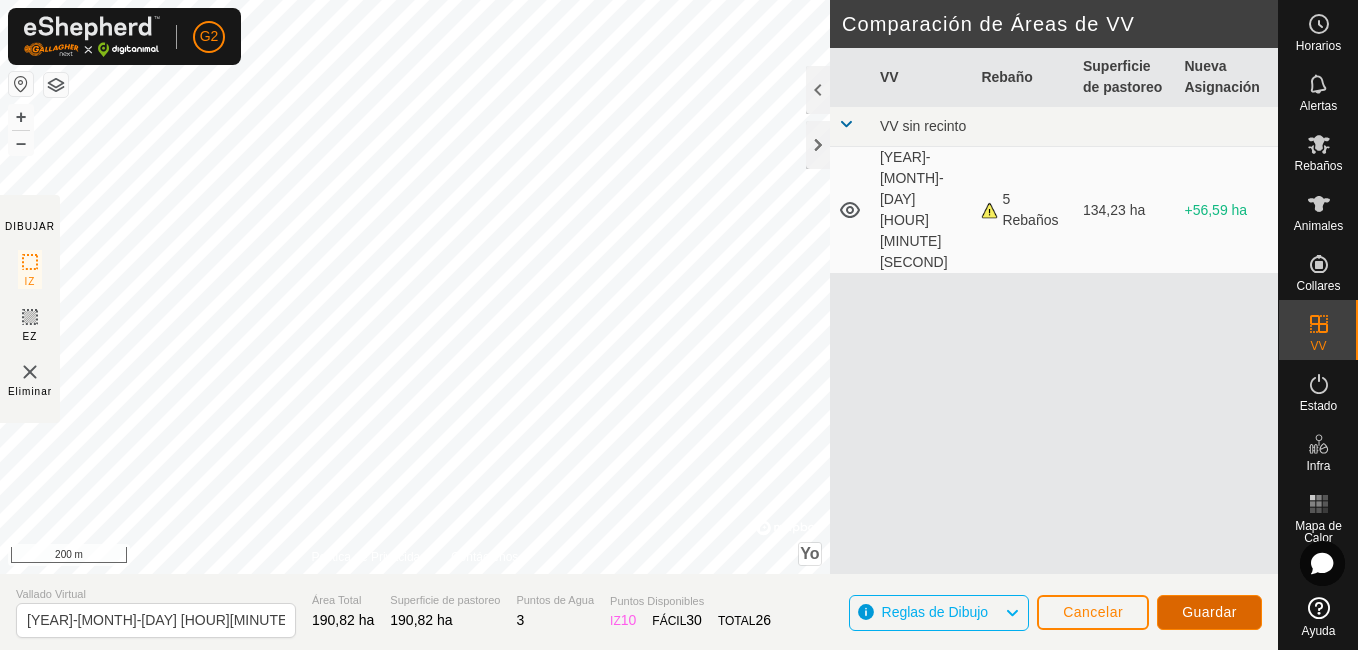 click on "Guardar" 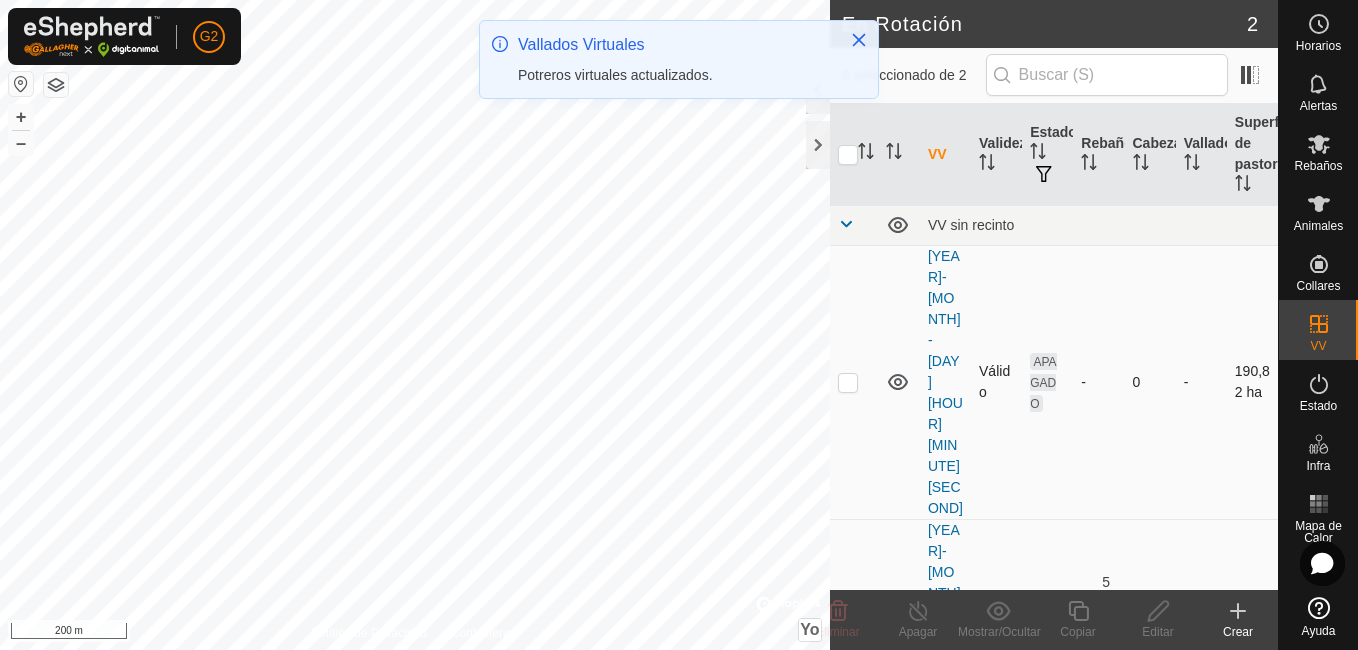 click at bounding box center (848, 382) 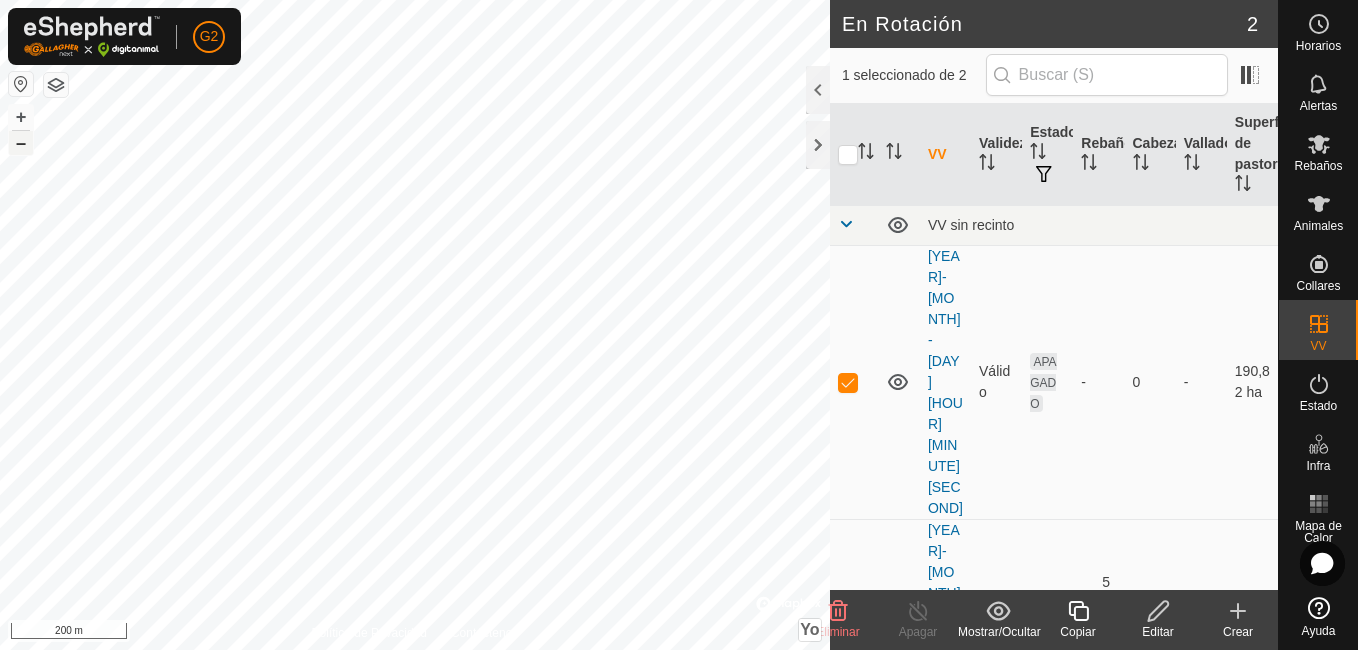 click on "–" at bounding box center [21, 143] 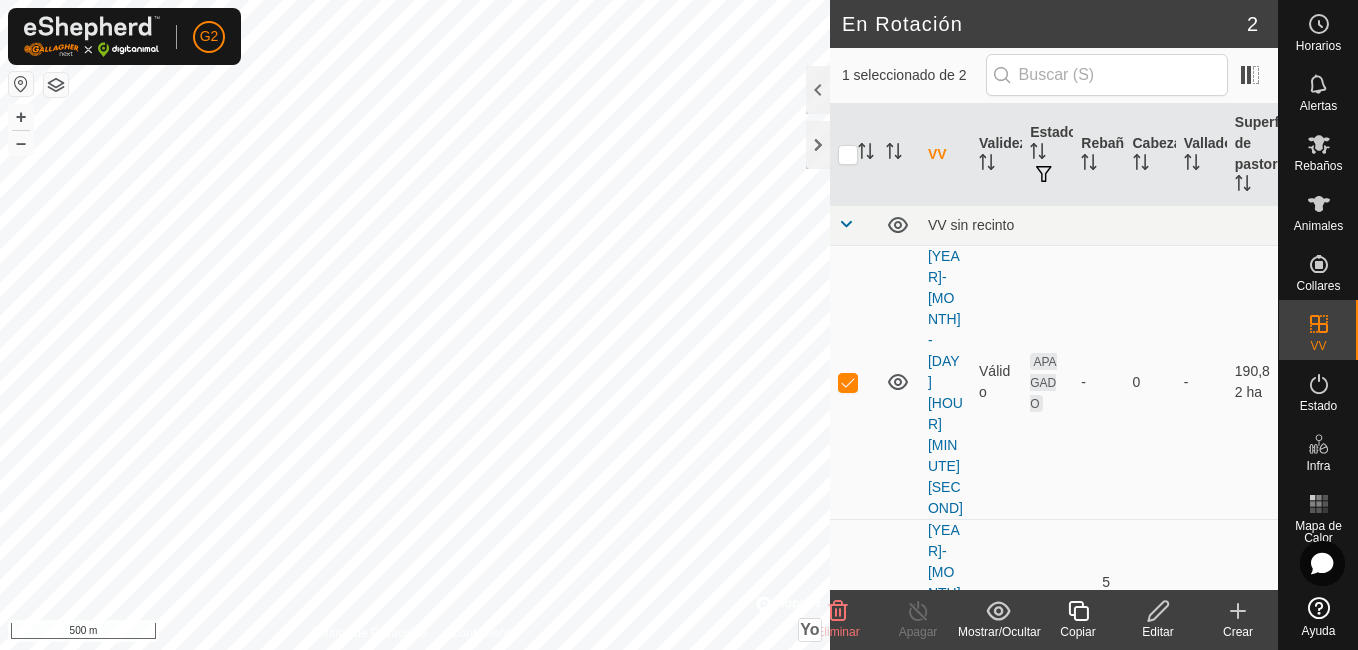 click 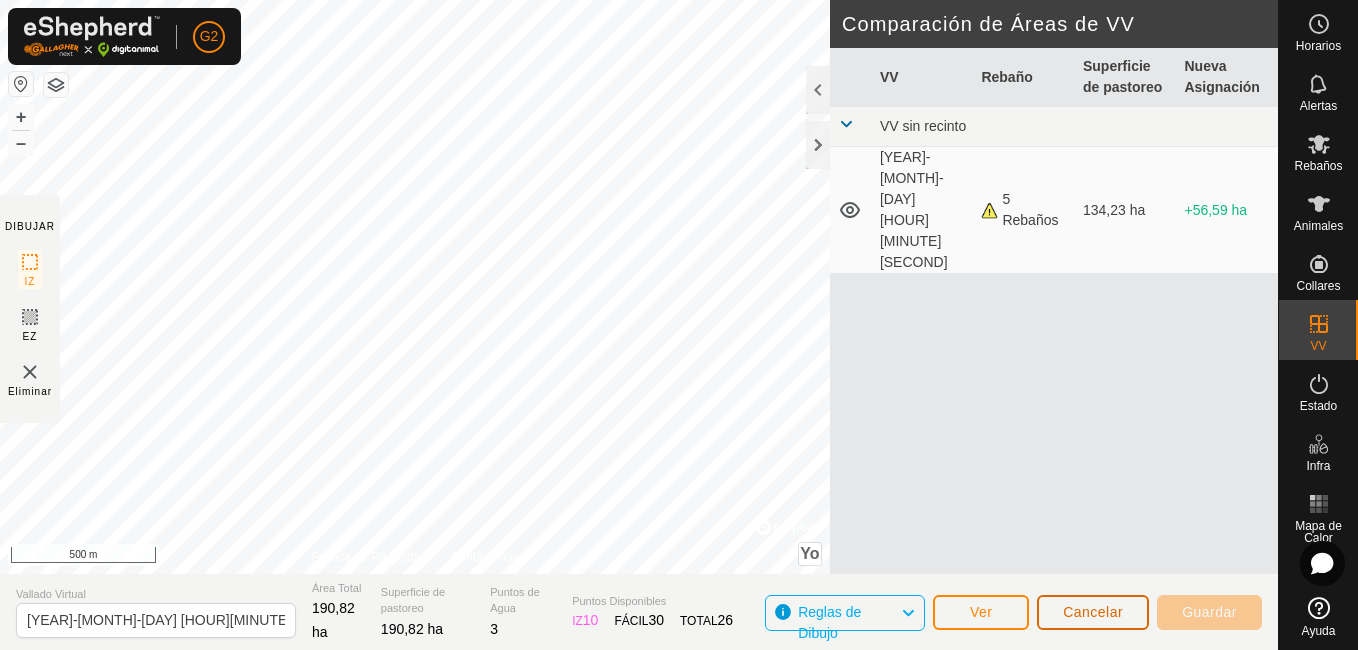 click on "Cancelar" 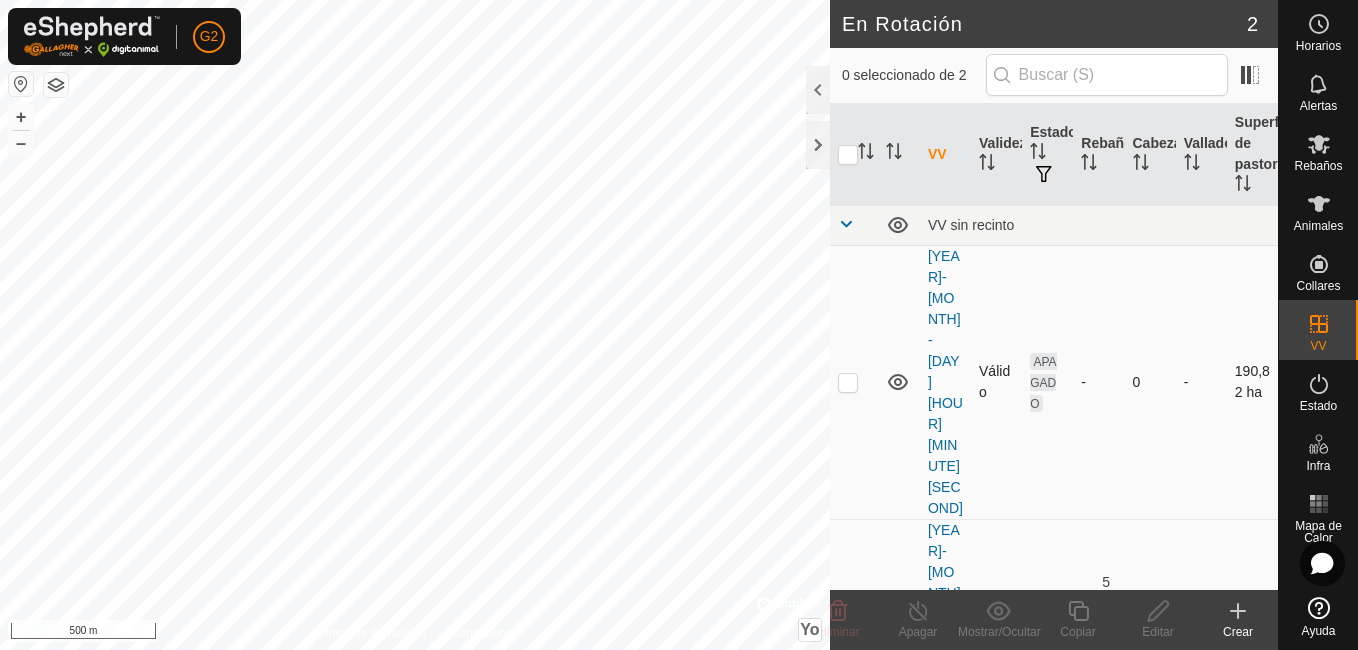 click at bounding box center [848, 382] 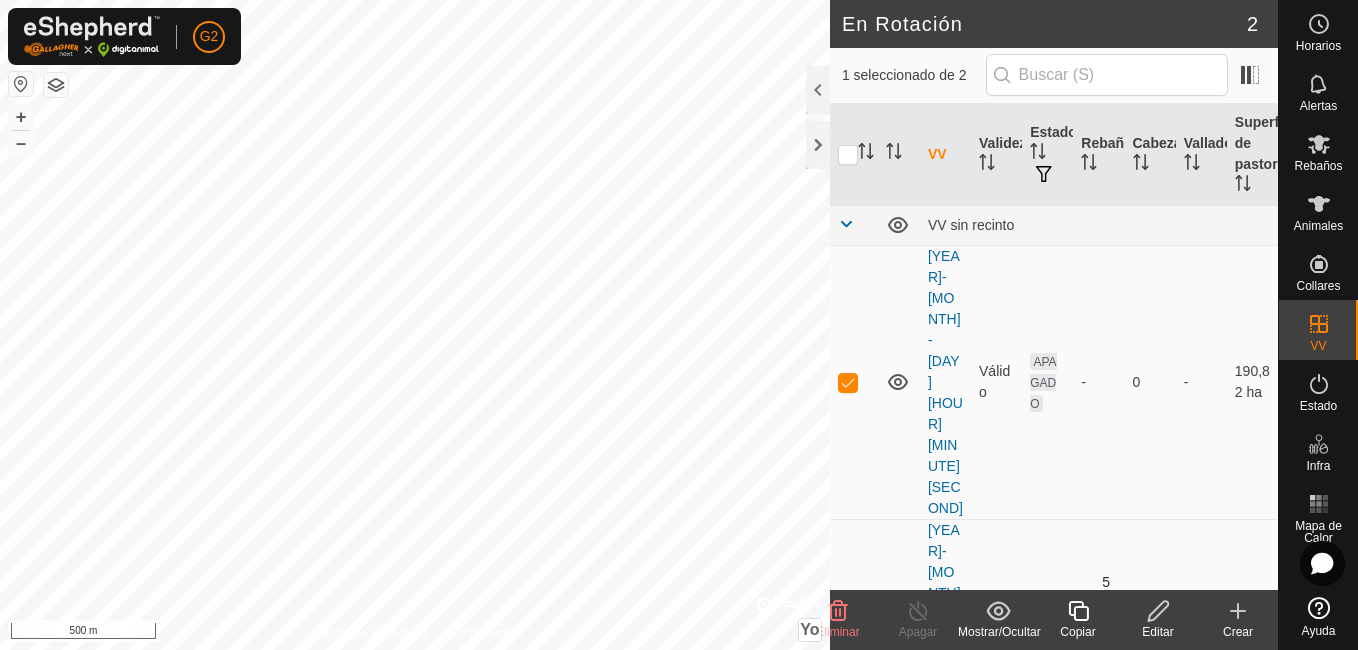 click at bounding box center [848, 656] 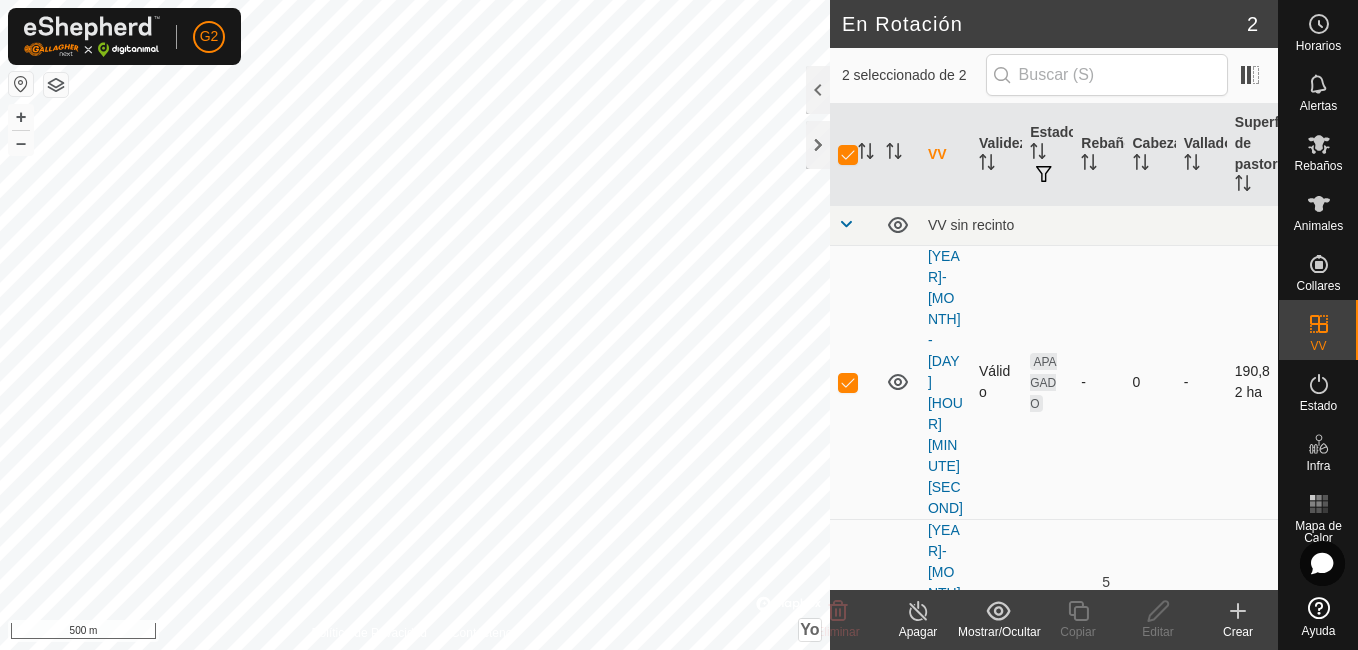 click at bounding box center [848, 382] 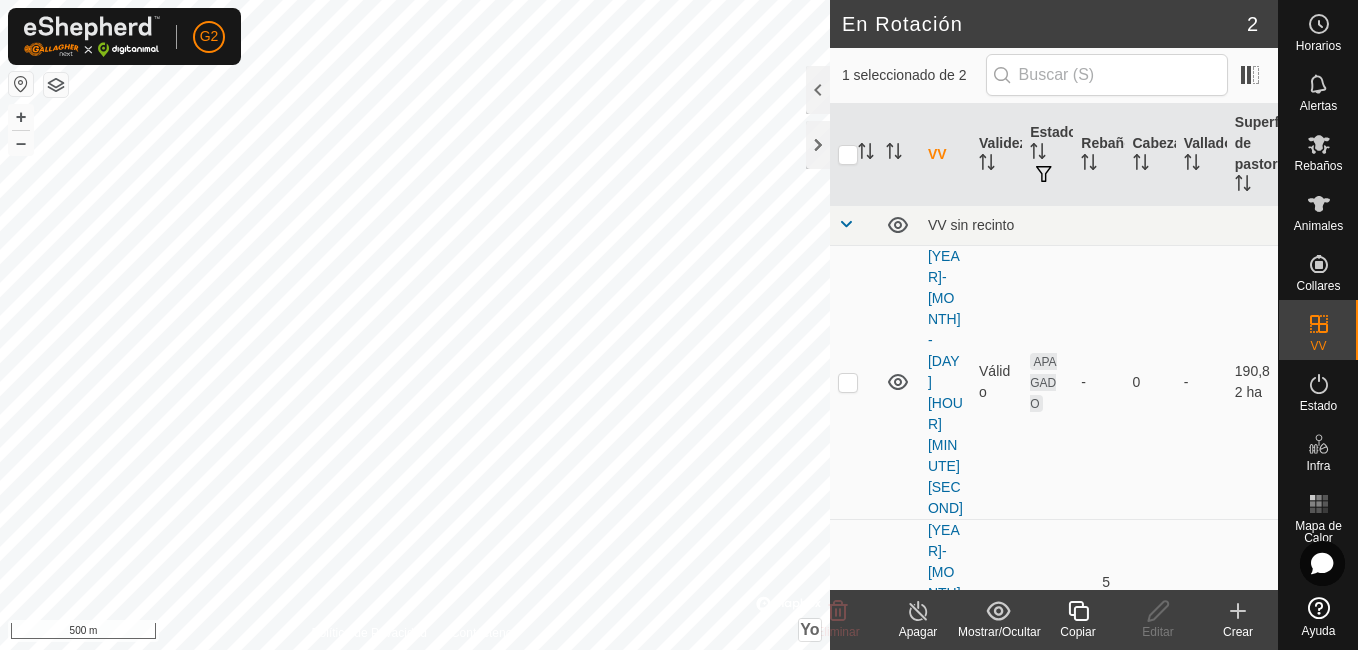 click 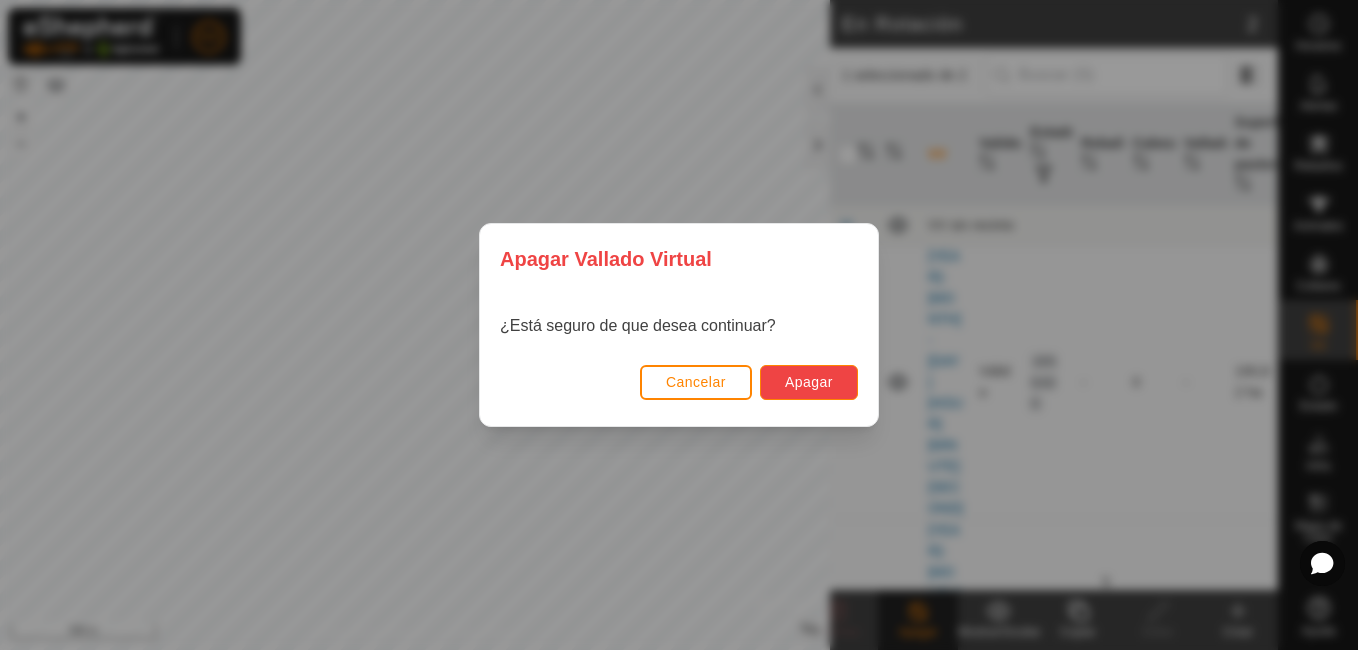 click on "Apagar" at bounding box center (809, 382) 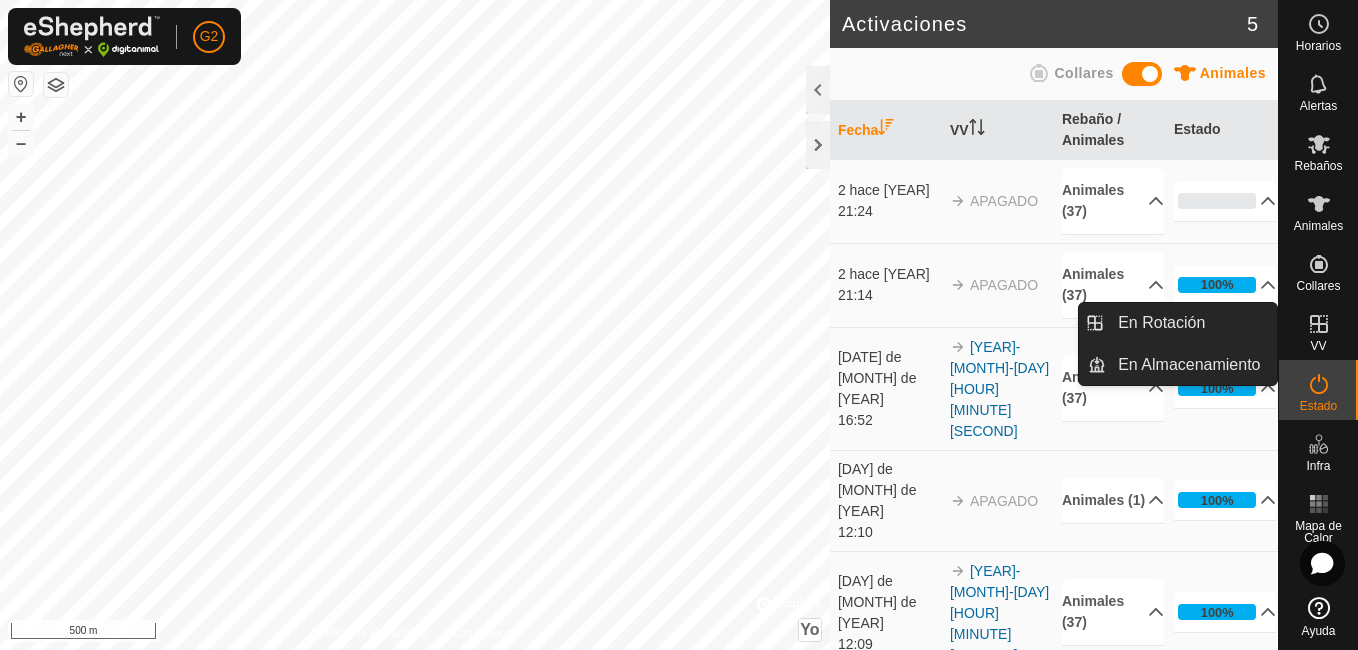 click on "VV" at bounding box center (1318, 346) 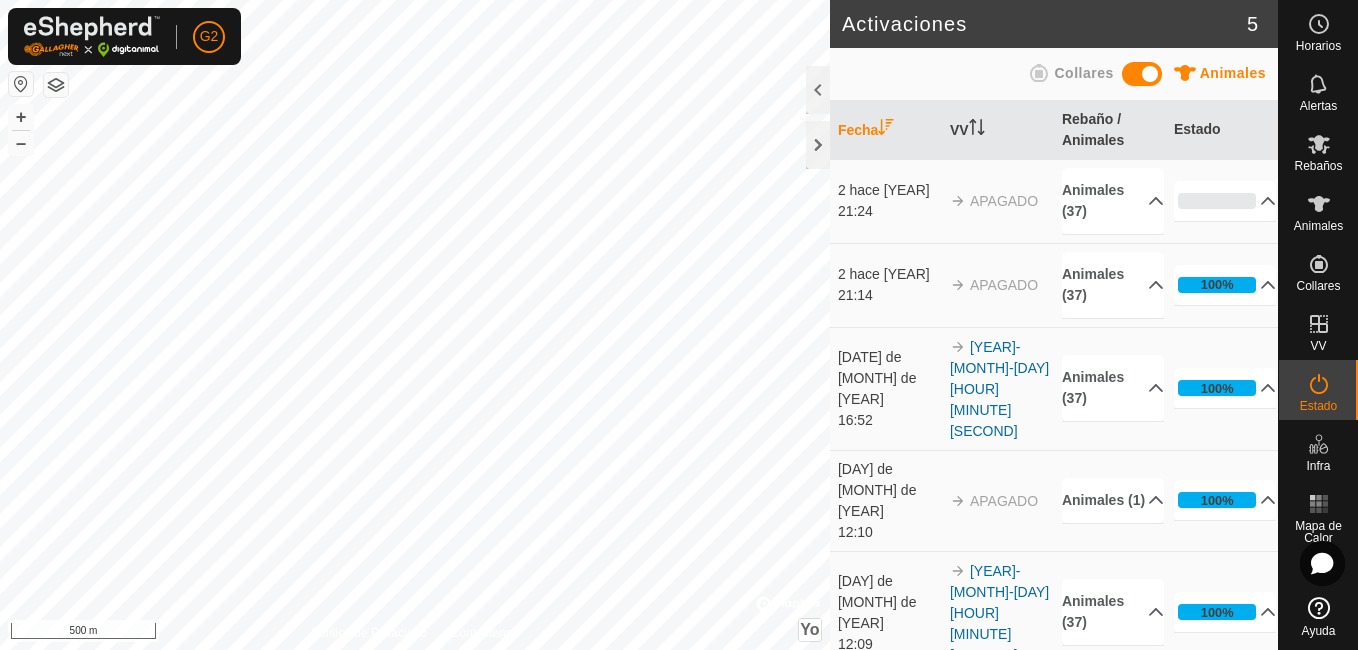 click on "2 hace [YEAR]" at bounding box center (889, 274) 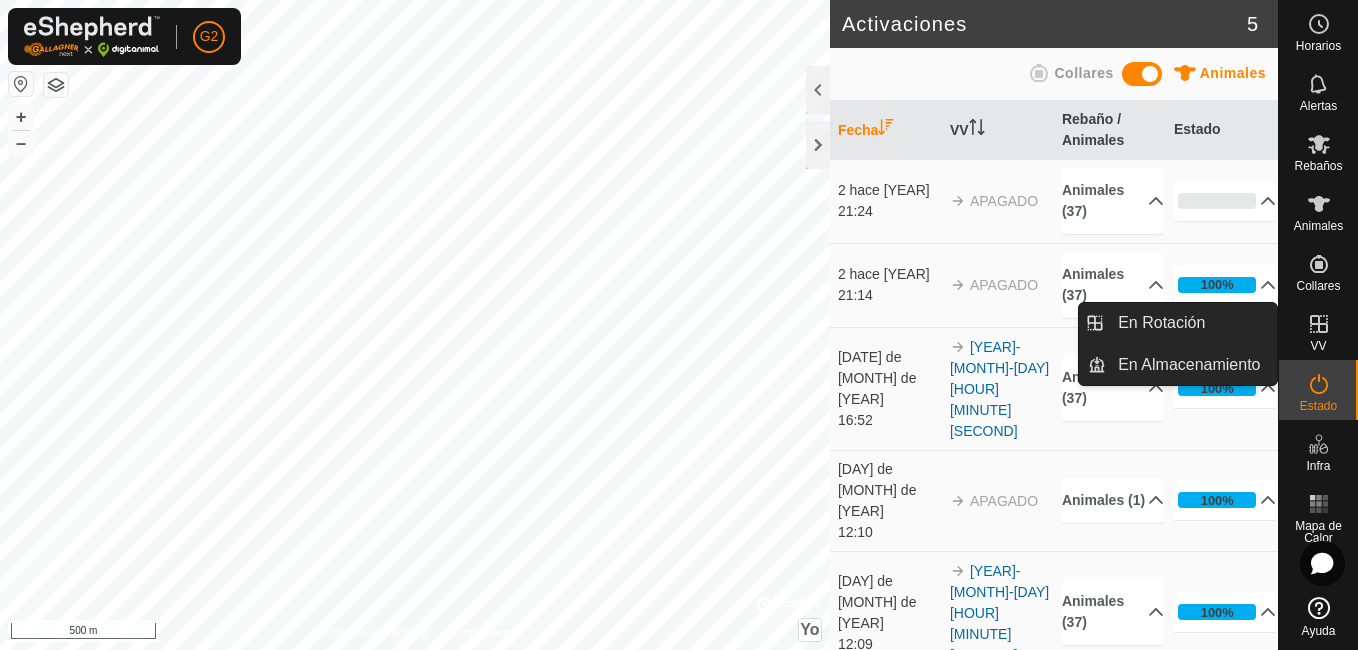 click on "En Rotación" at bounding box center (1191, 323) 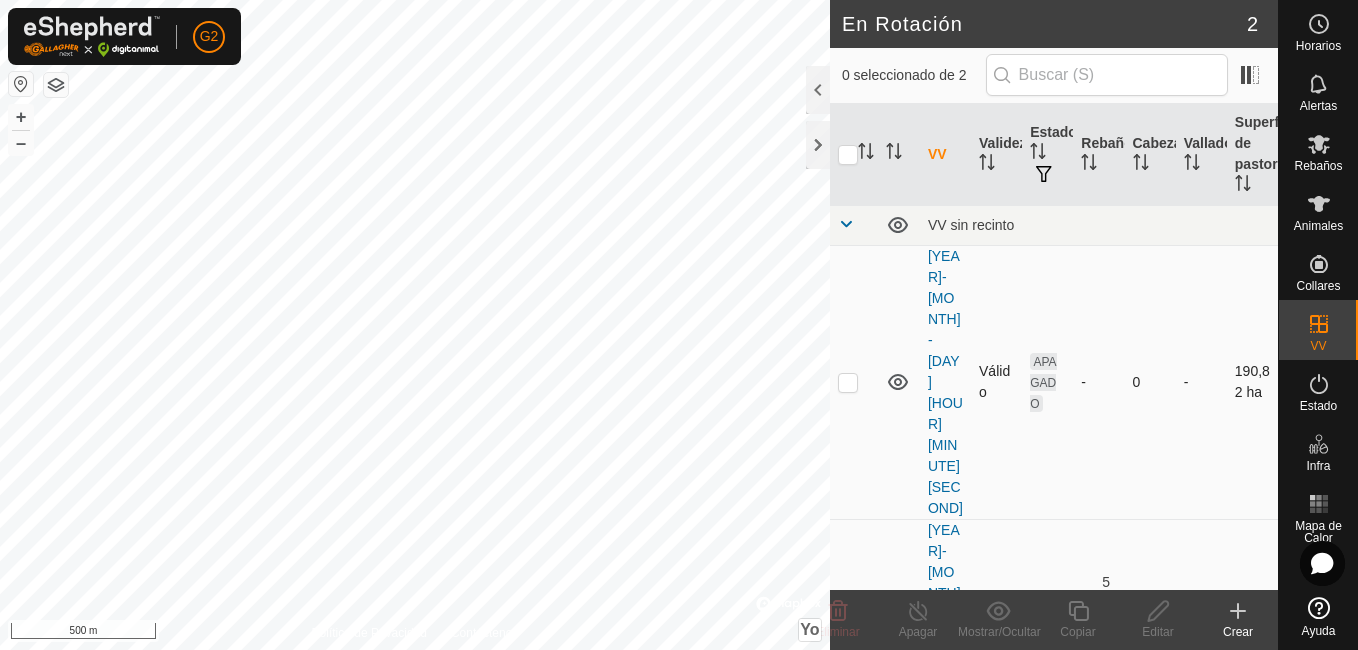 click at bounding box center (848, 382) 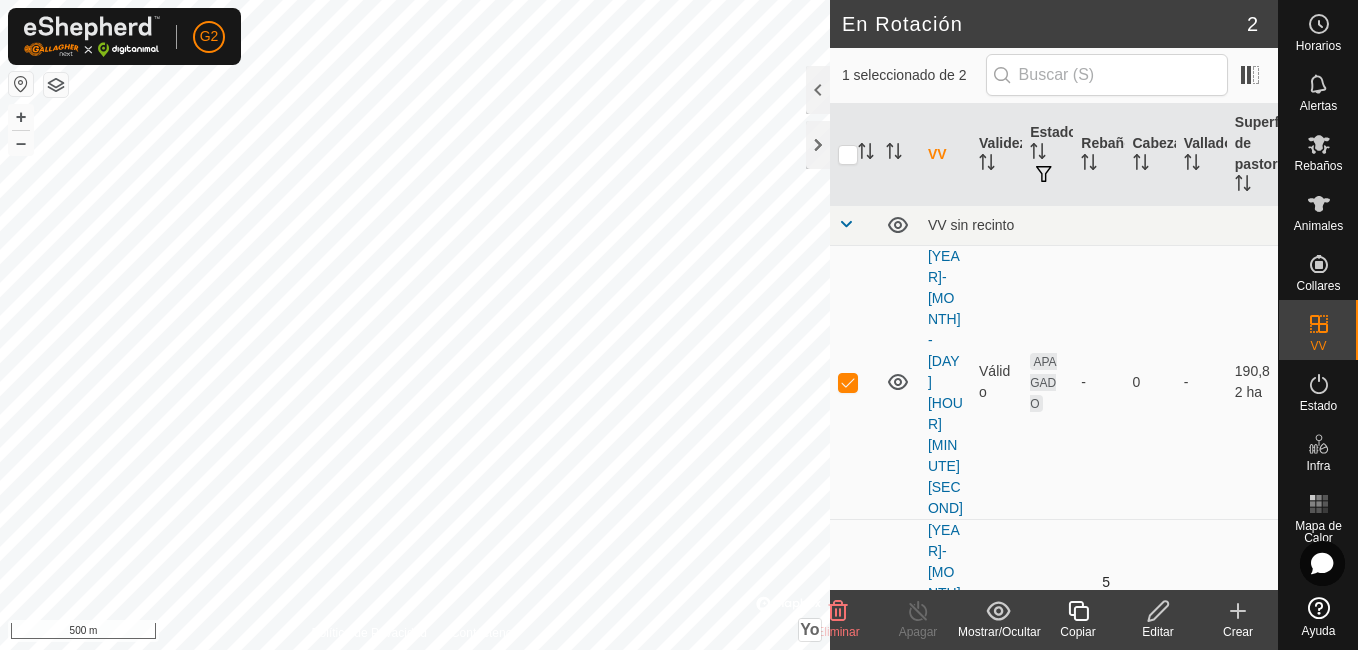 click on "5 Rebaños" at bounding box center (1098, 656) 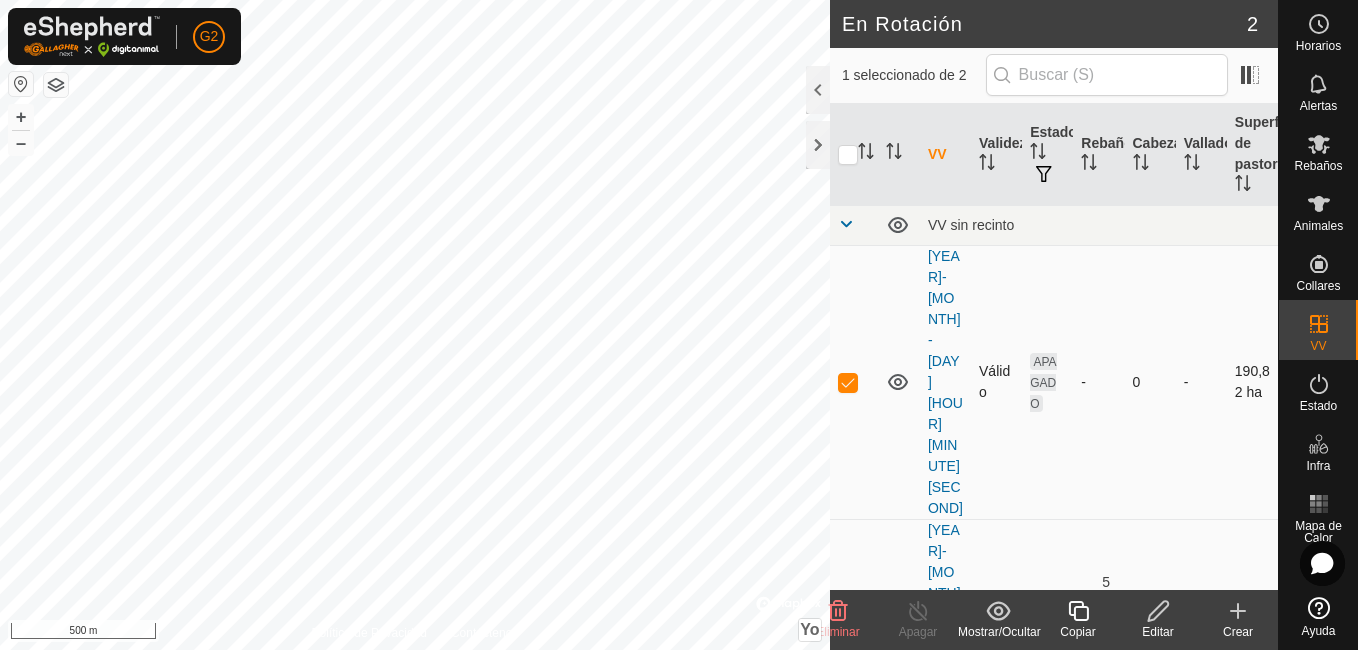 click at bounding box center [848, 382] 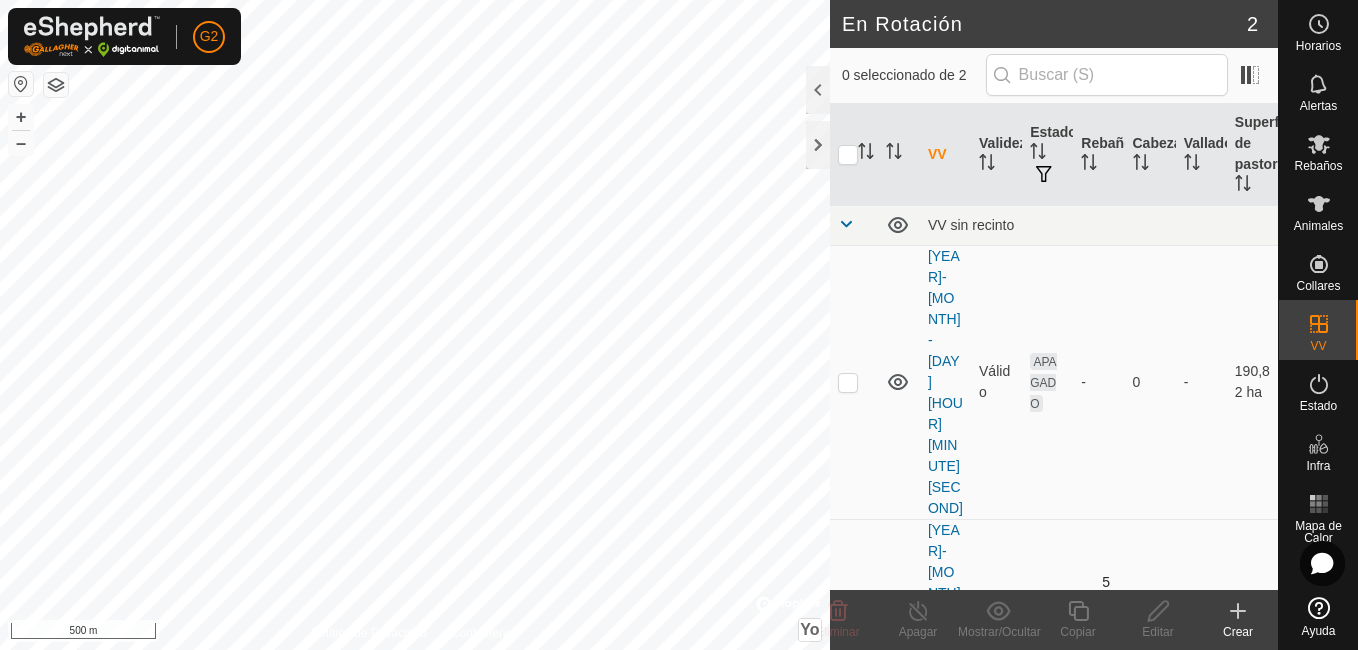 click at bounding box center [848, 656] 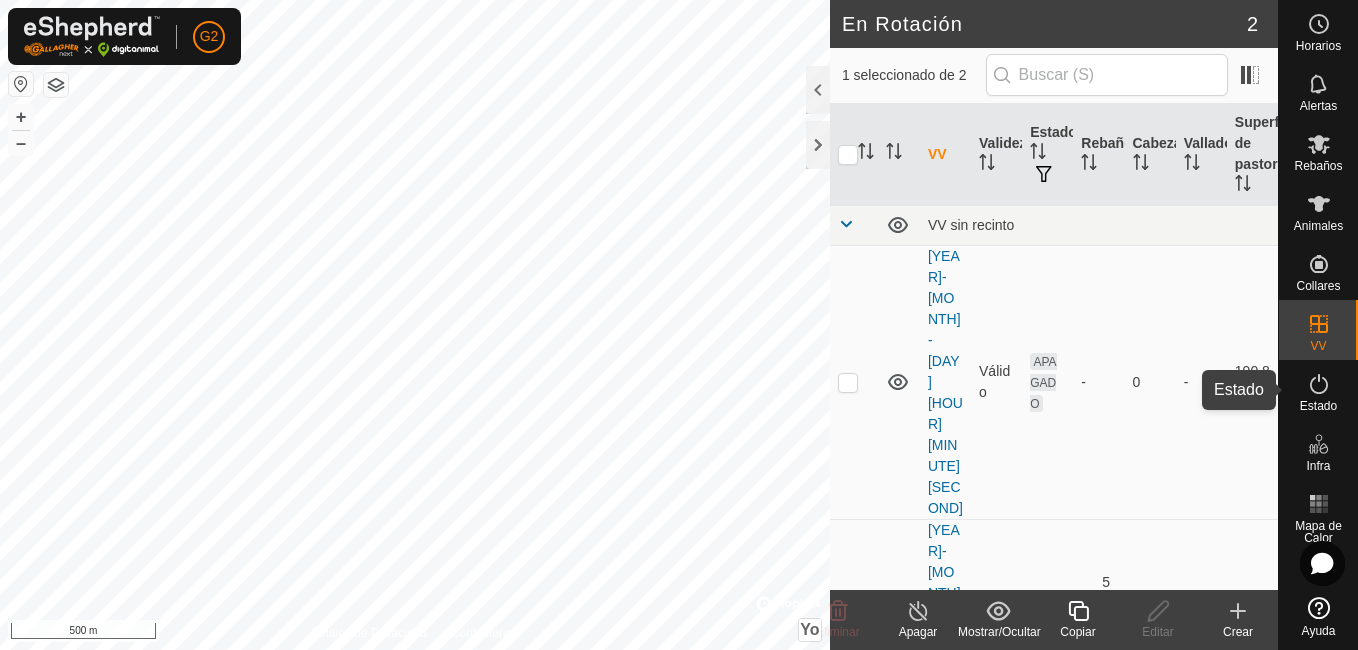 click 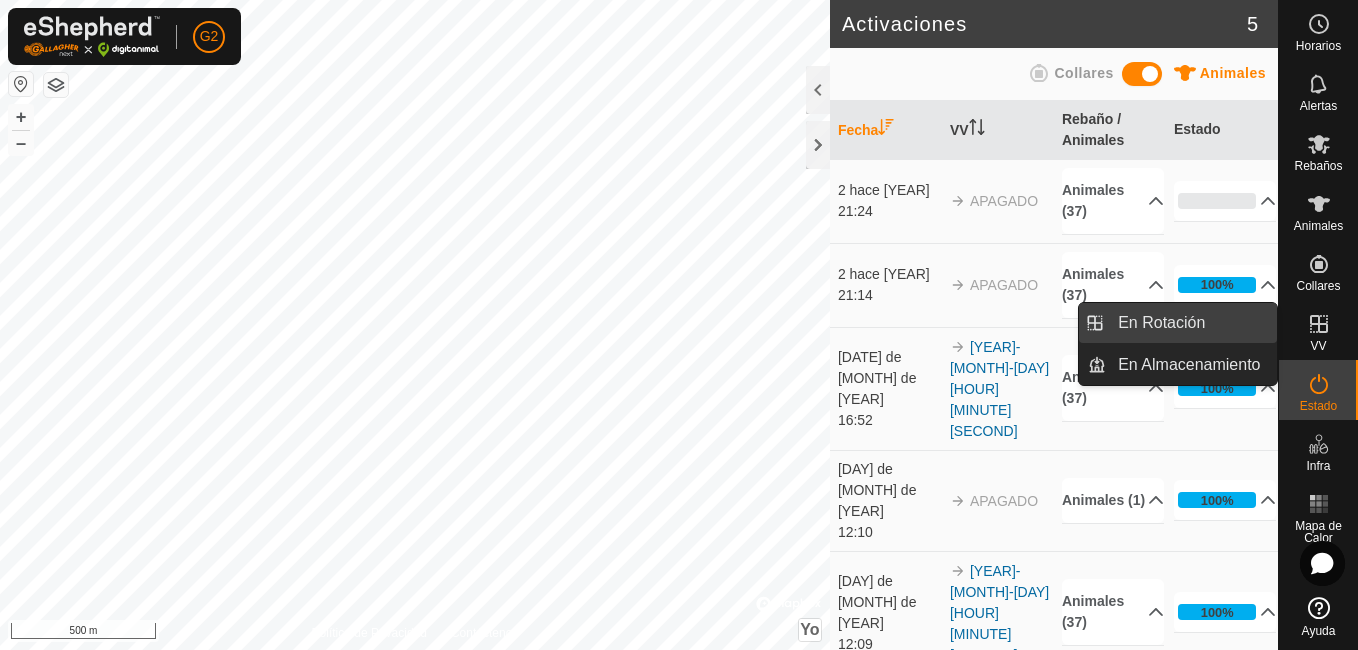 click on "En Rotación" at bounding box center (1191, 323) 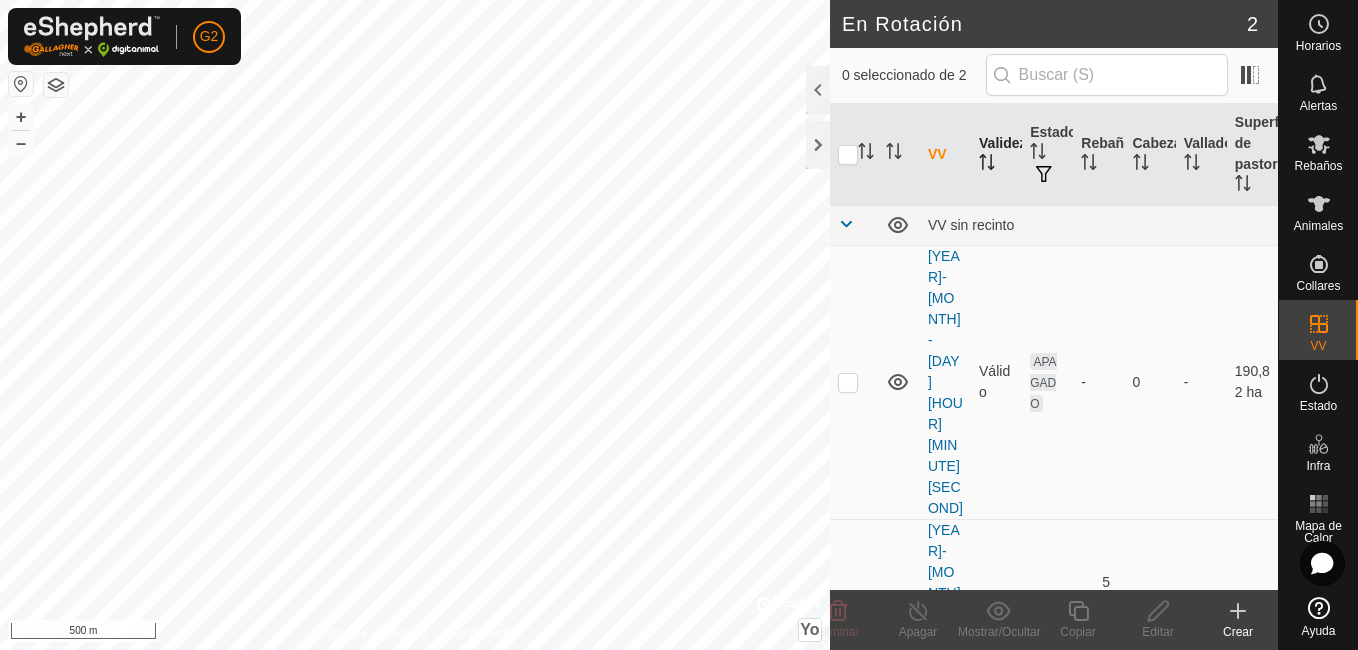 click 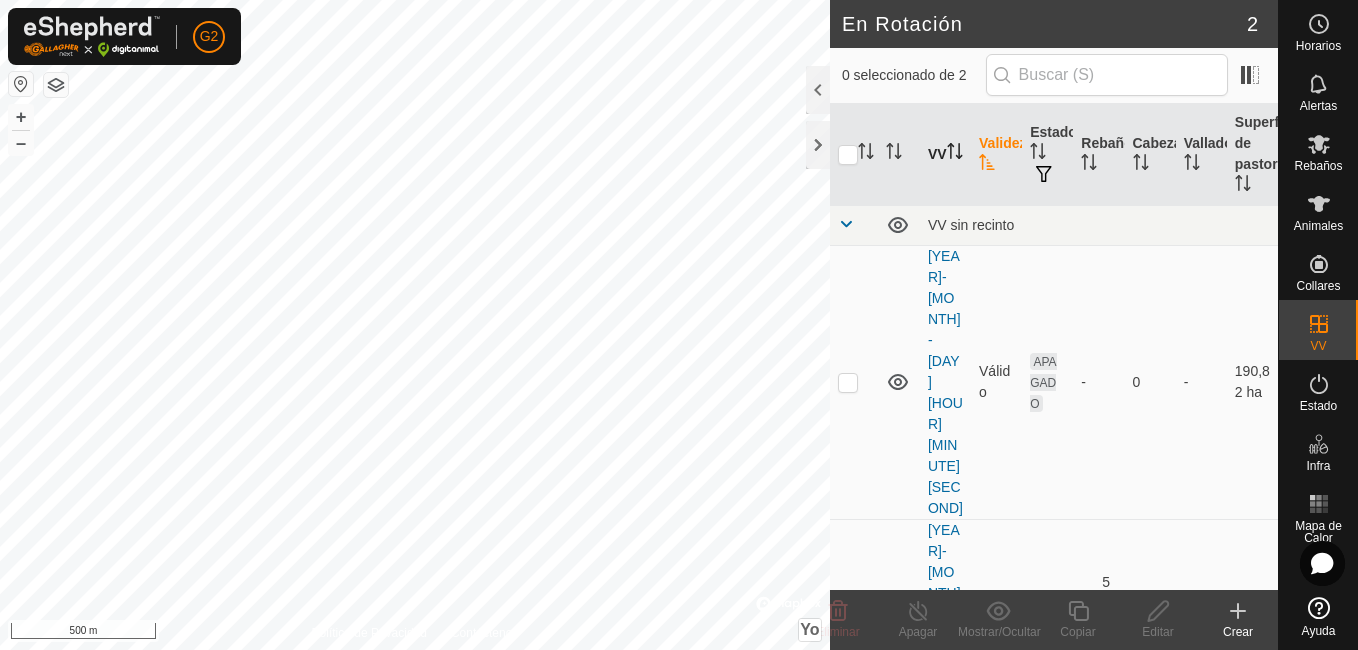 click on "VV" at bounding box center [945, 155] 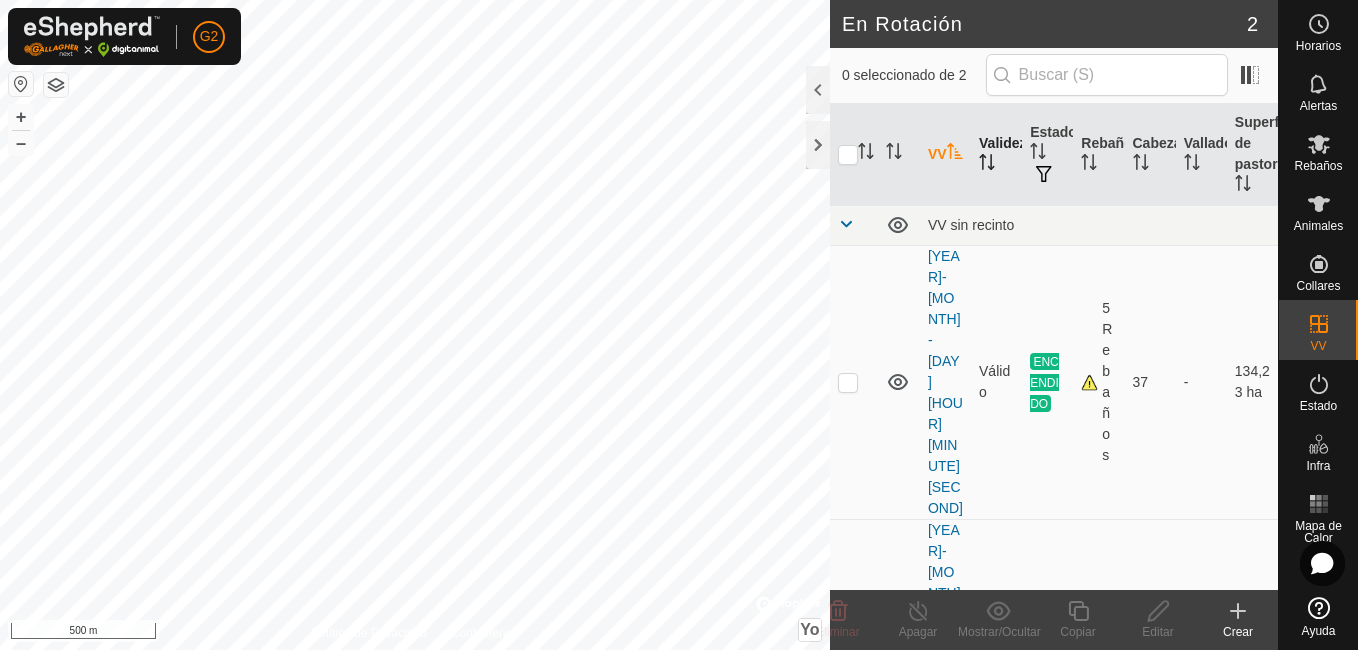 click on "VV" at bounding box center [937, 154] 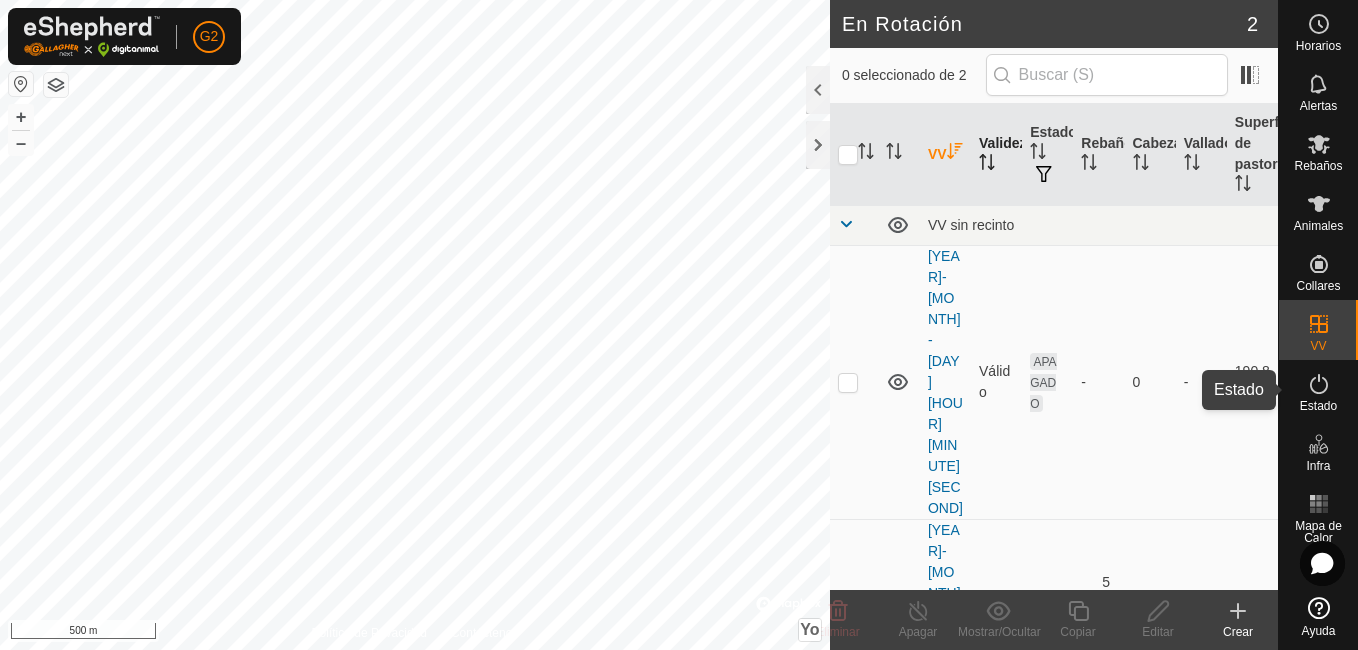 click at bounding box center [1319, 384] 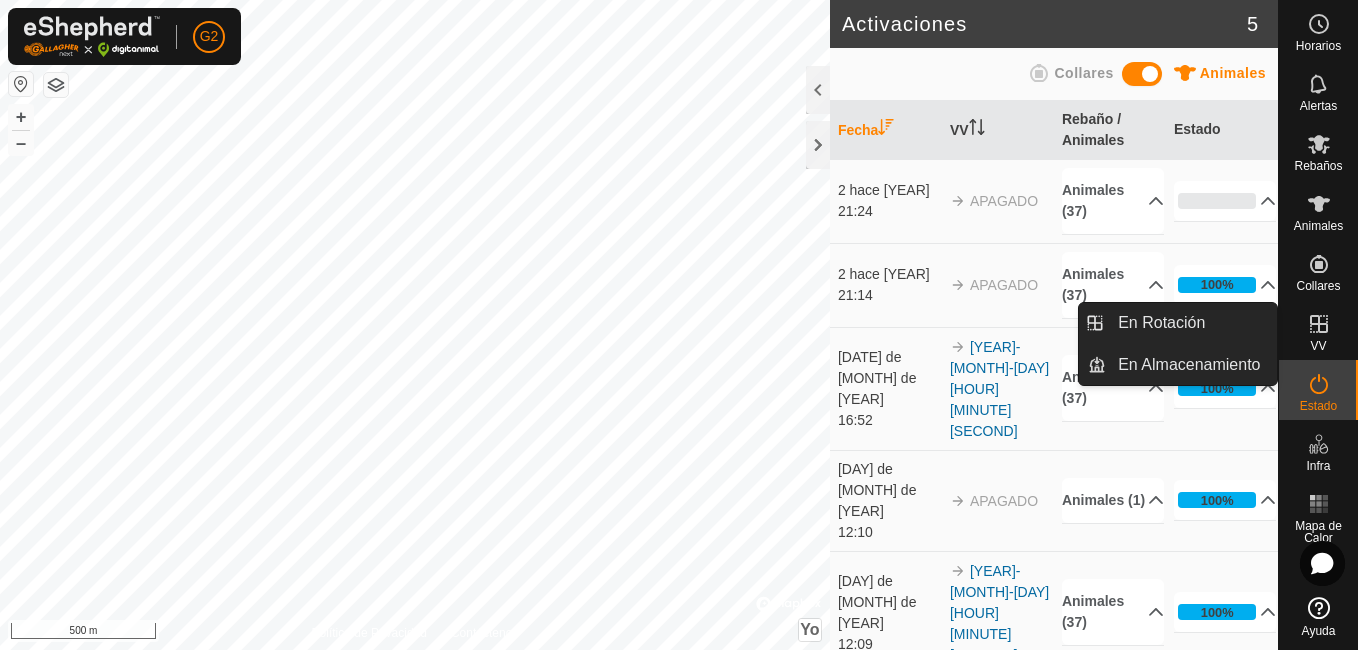 drag, startPoint x: 1319, startPoint y: 357, endPoint x: 1319, endPoint y: 340, distance: 17 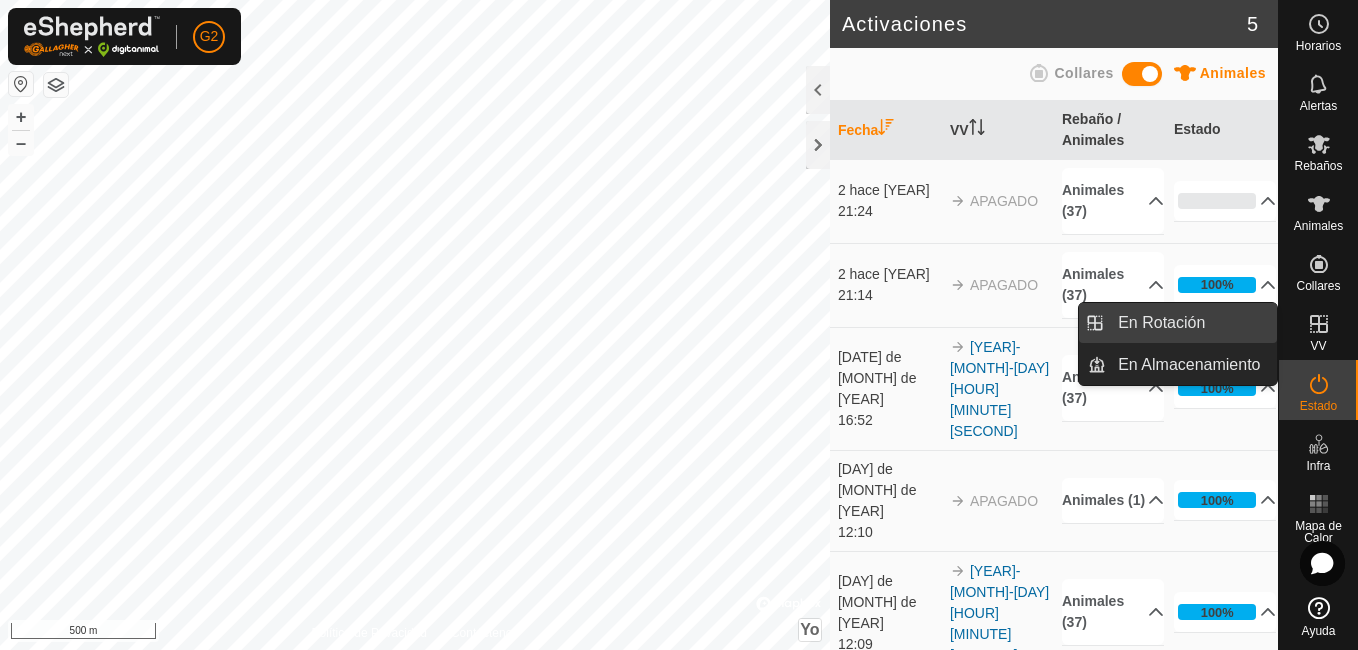 click on "En Rotación" at bounding box center [1191, 323] 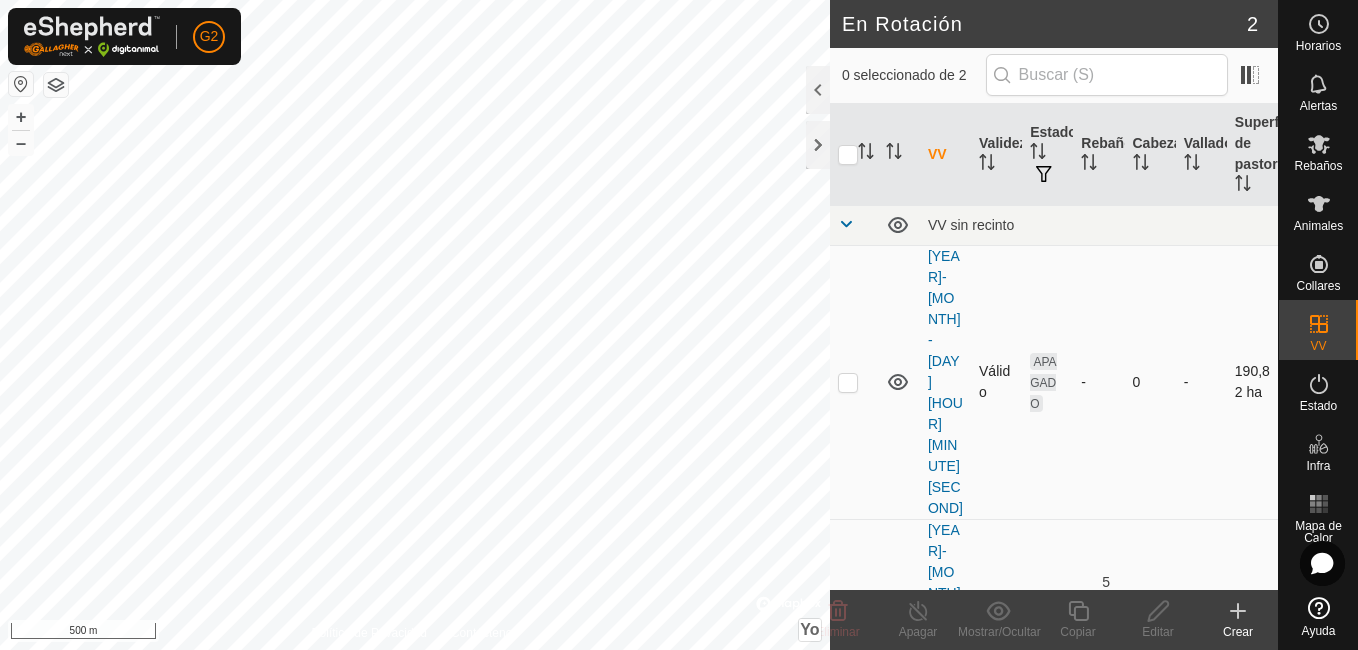 click at bounding box center (848, 382) 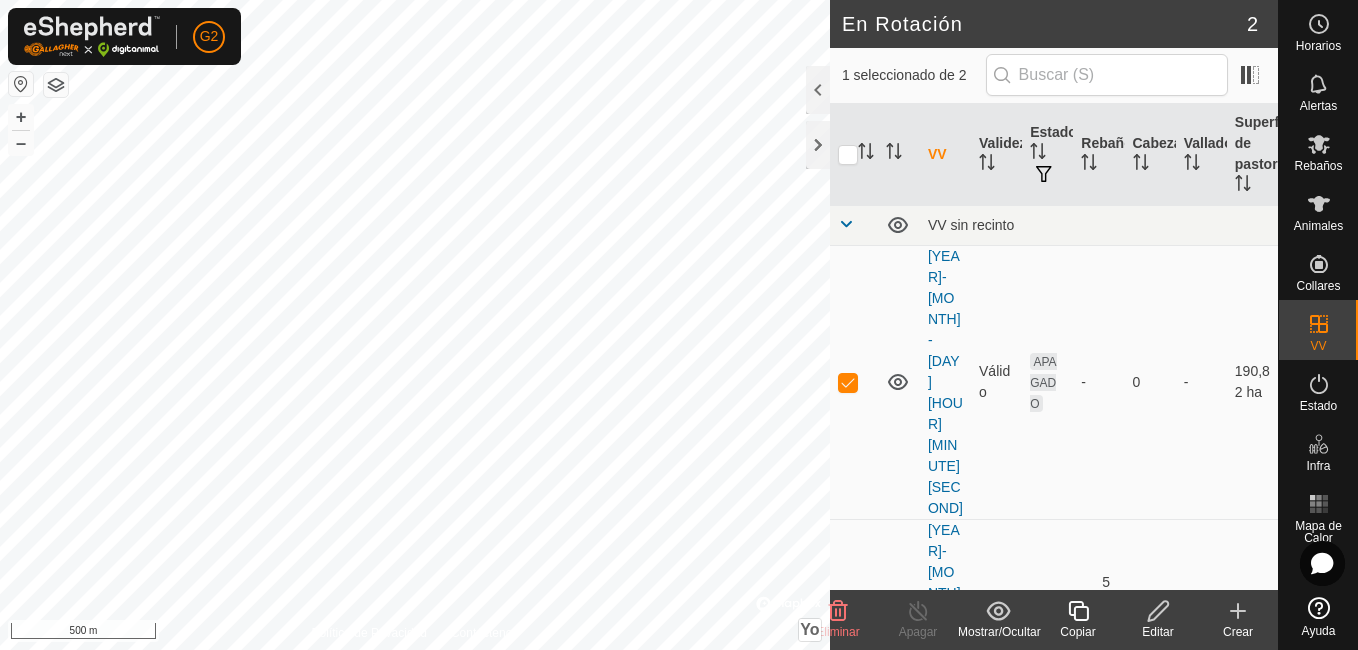 click on "Editar" 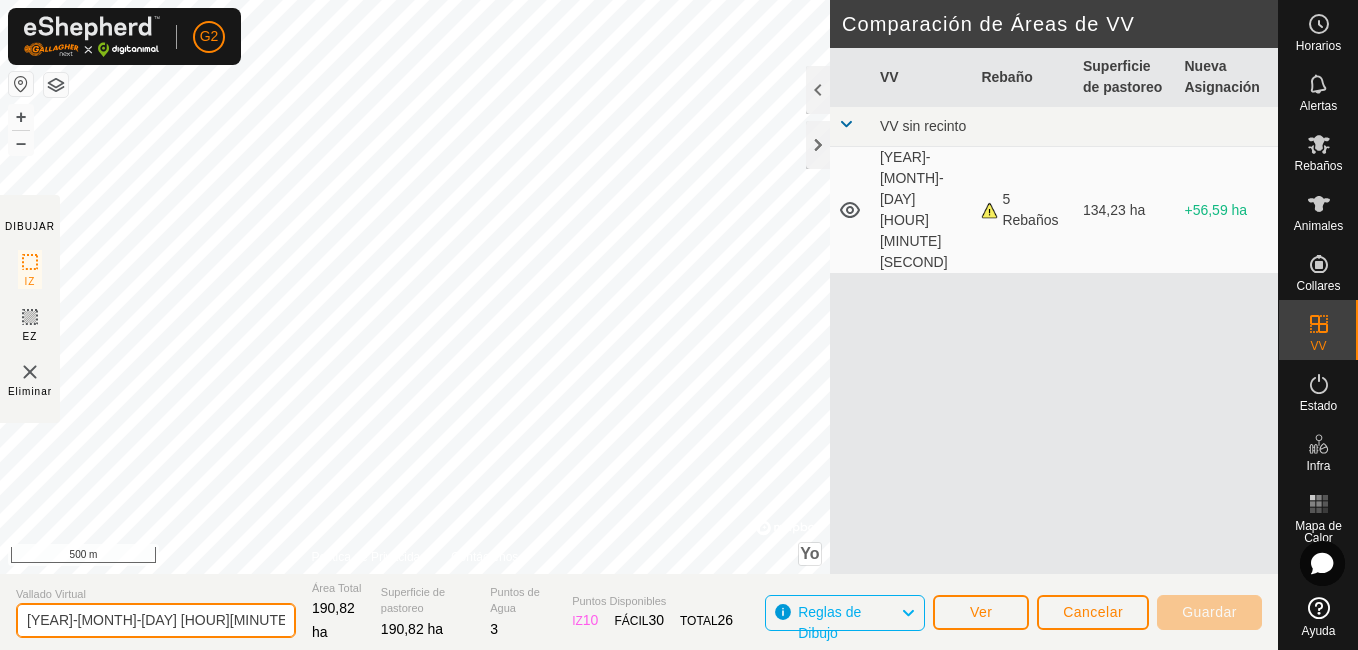 click on "[YEAR]-[MONTH]-[DAY] [HOUR][MINUTE][SECOND]" 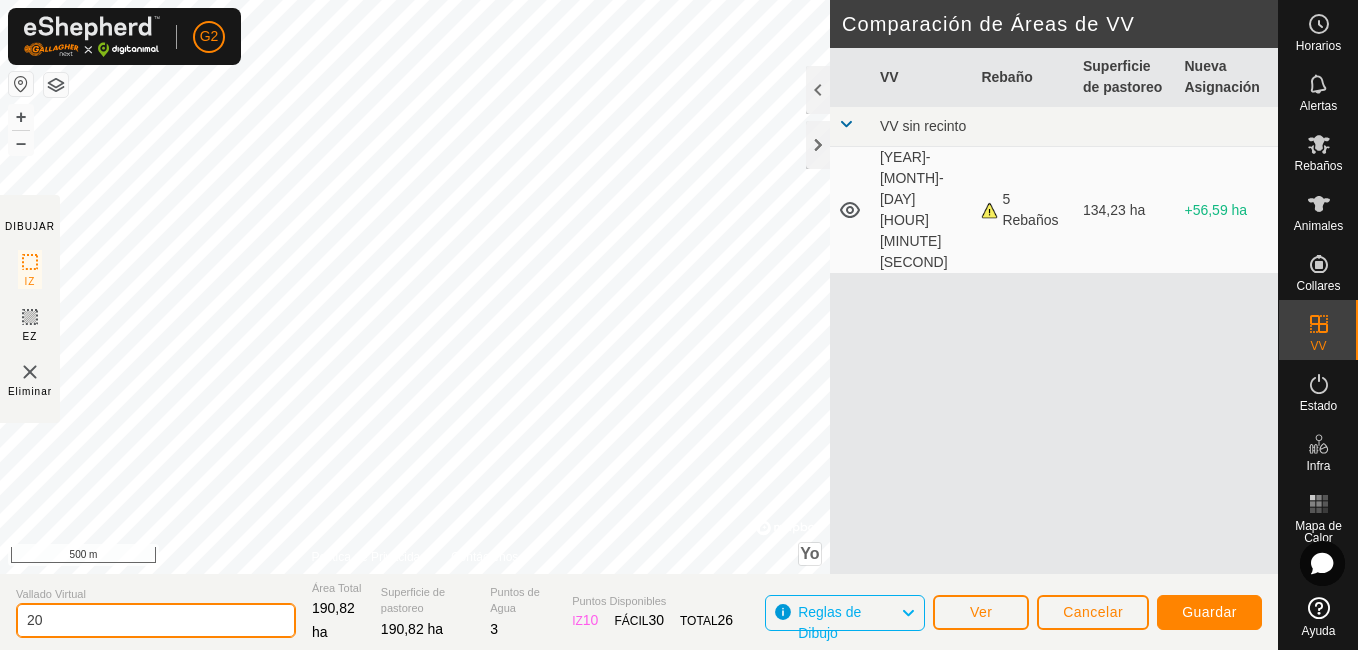 type on "2" 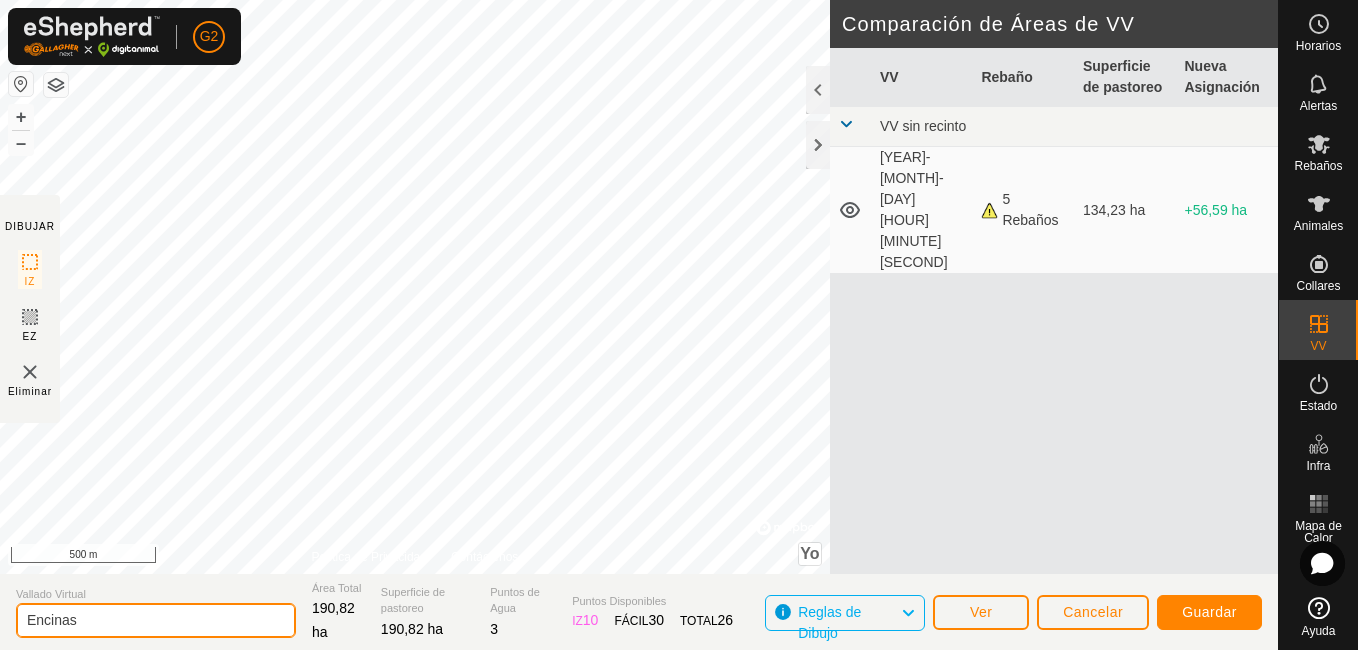 type on "Encinas" 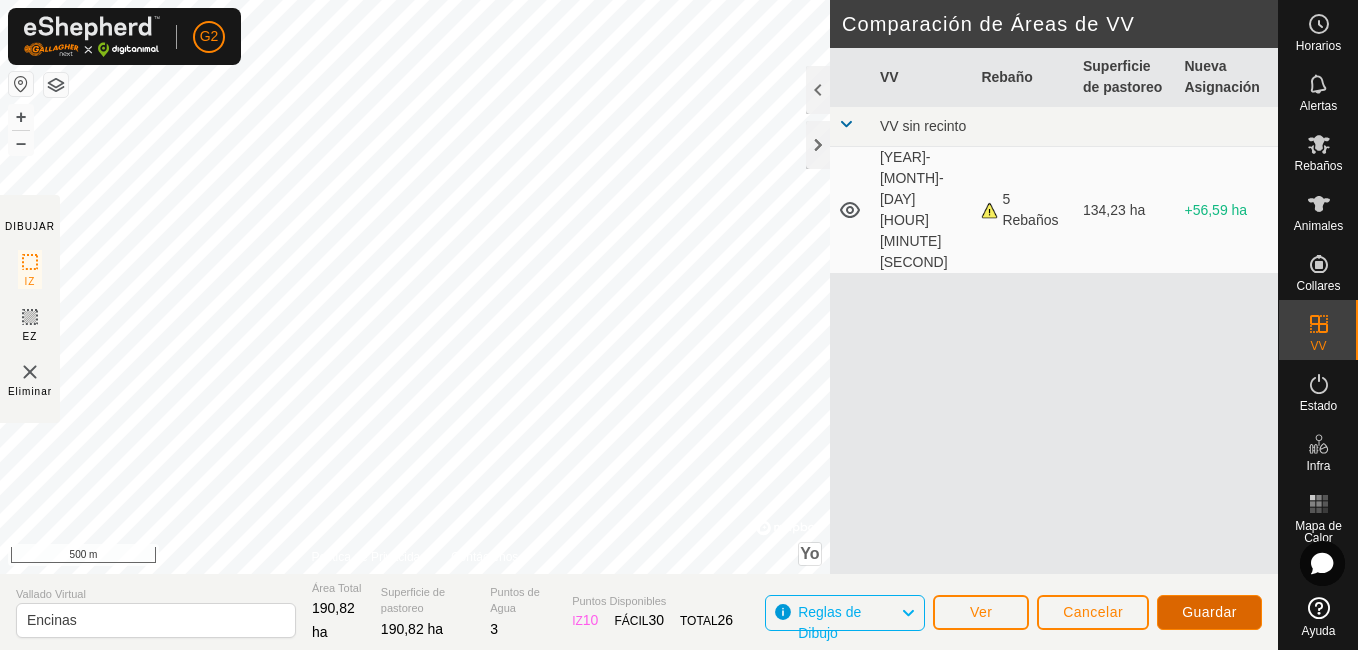 click on "Guardar" 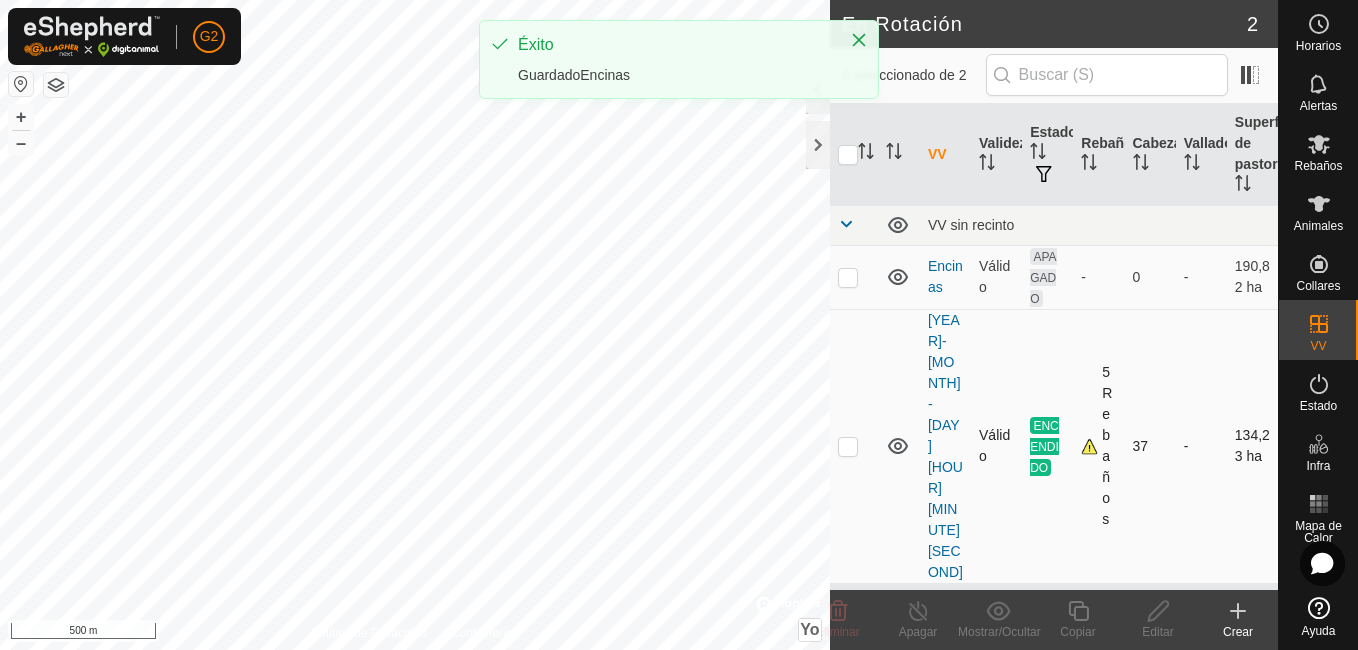 click at bounding box center [848, 446] 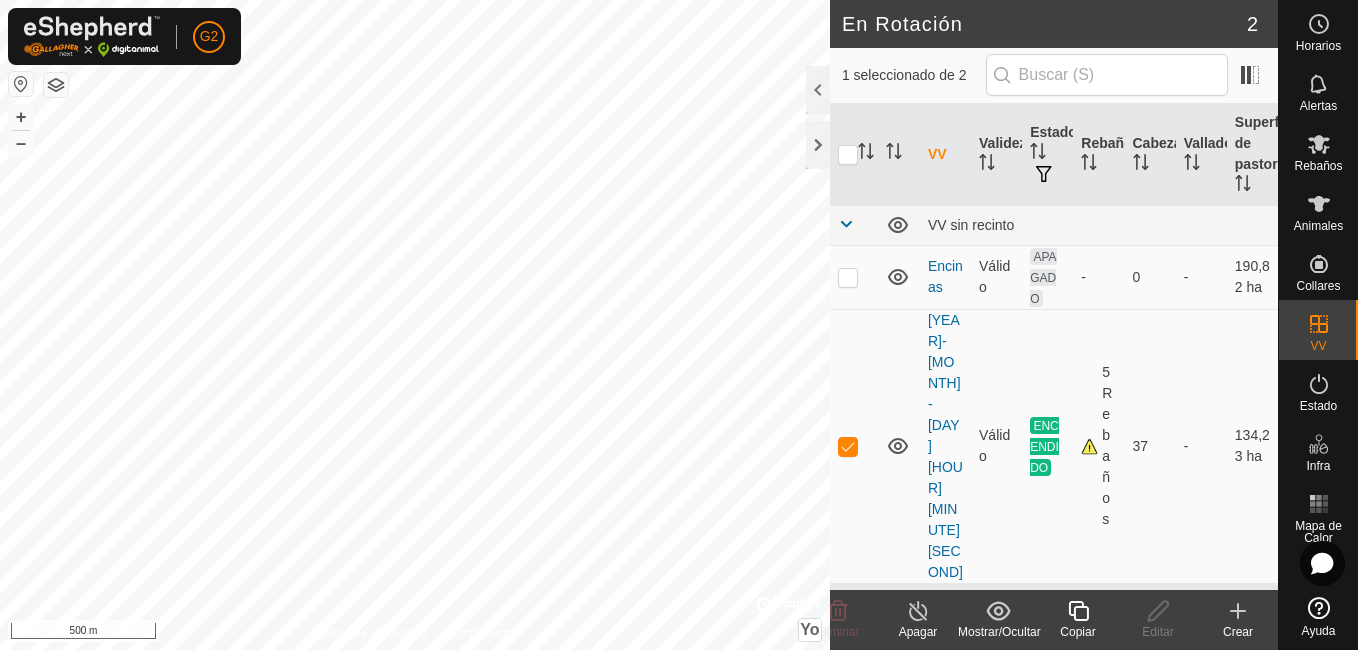 click 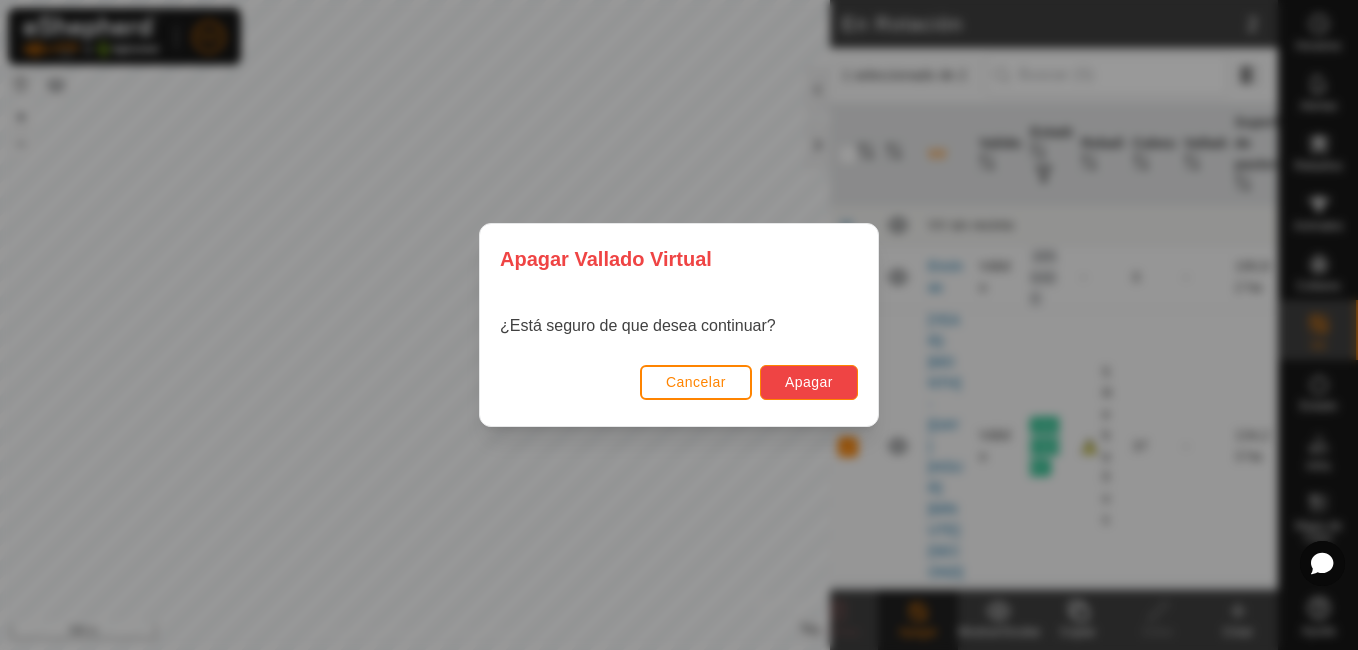 click on "Apagar" at bounding box center (809, 382) 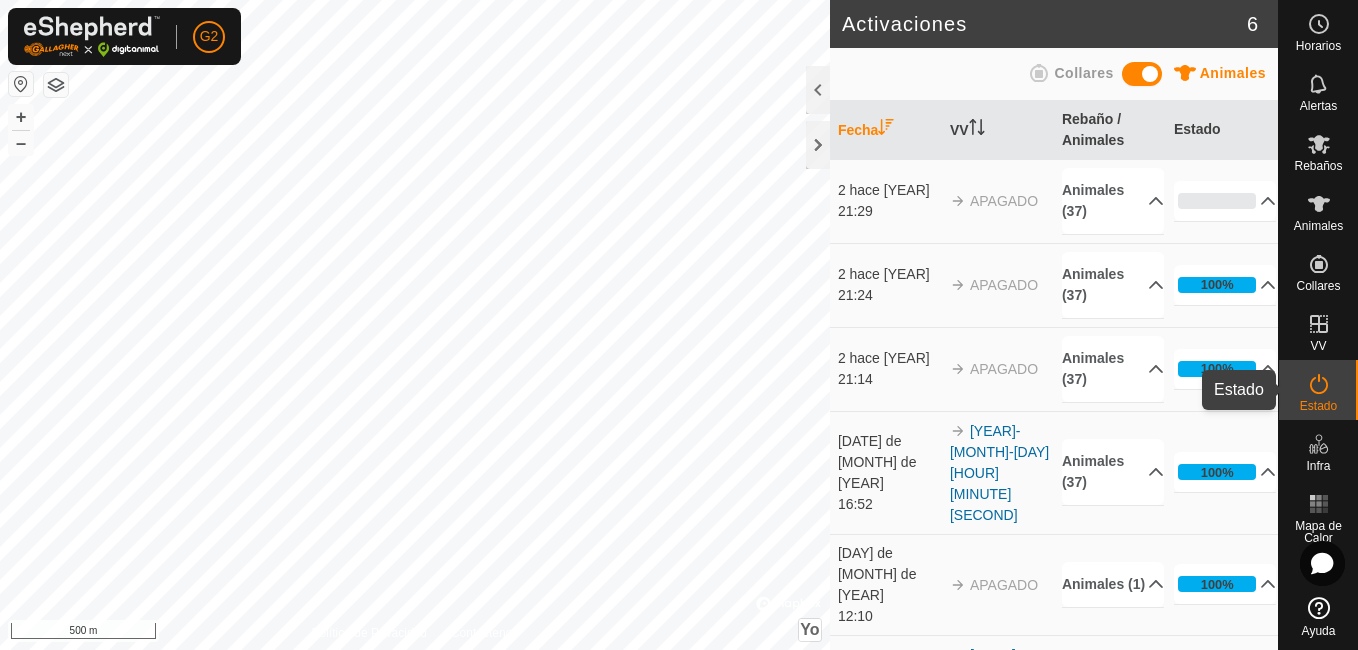click 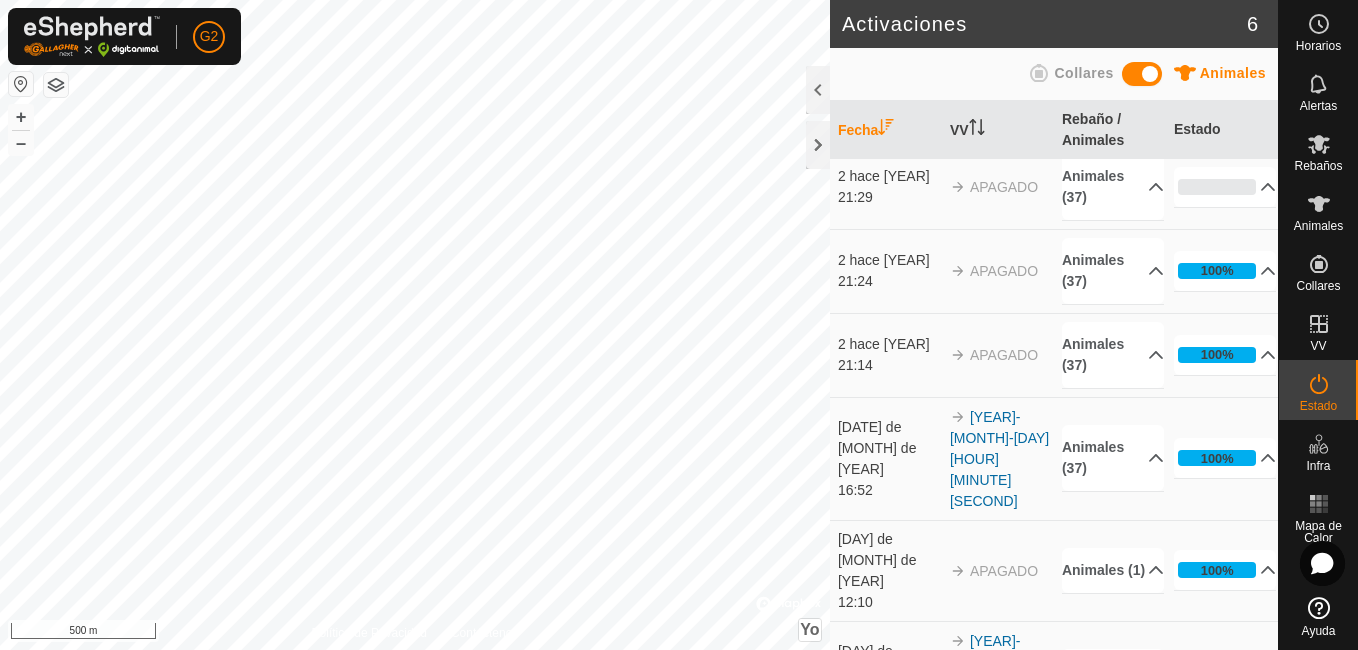 scroll, scrollTop: 0, scrollLeft: 0, axis: both 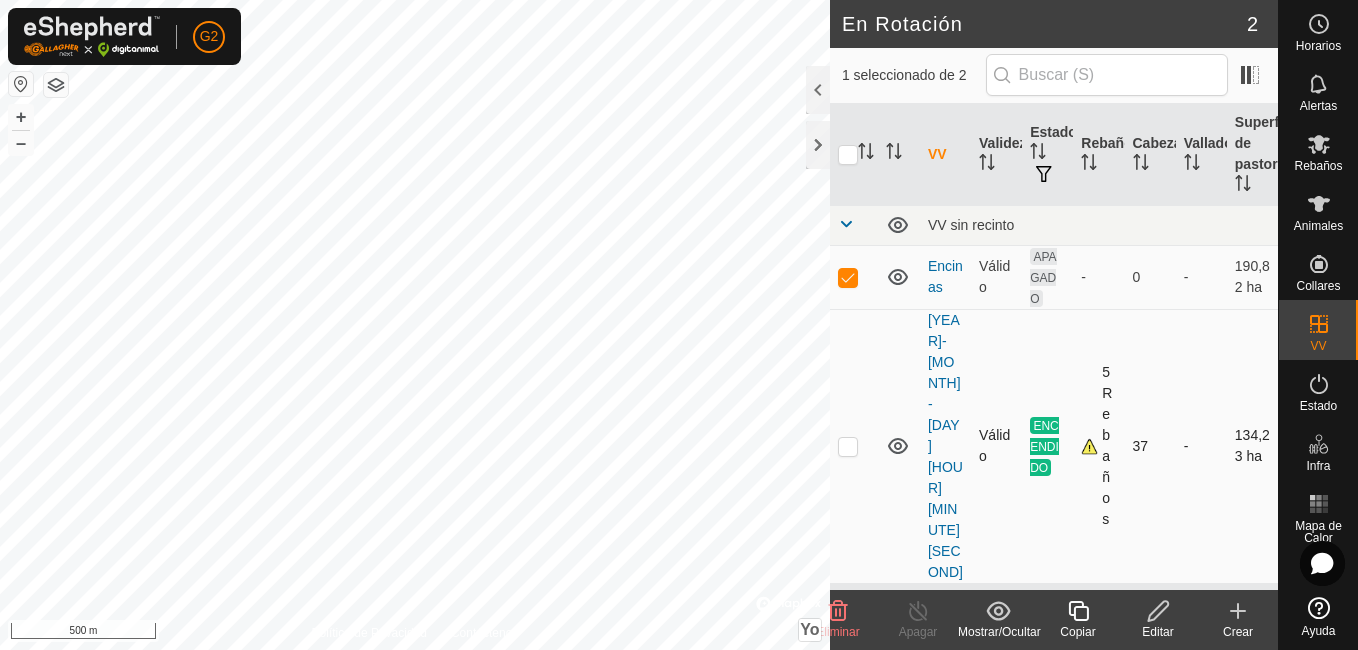 checkbox on "false" 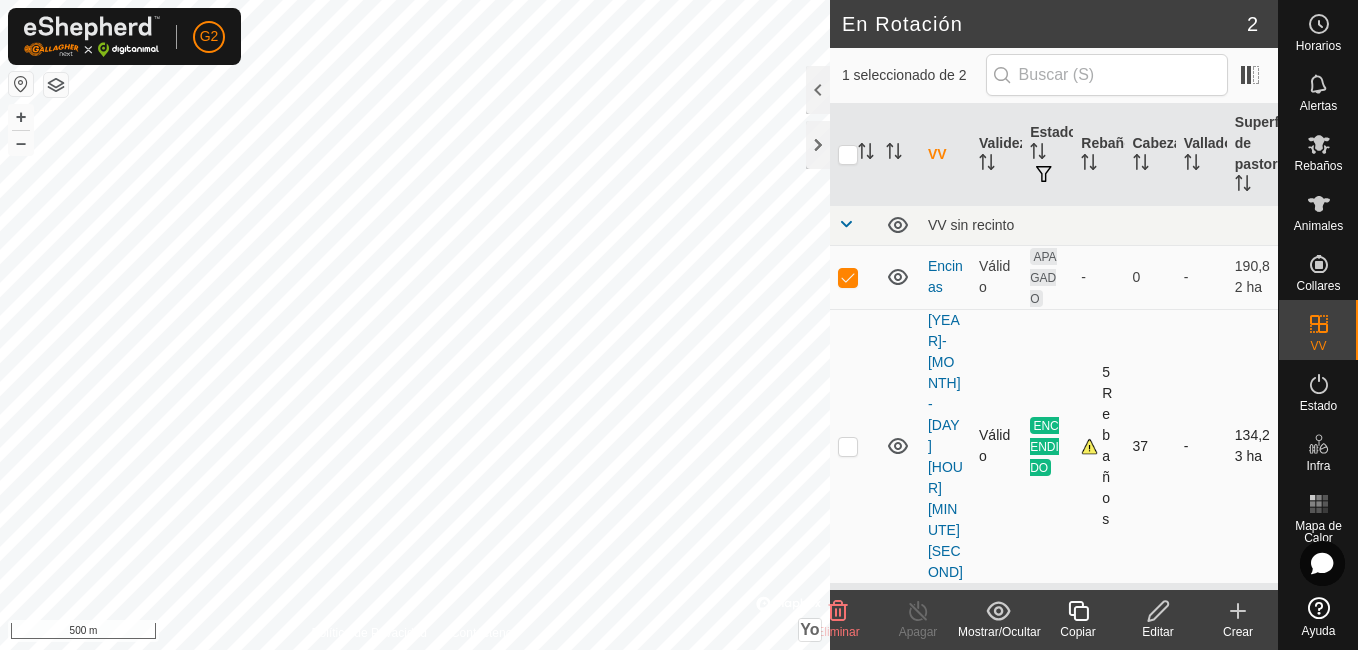 checkbox on "true" 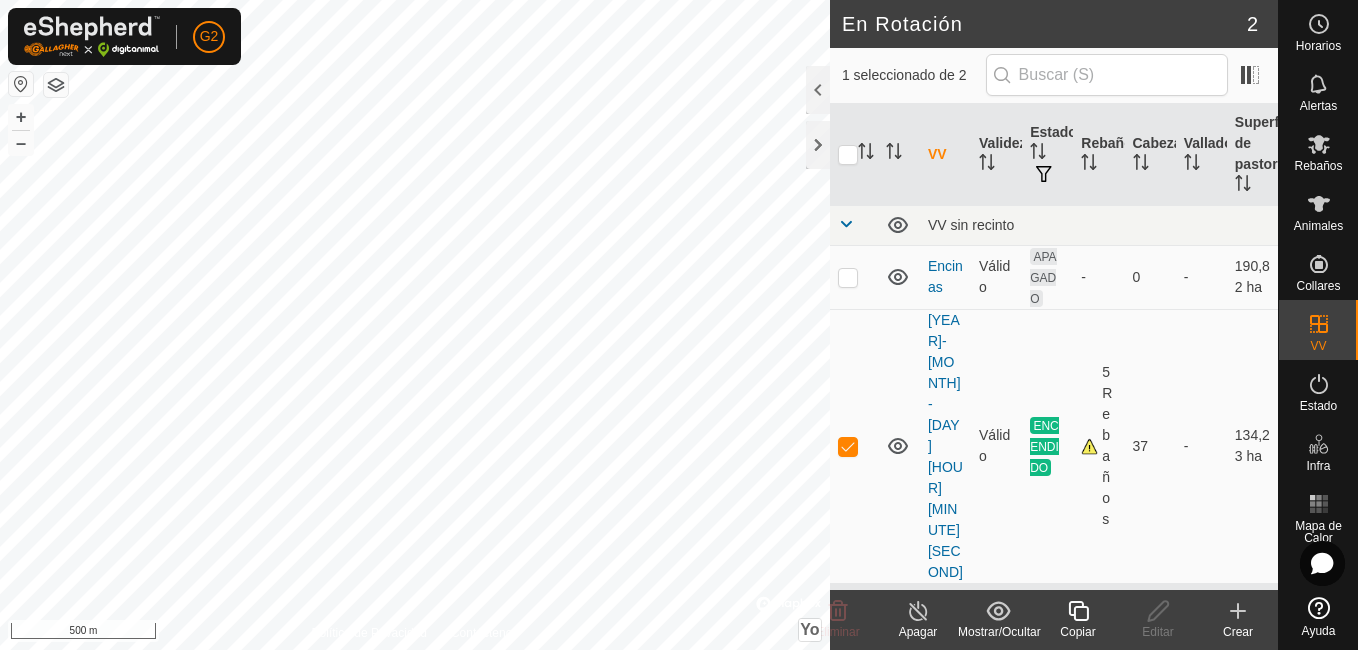 click on "Apagar" 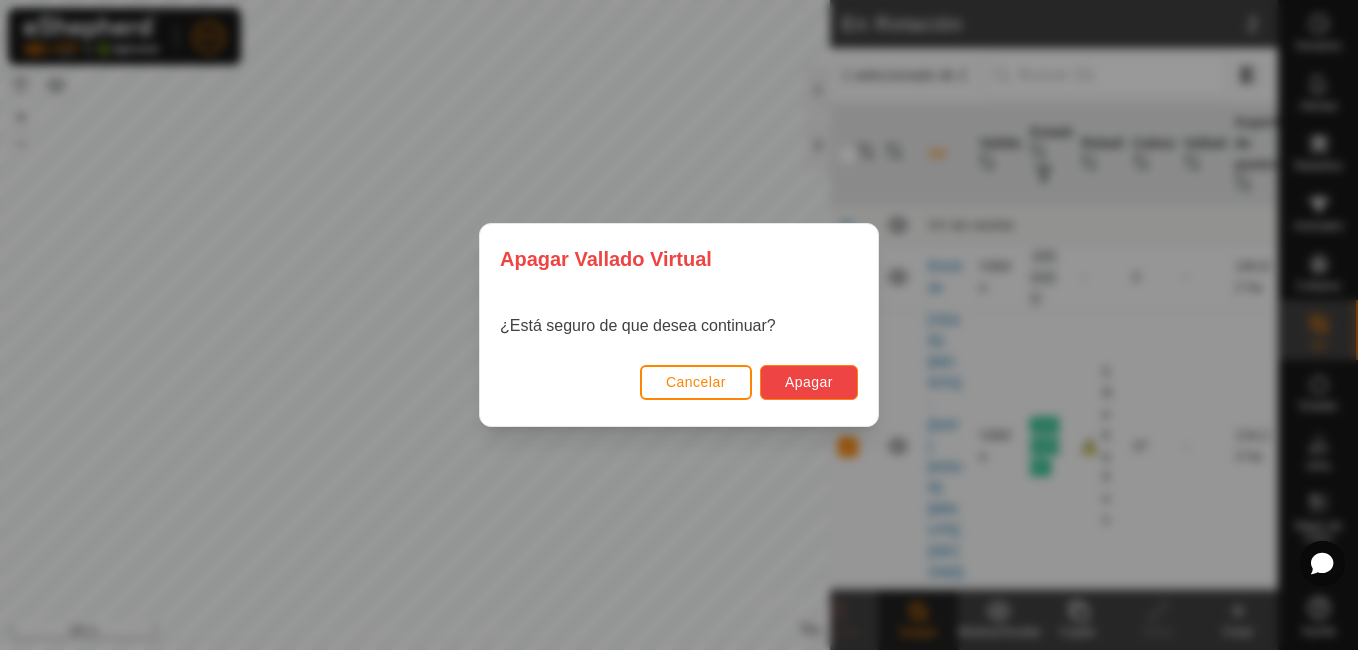 click on "Apagar" at bounding box center [809, 382] 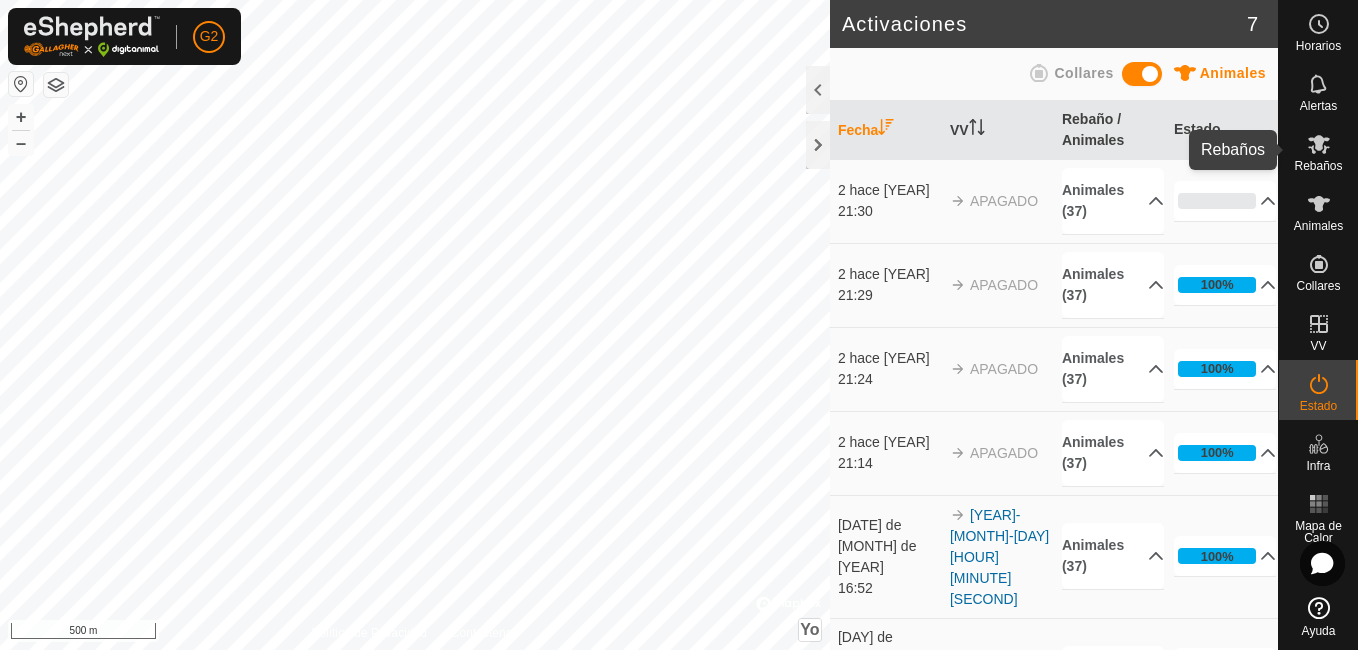 click at bounding box center (1319, 144) 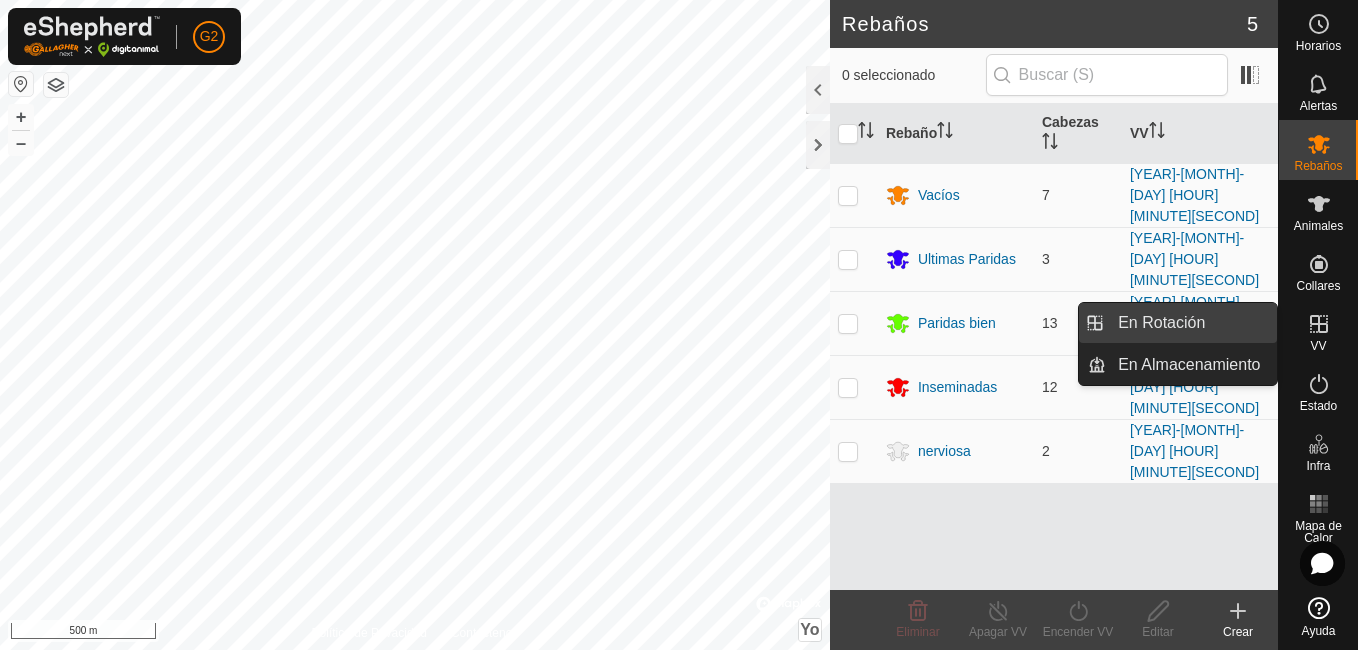 click on "En Rotación" at bounding box center (1191, 323) 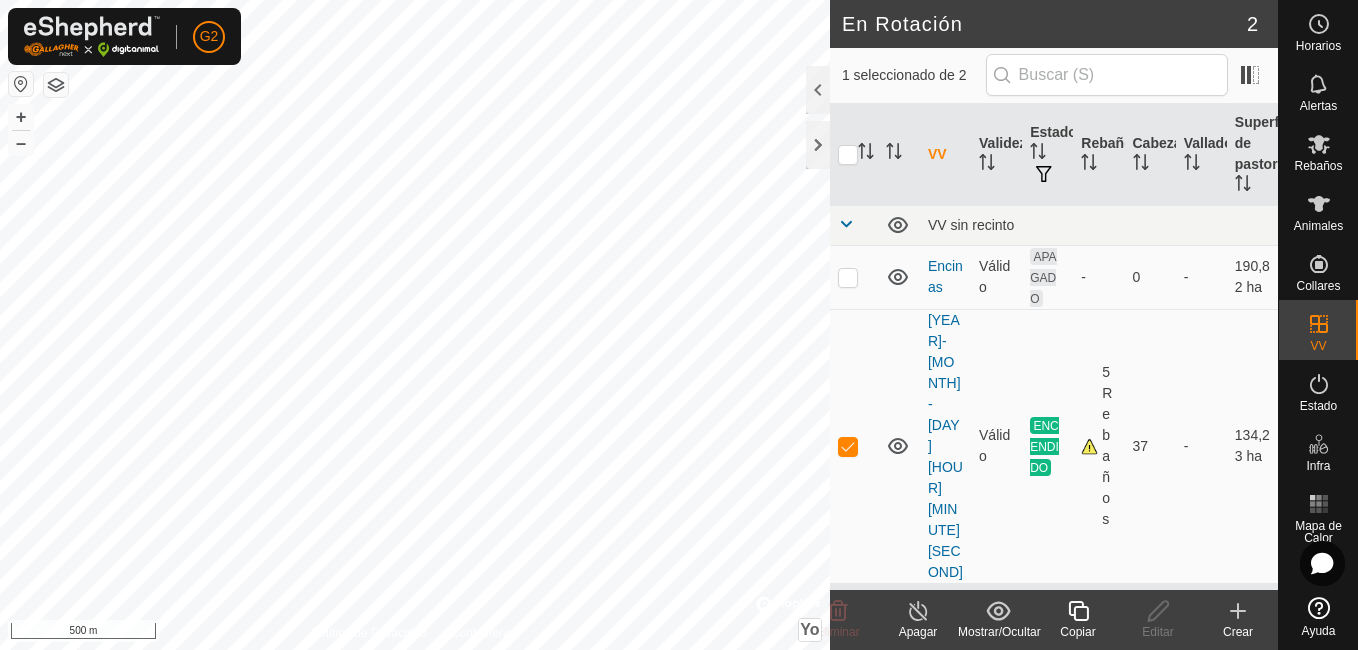 click 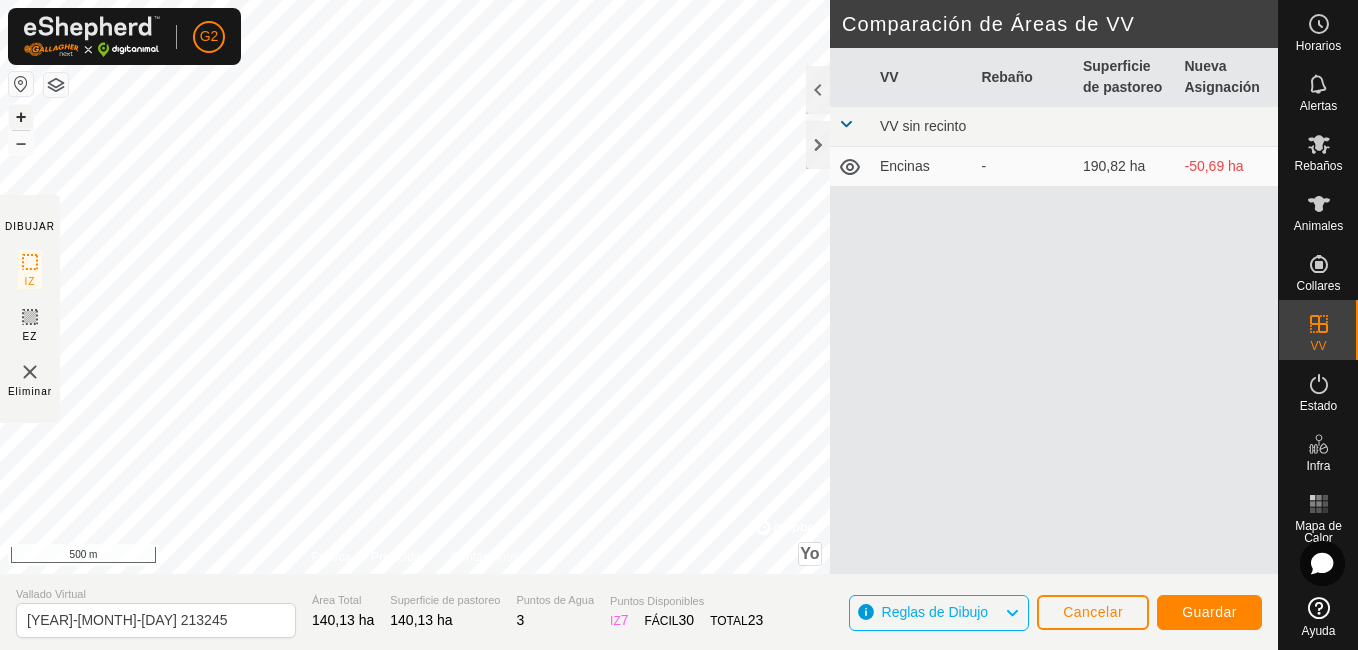 click on "+" at bounding box center (21, 117) 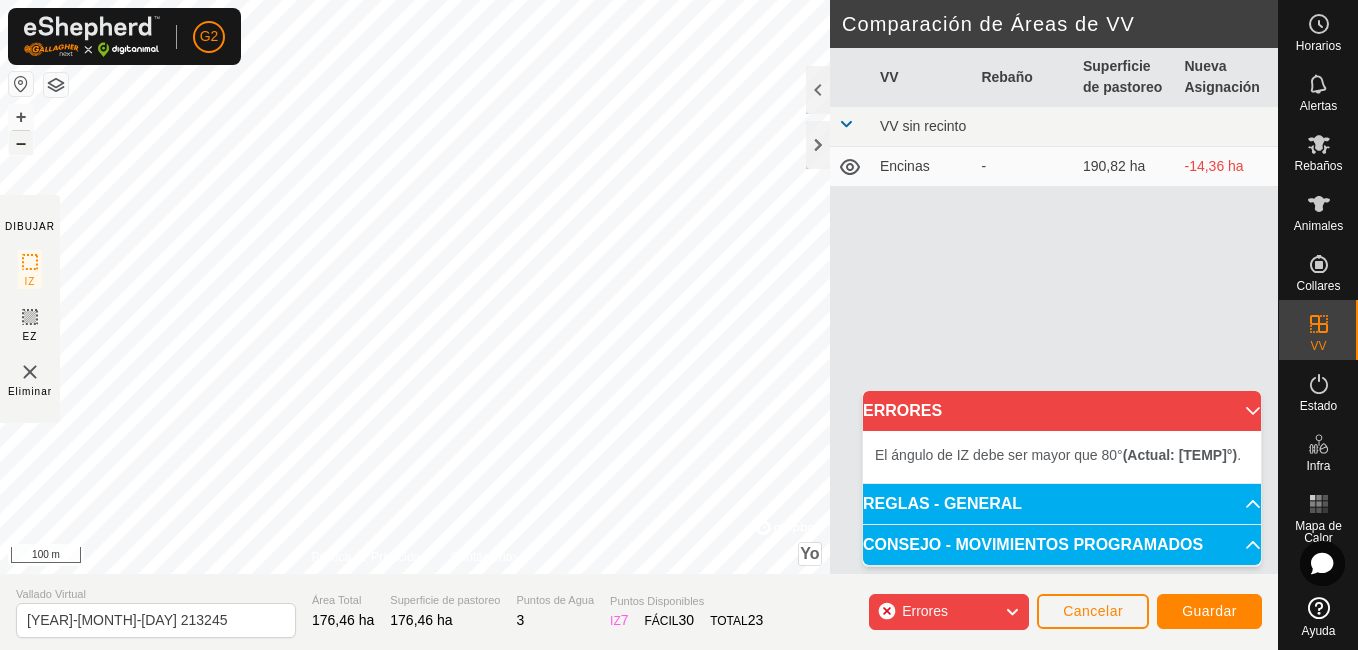click on "–" at bounding box center (21, 143) 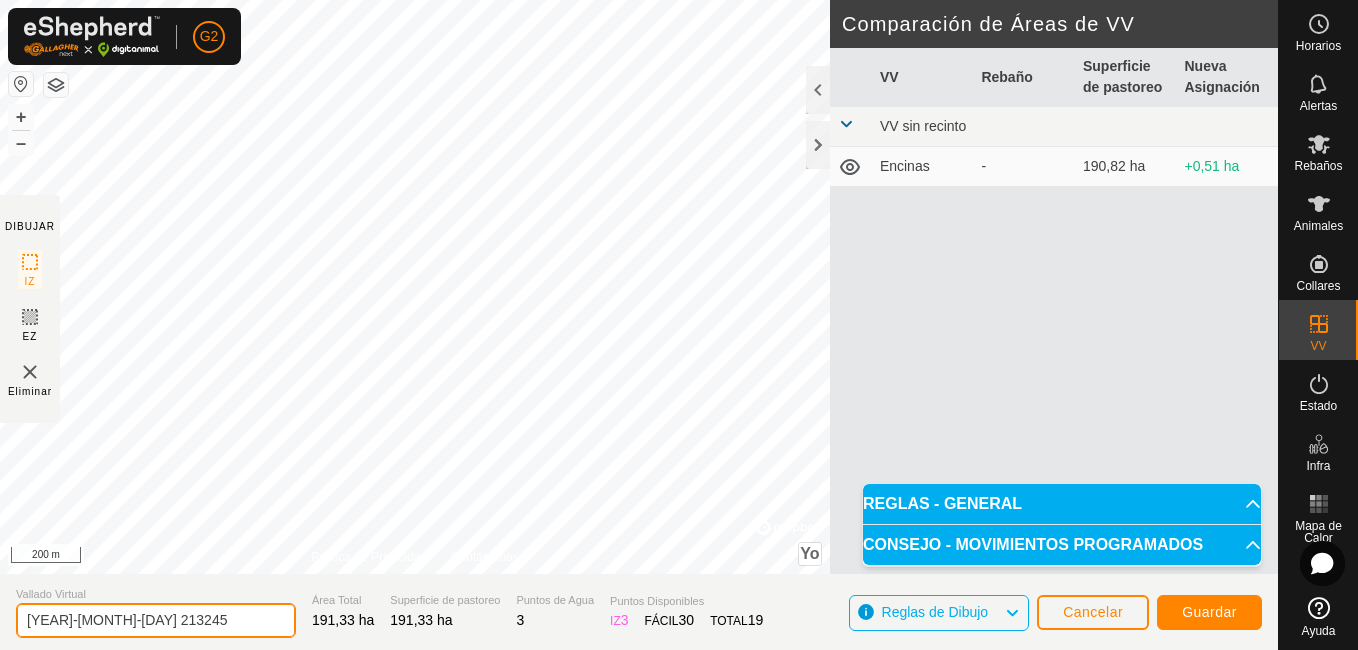 drag, startPoint x: 209, startPoint y: 629, endPoint x: 13, endPoint y: 615, distance: 196.49936 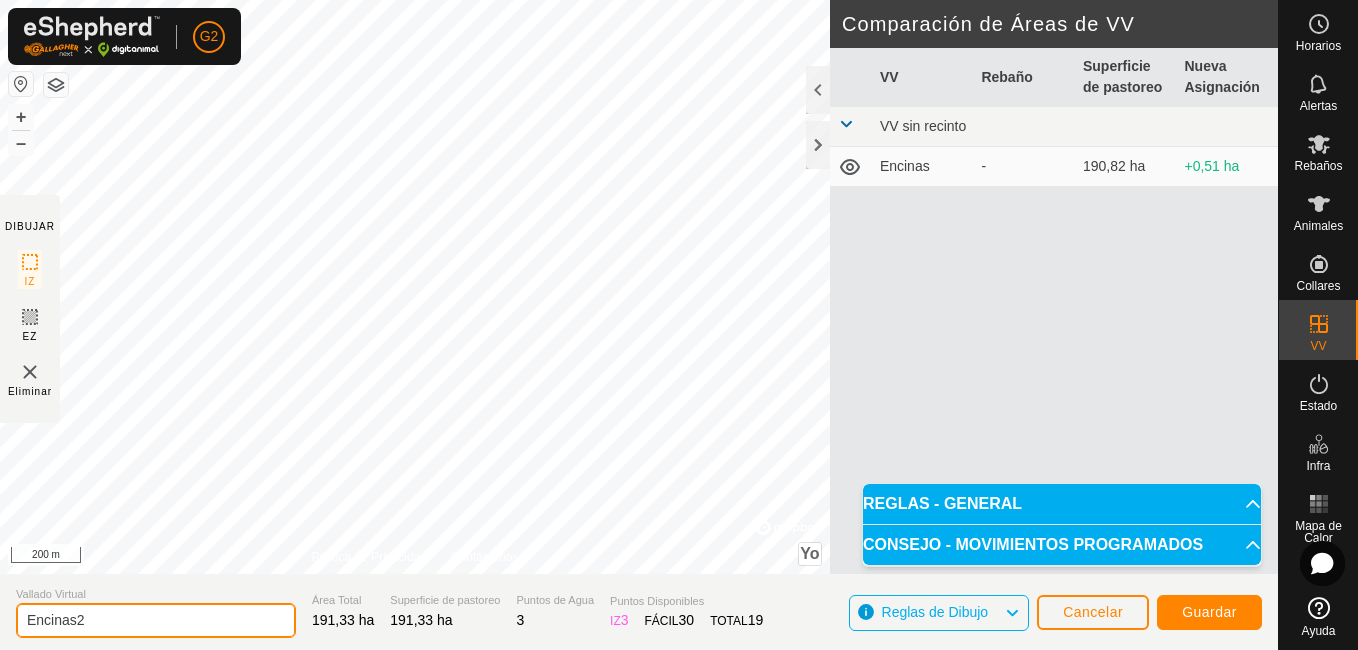 type on "Encinas2" 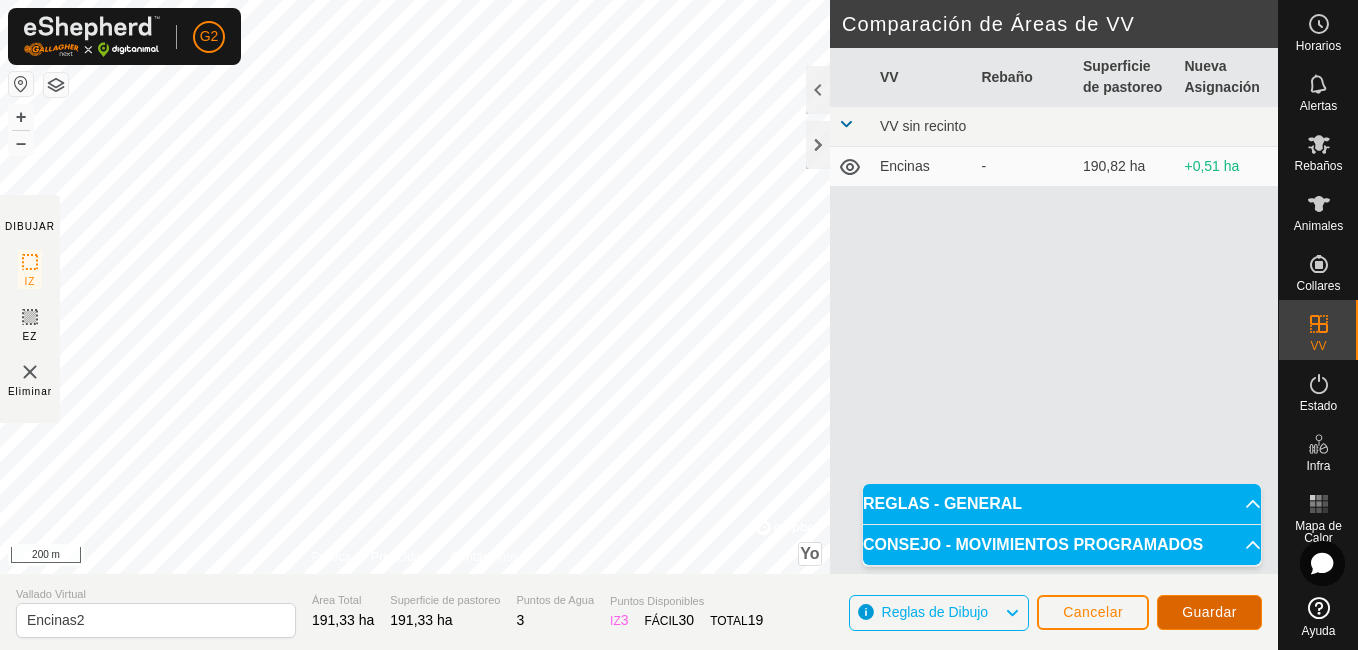 click on "Guardar" 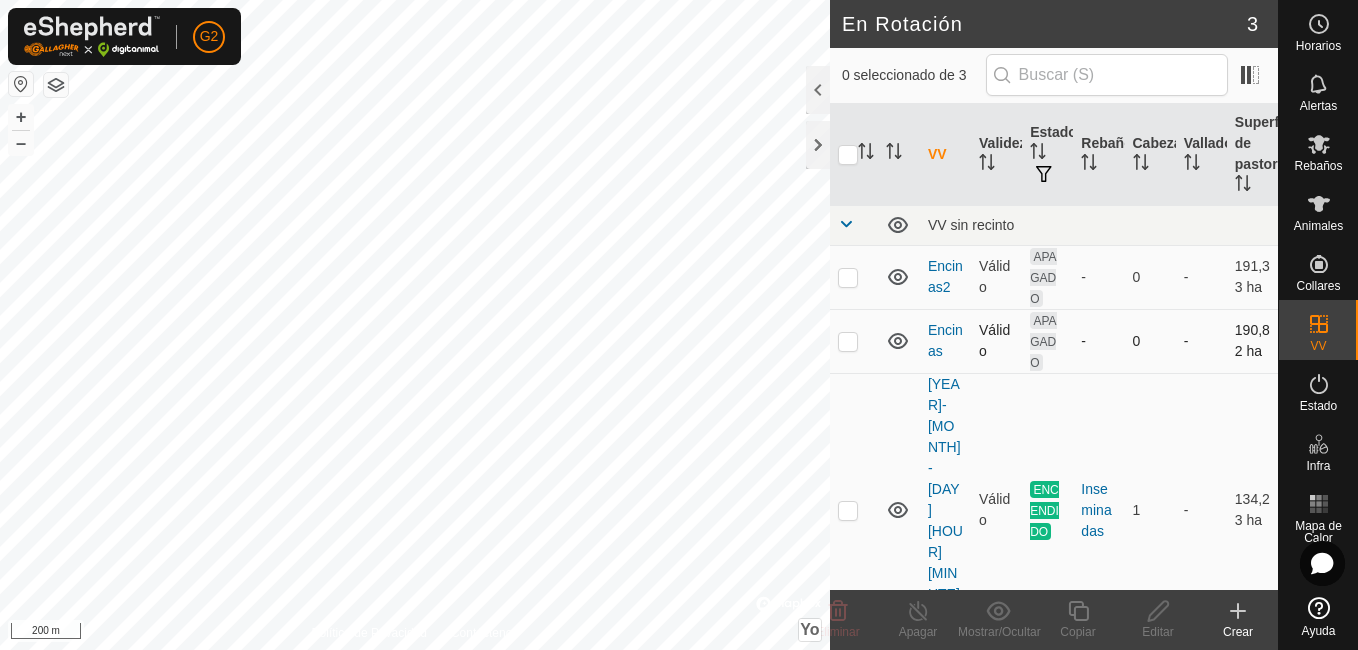 click at bounding box center [848, 341] 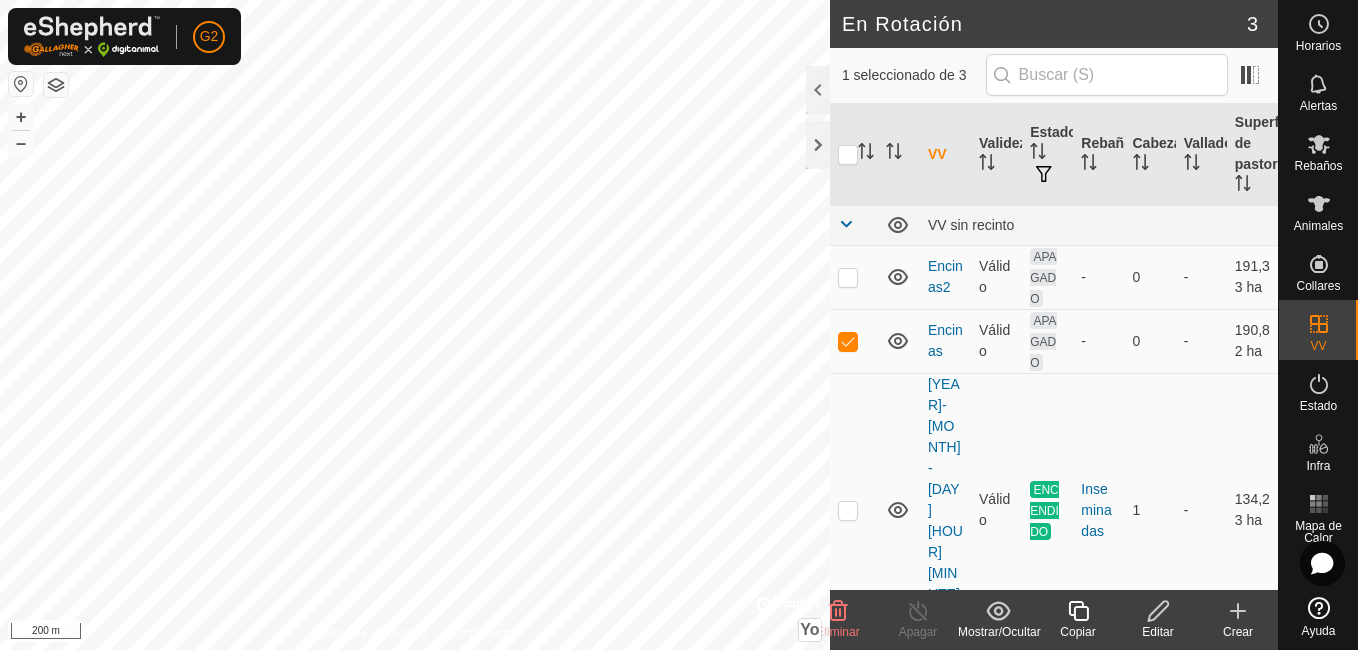 click 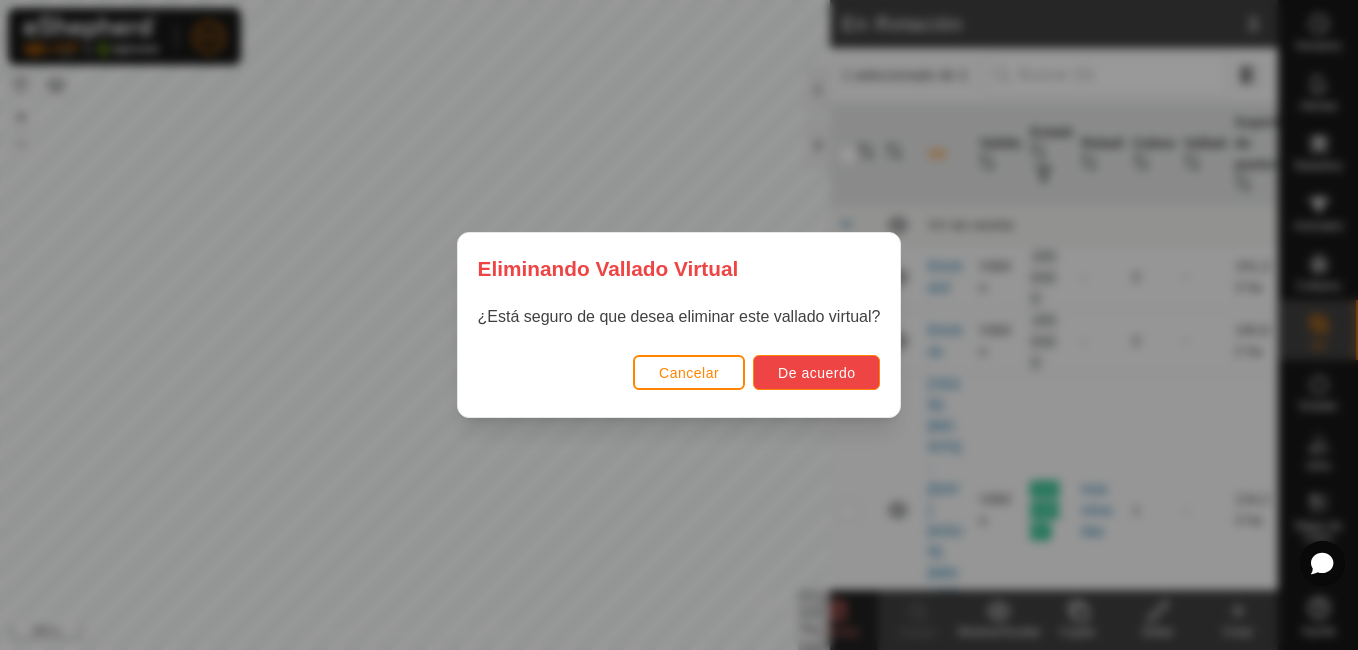 click on "De acuerdo" at bounding box center [816, 372] 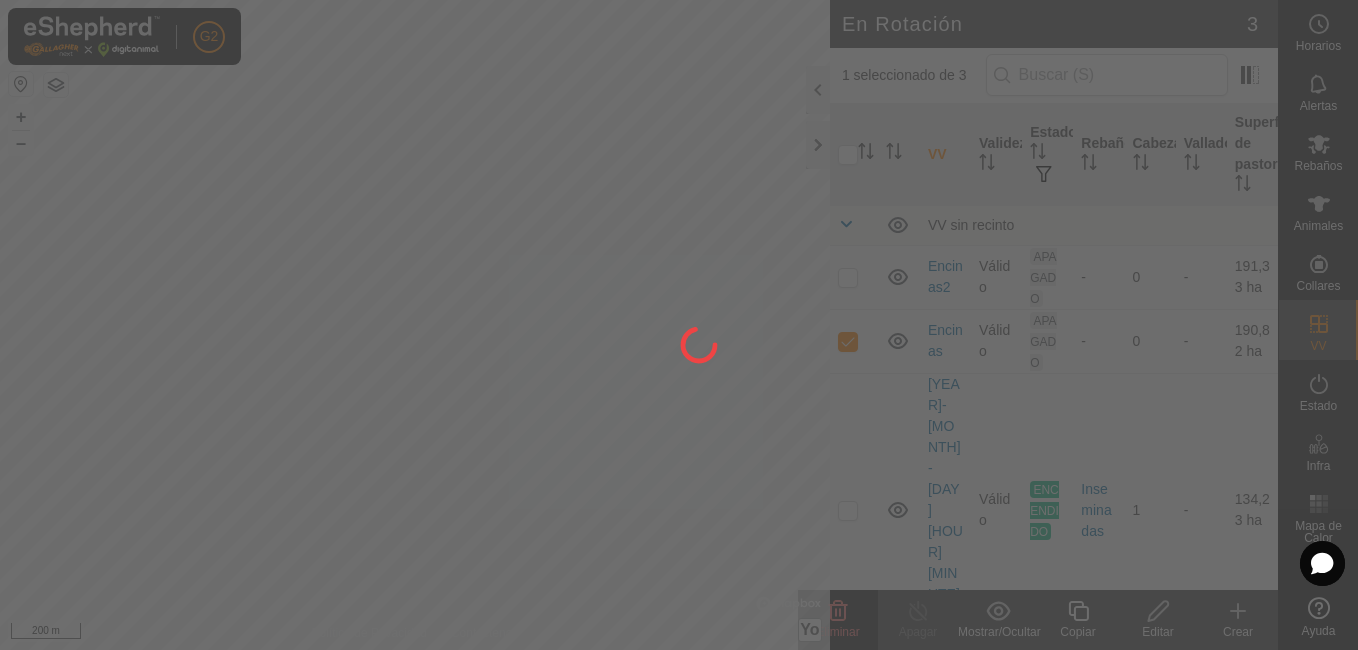 checkbox on "false" 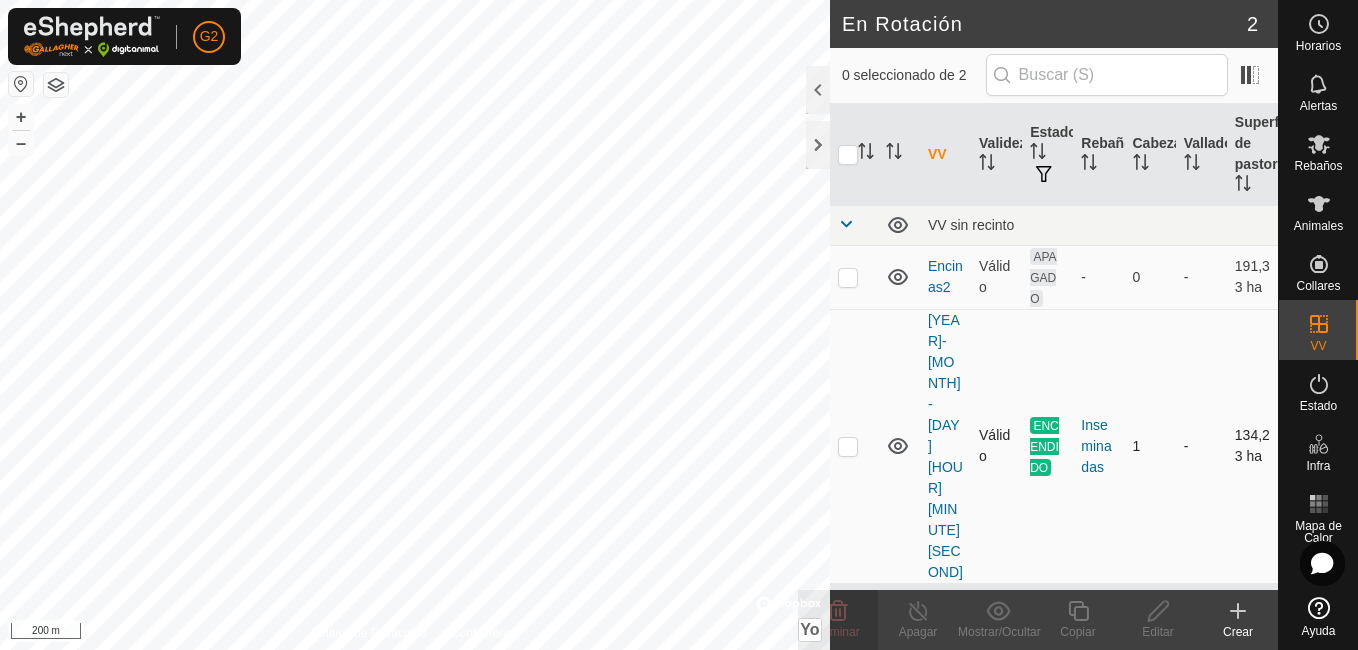 click at bounding box center [848, 446] 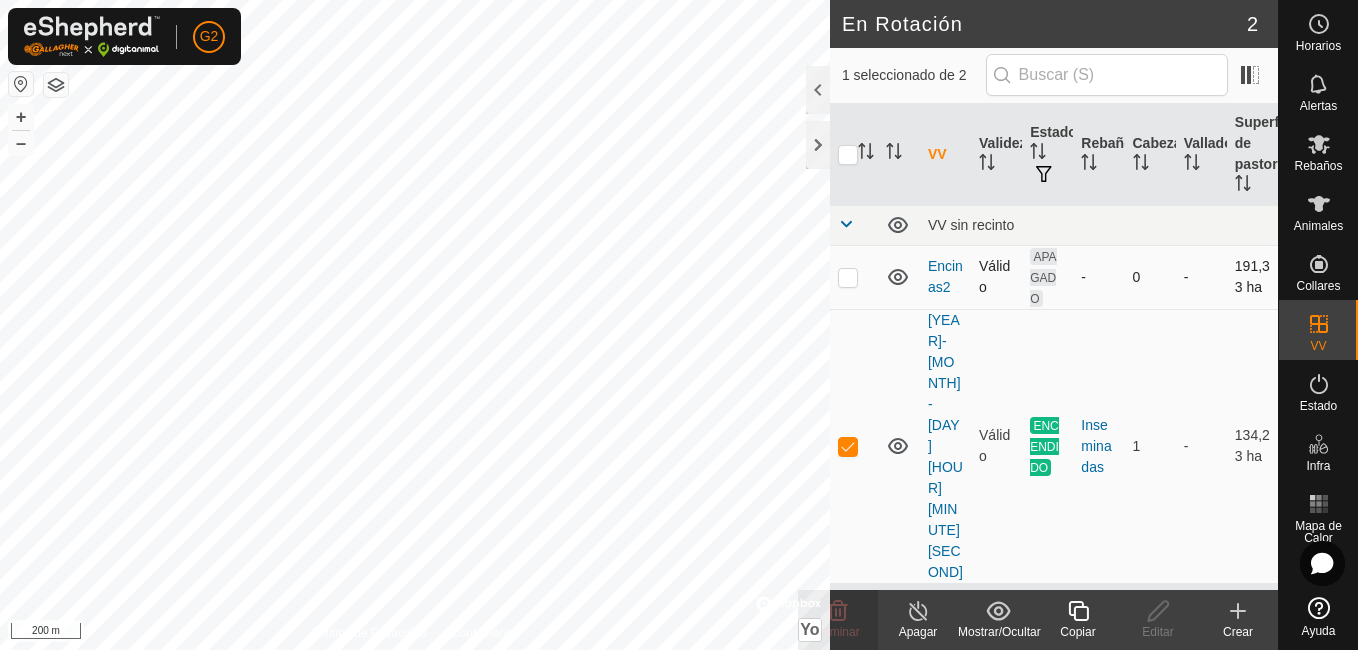 click at bounding box center (848, 277) 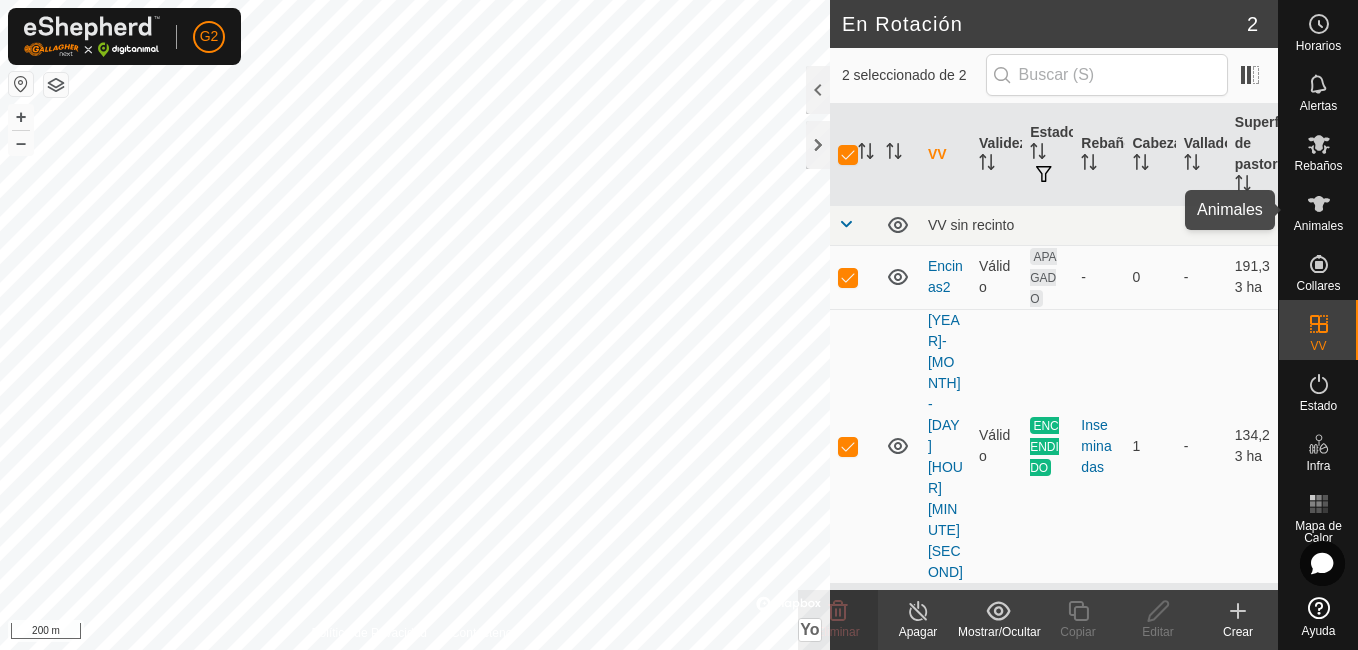 click 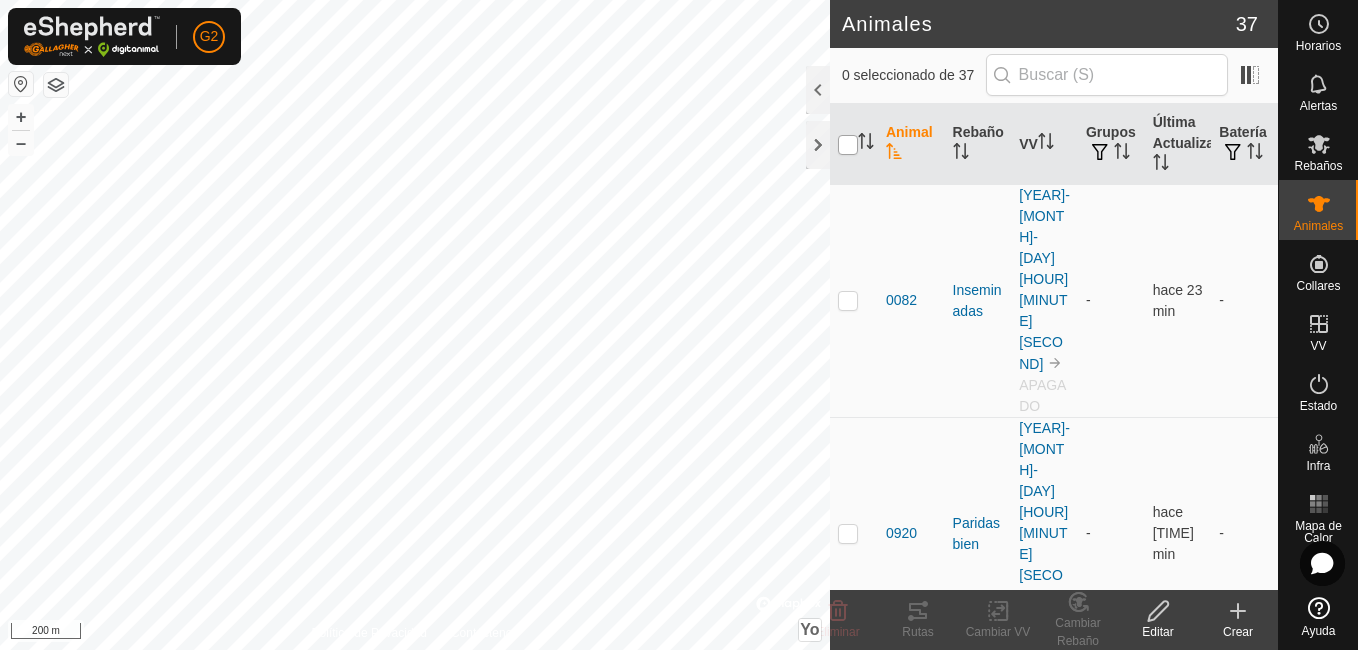 click at bounding box center [848, 145] 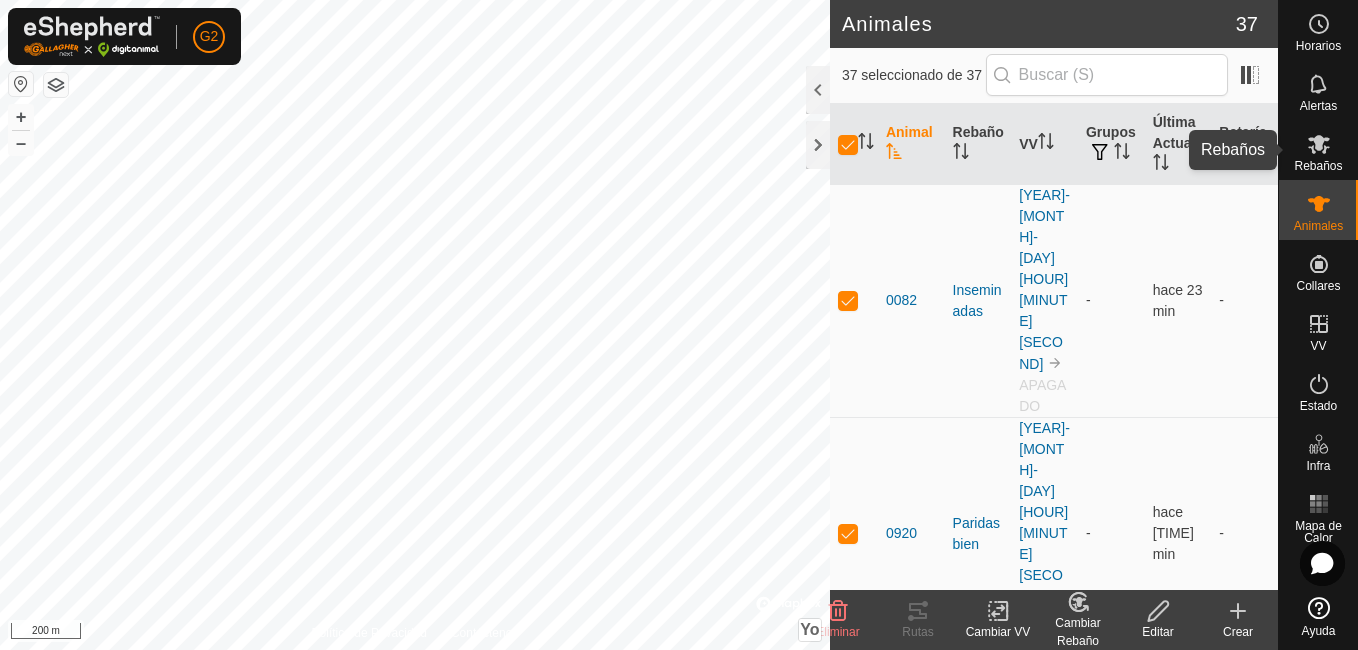 click 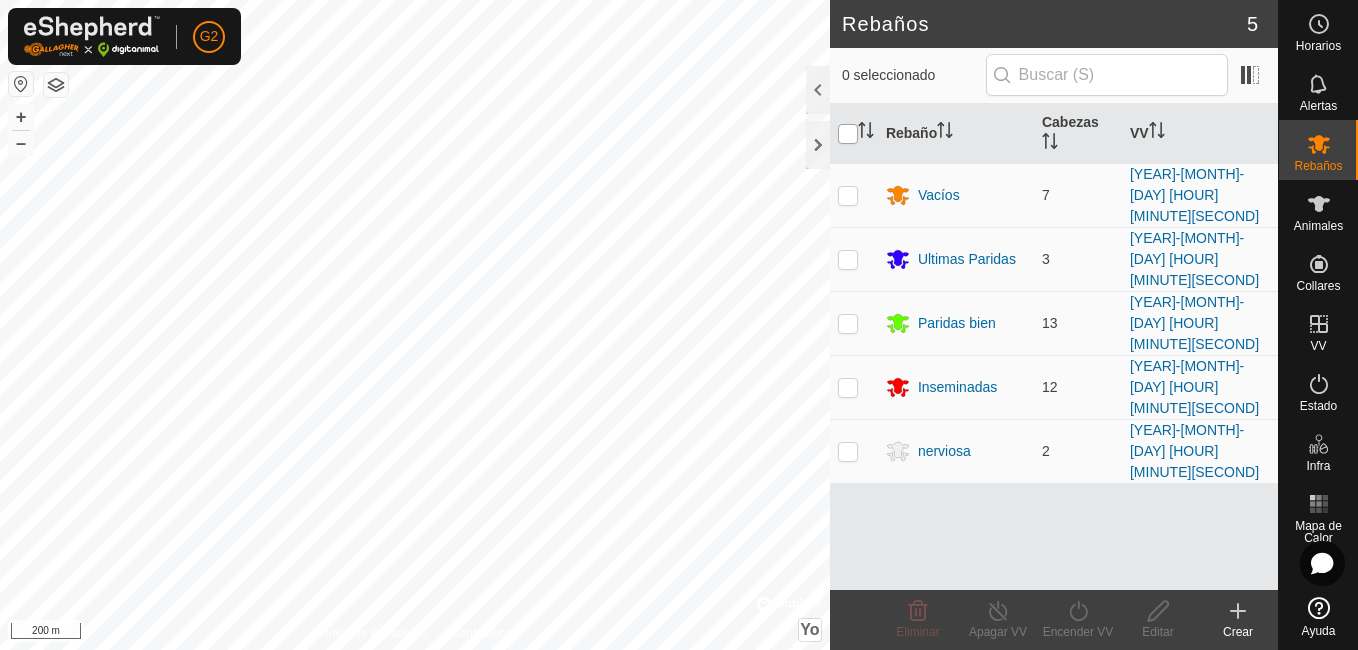 click at bounding box center (848, 134) 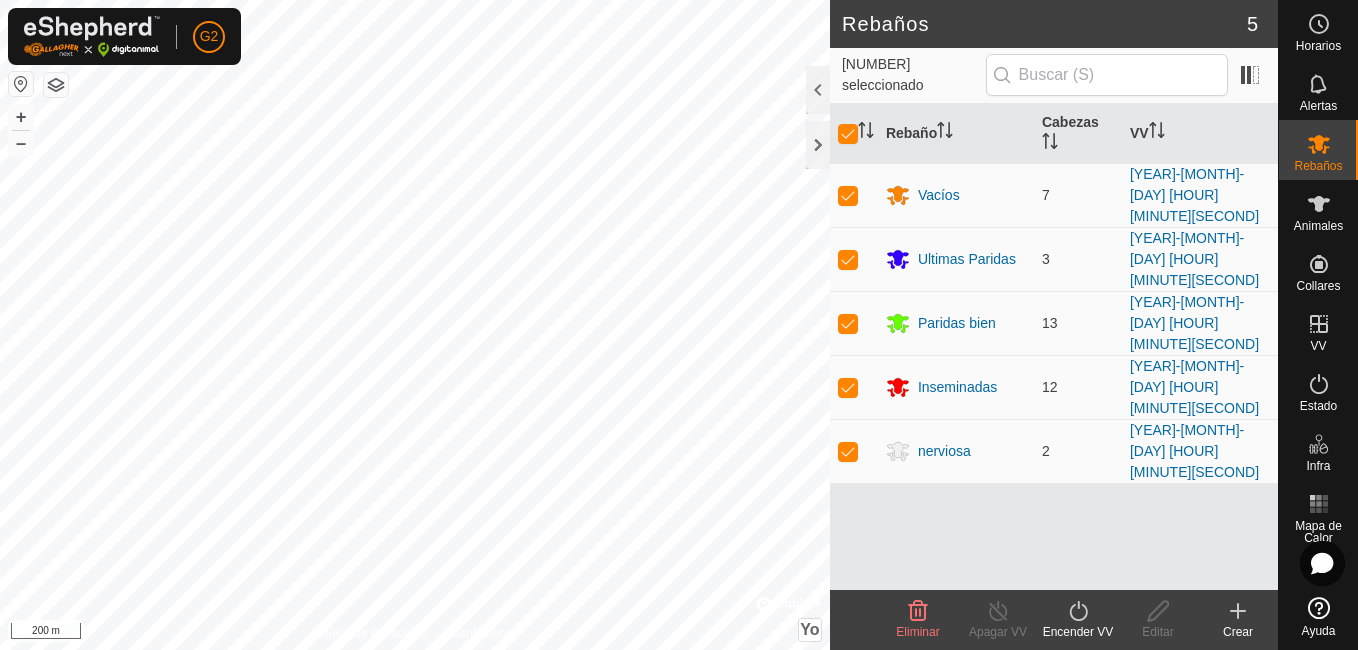 click on "Encender VV" 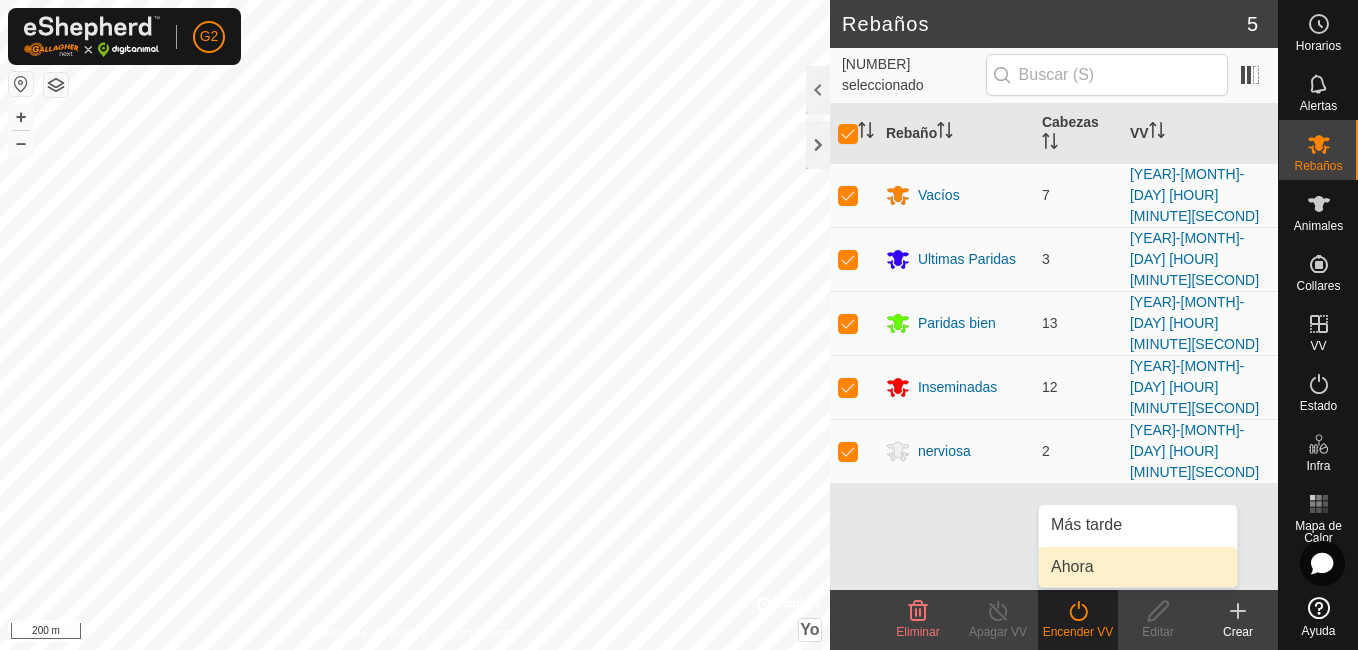 click on "Ahora" at bounding box center [1138, 567] 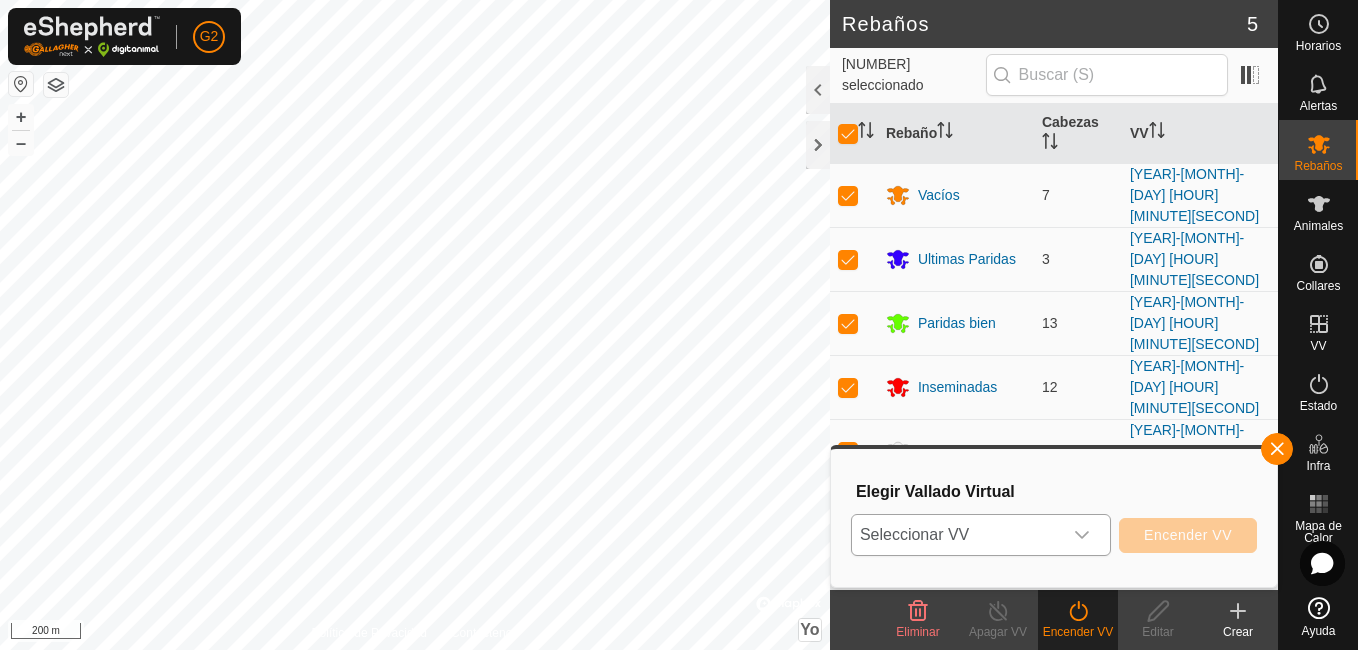 click 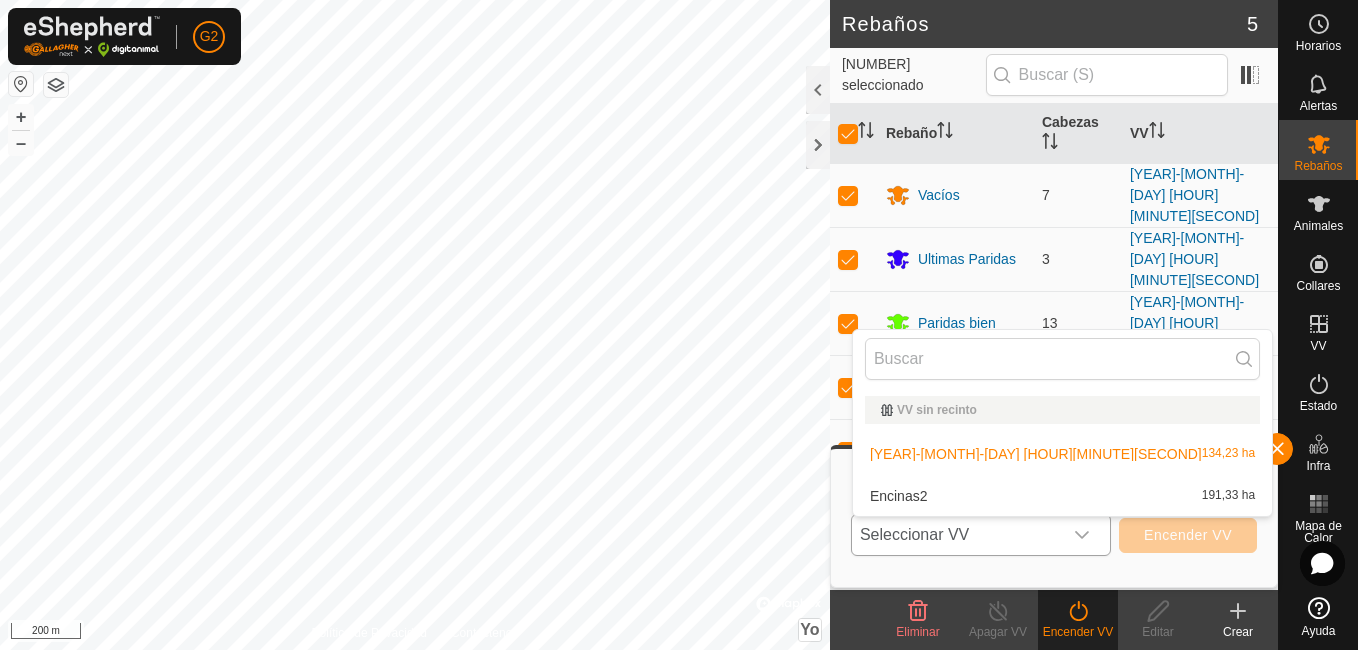 click on "Encinas2  191,33 ha" at bounding box center (1062, 496) 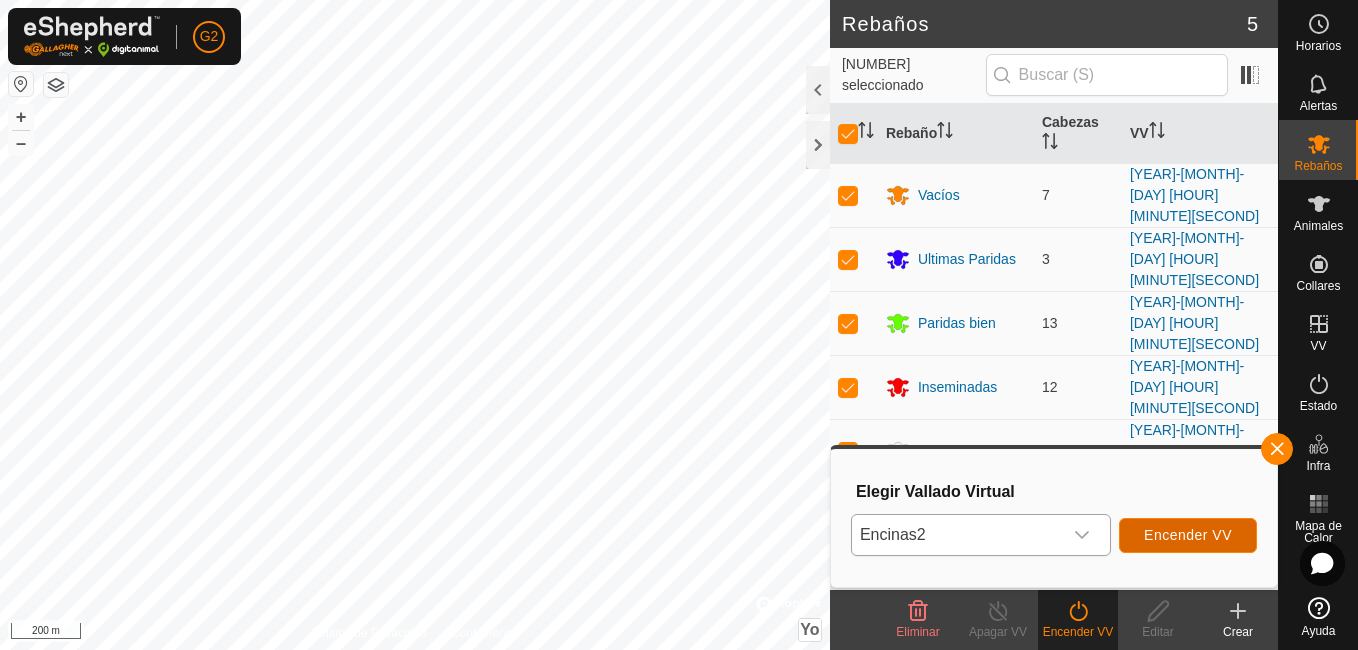 click on "Encender VV" at bounding box center (1188, 535) 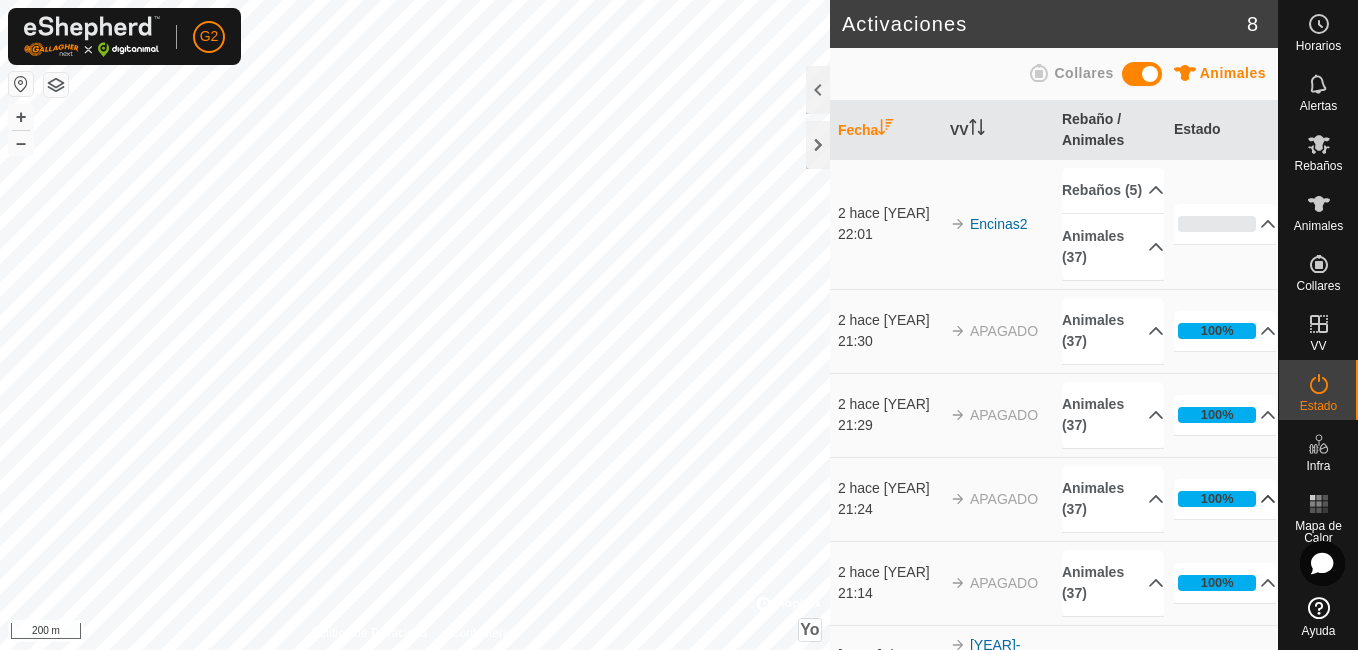 scroll, scrollTop: 0, scrollLeft: 0, axis: both 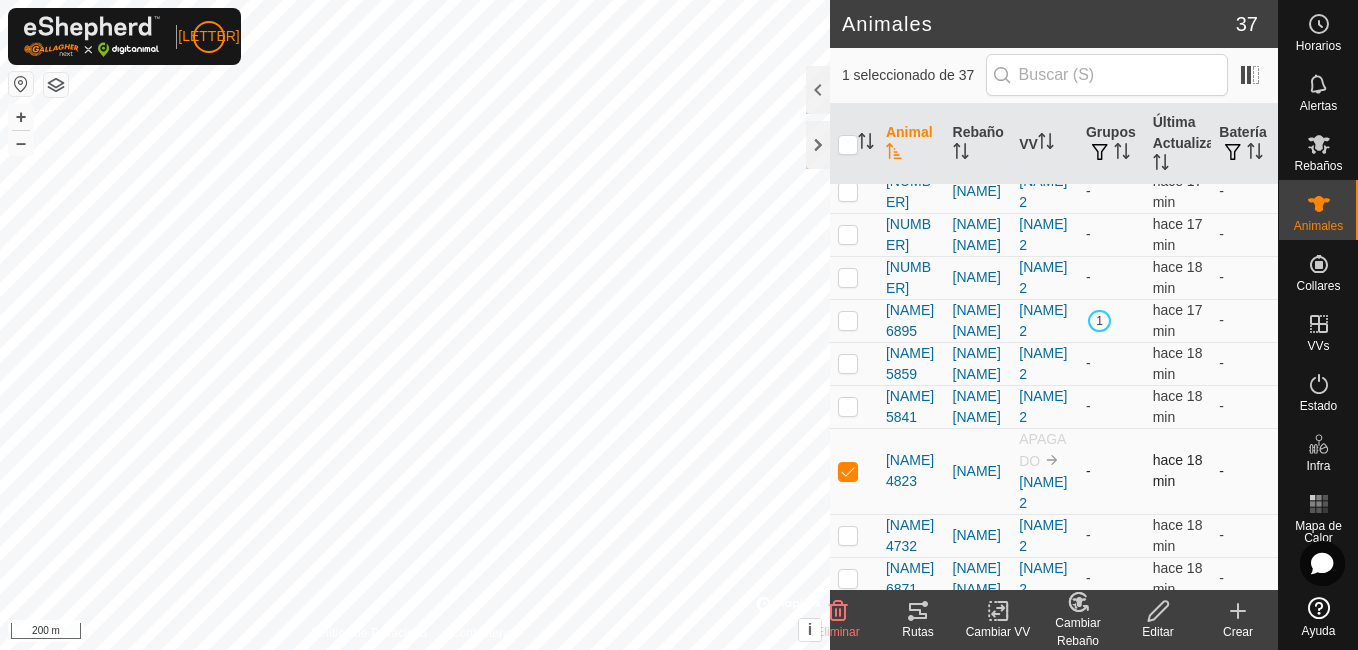 click at bounding box center (848, 471) 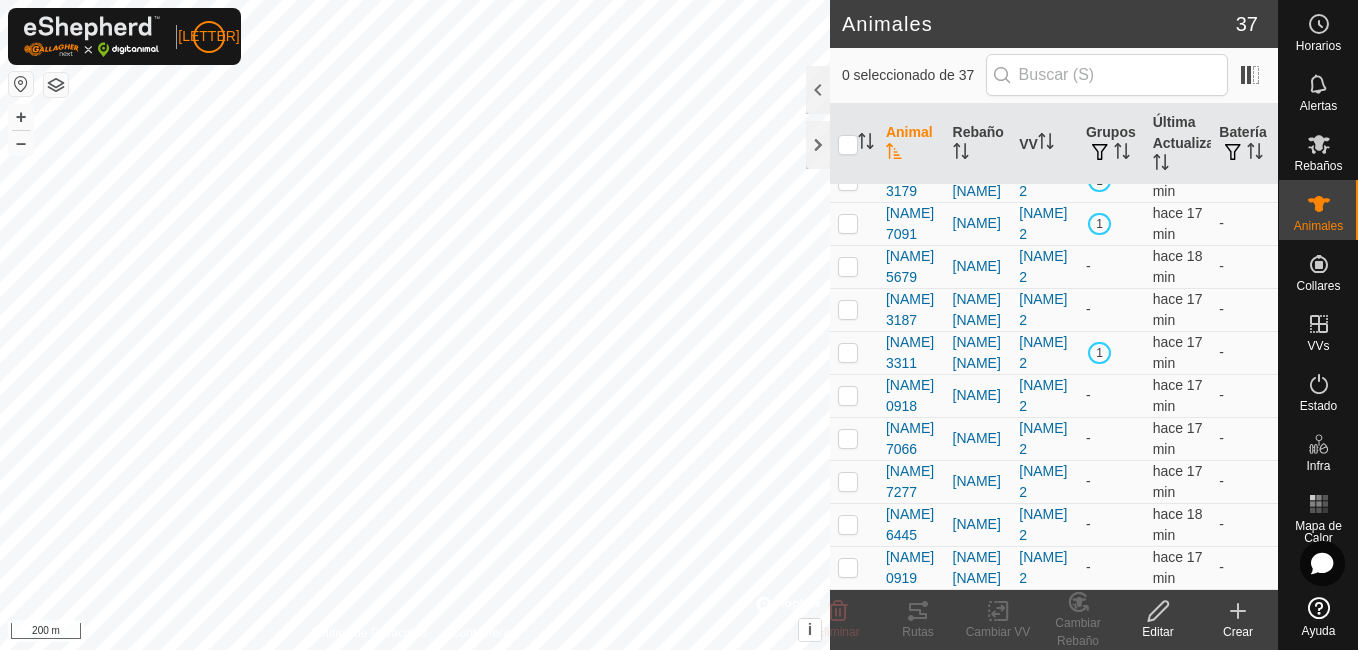 scroll, scrollTop: 0, scrollLeft: 0, axis: both 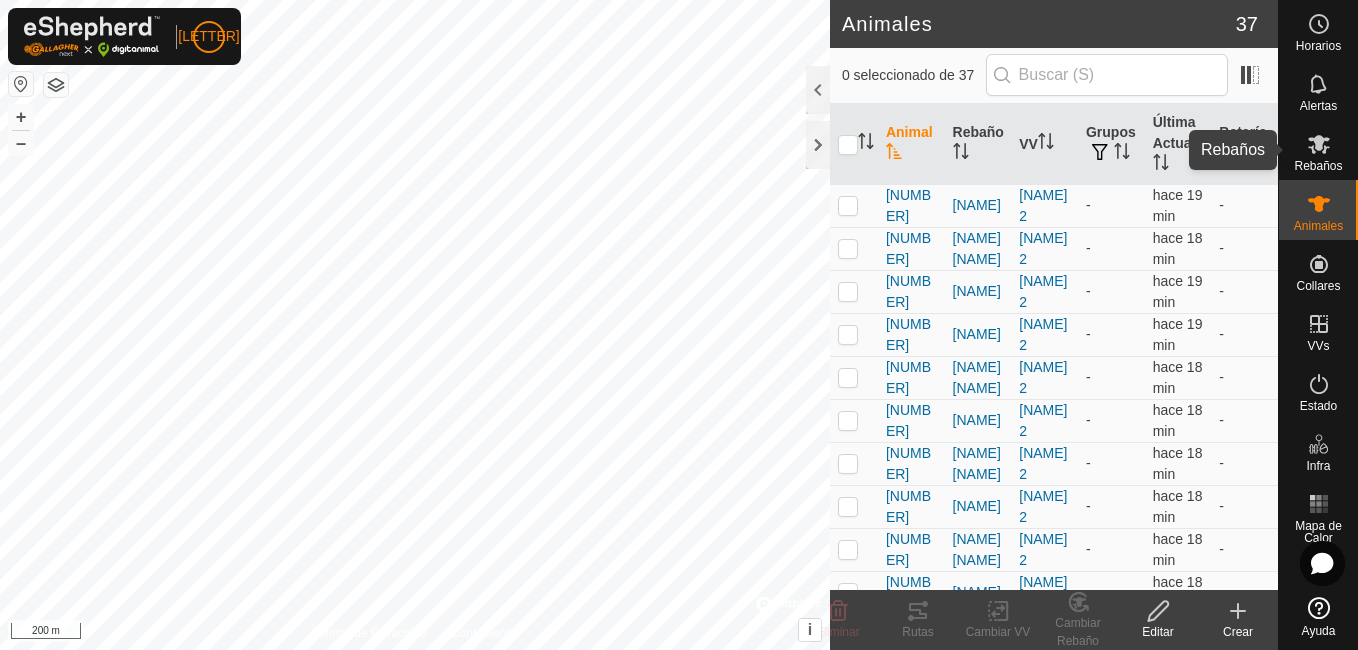 click on "Rebaños" at bounding box center (1318, 166) 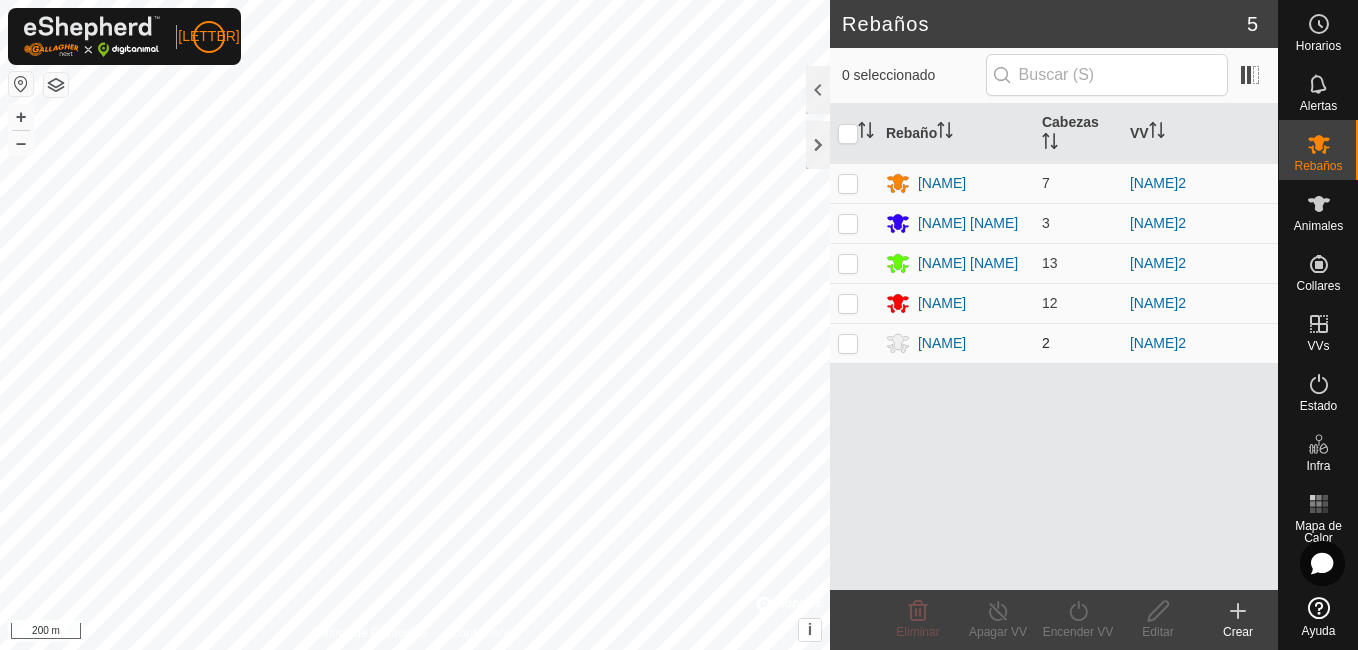 click at bounding box center (848, 343) 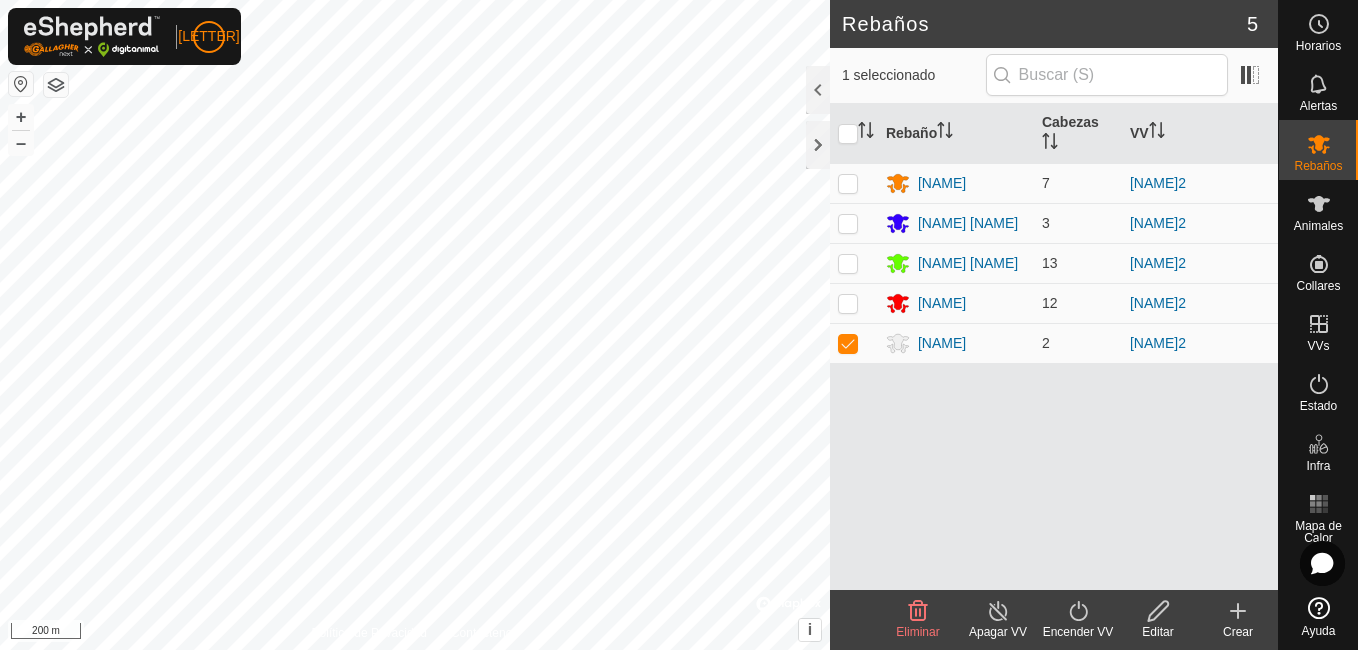 click on "Editar" 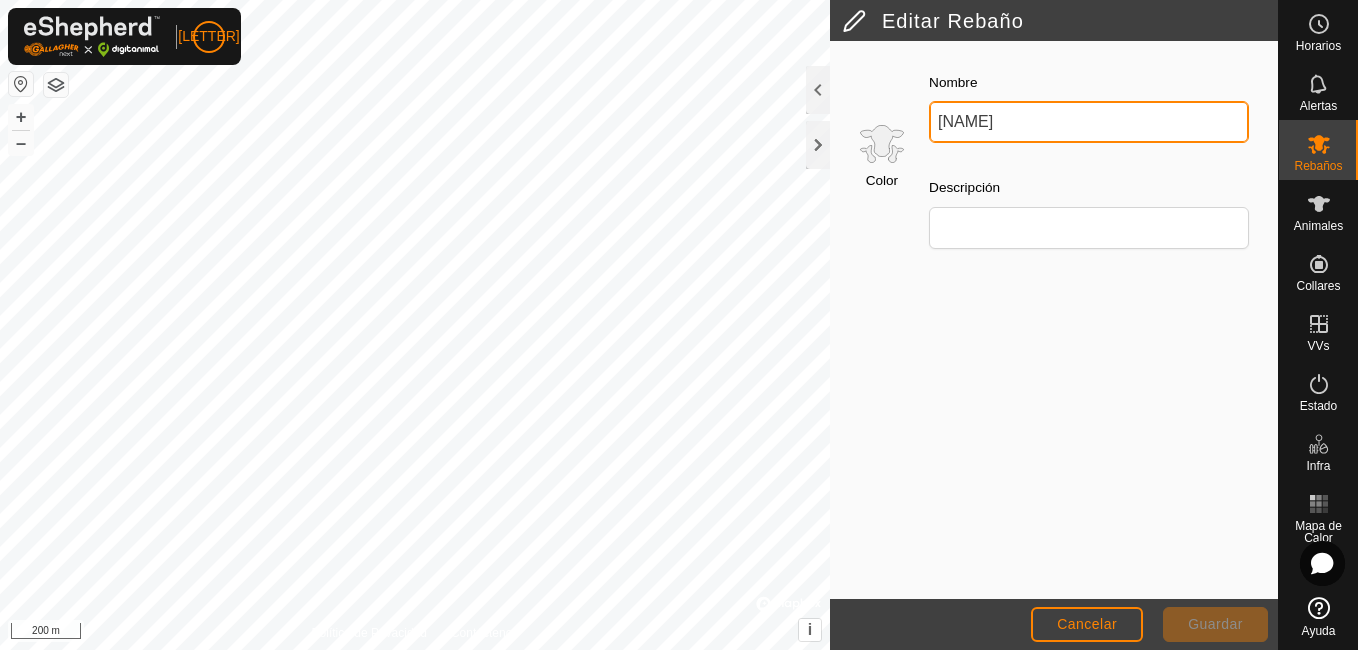 drag, startPoint x: 1003, startPoint y: 117, endPoint x: 892, endPoint y: 105, distance: 111.64677 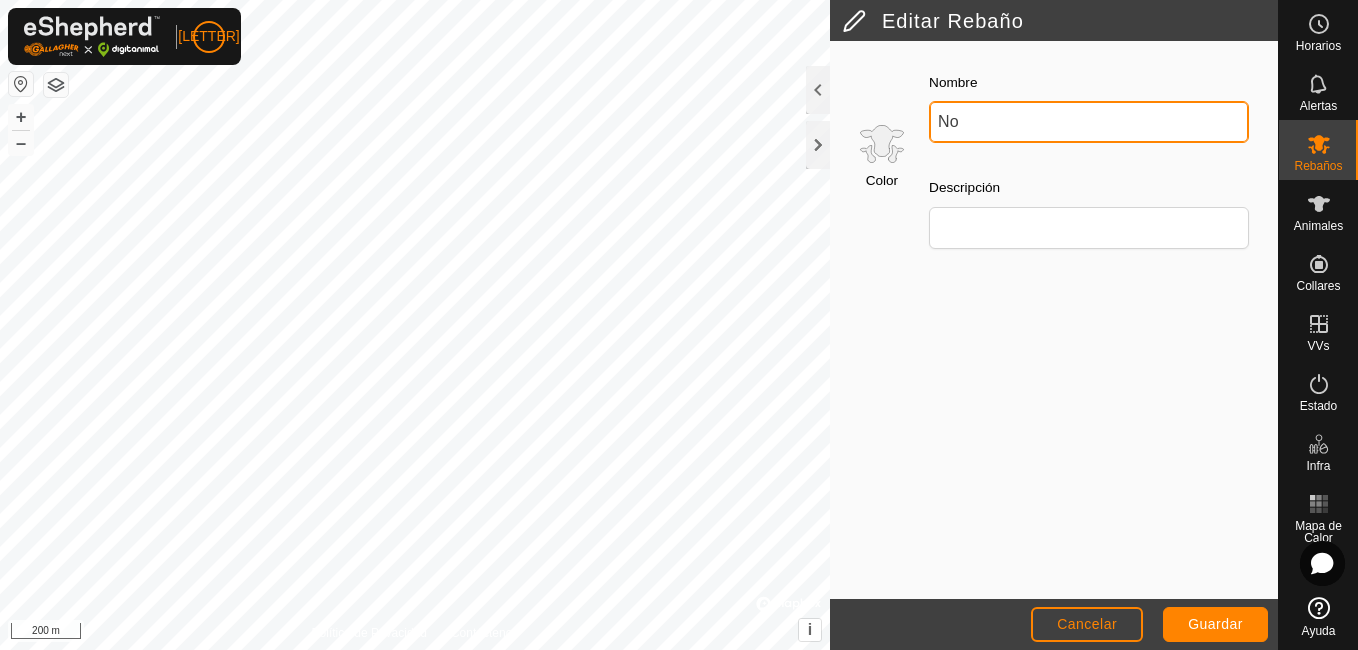 type on "N" 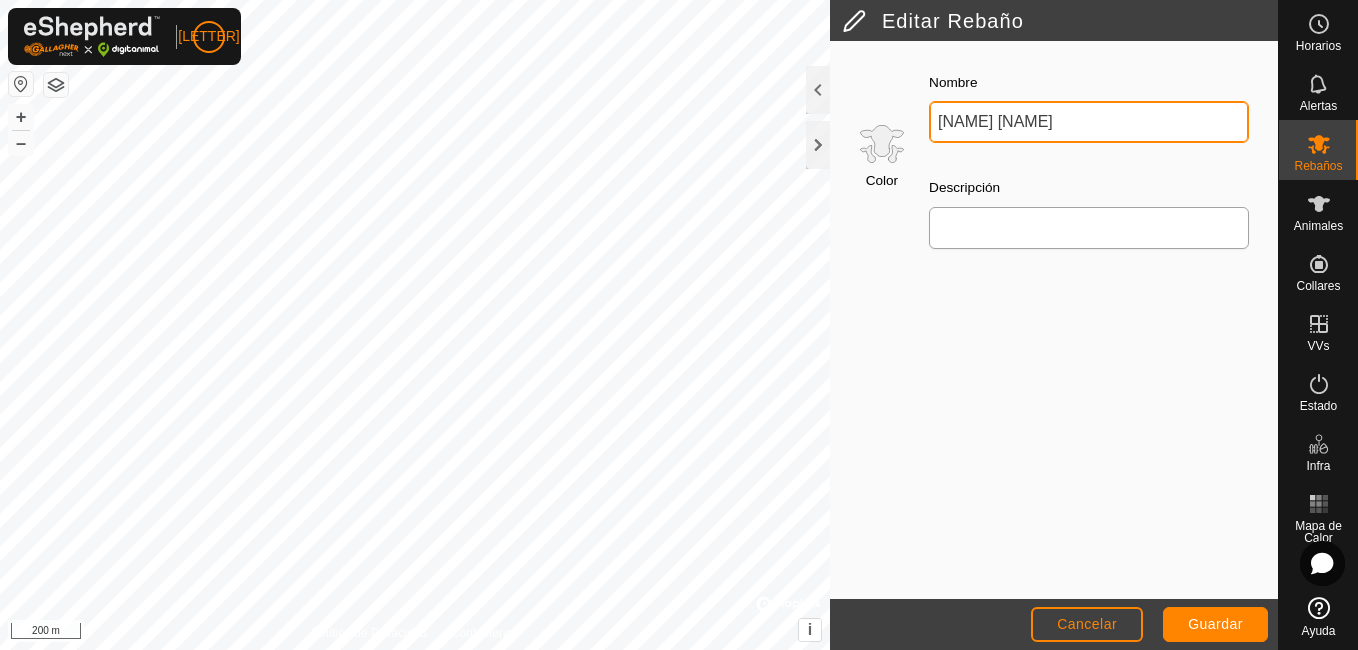 type on "Paridas NO" 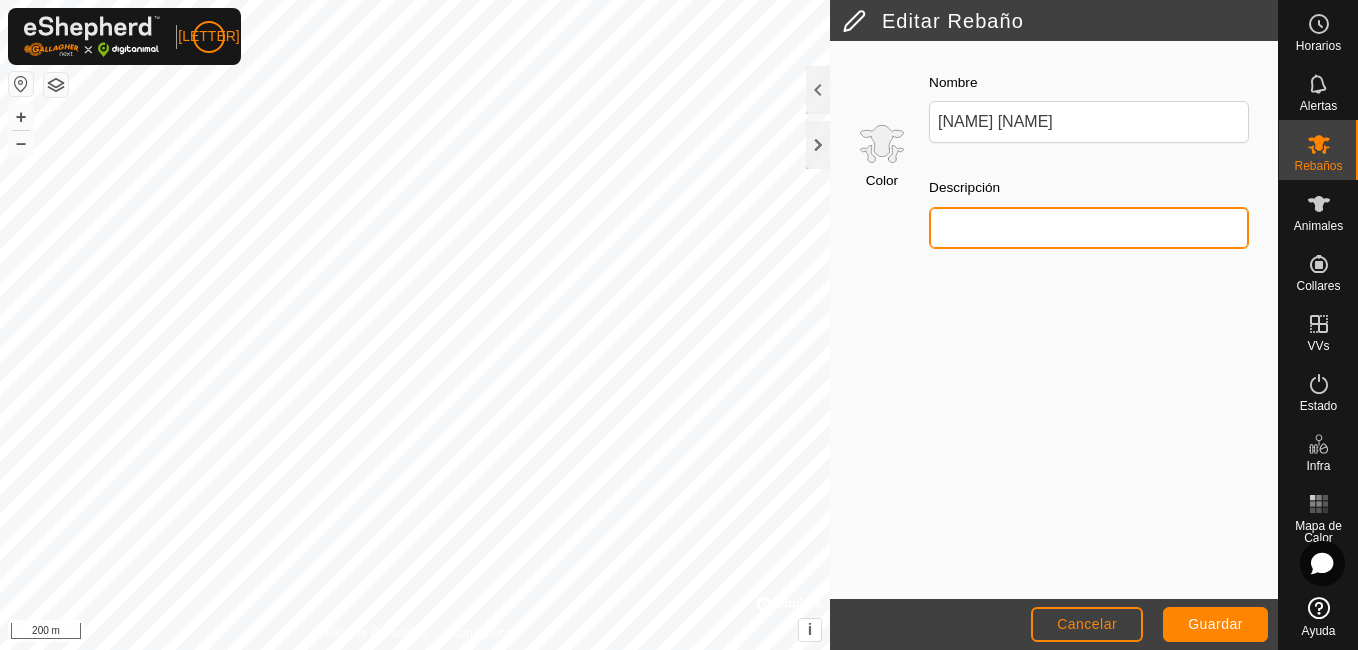 click on "Descripción" at bounding box center (1089, 228) 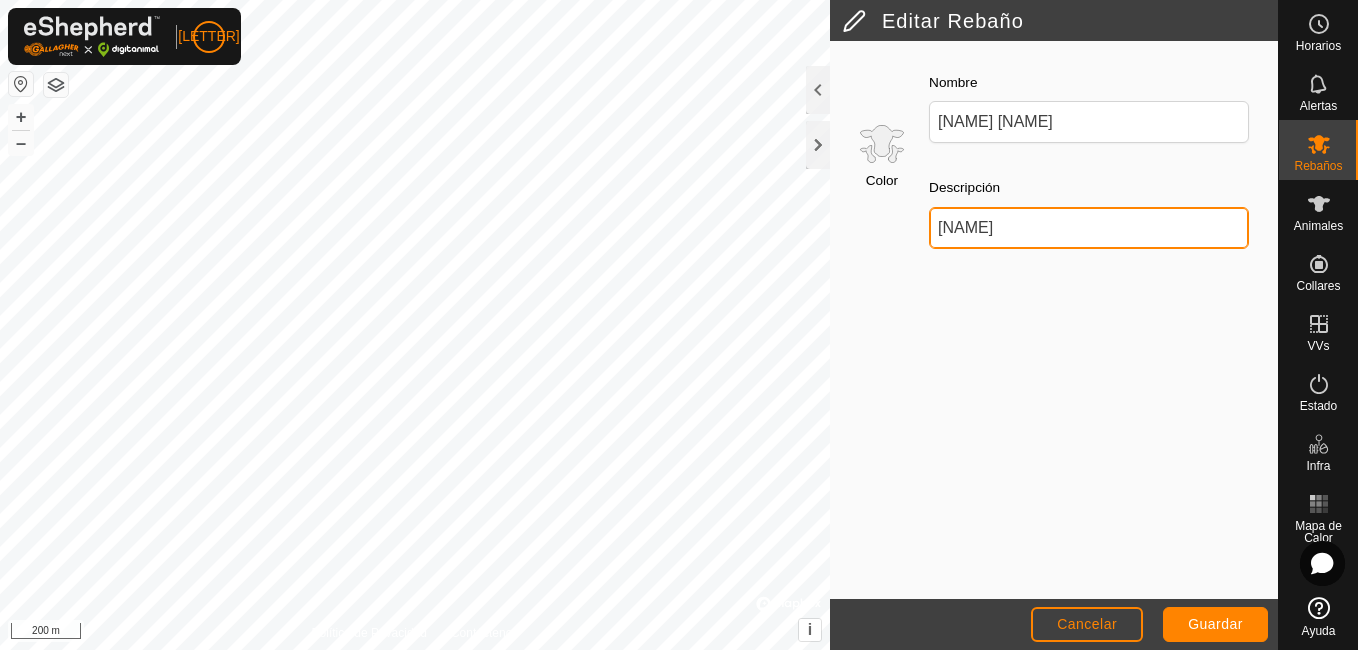 type on "tetas" 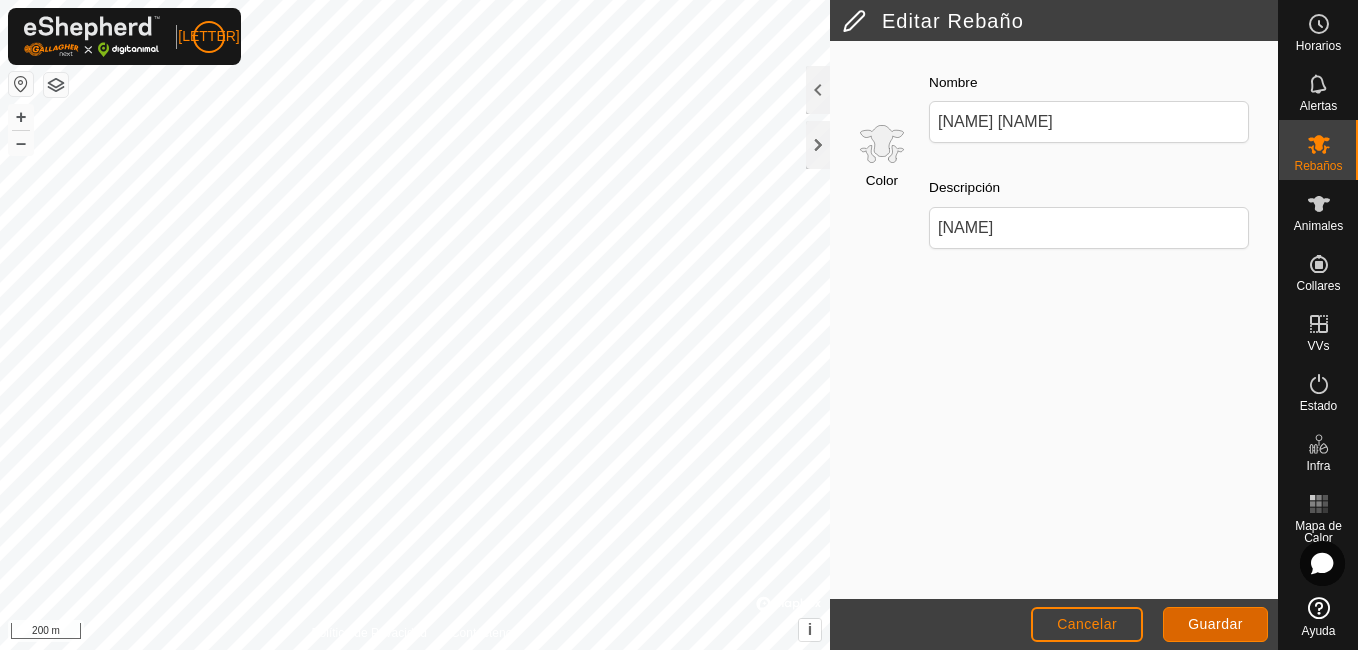 click on "Guardar" 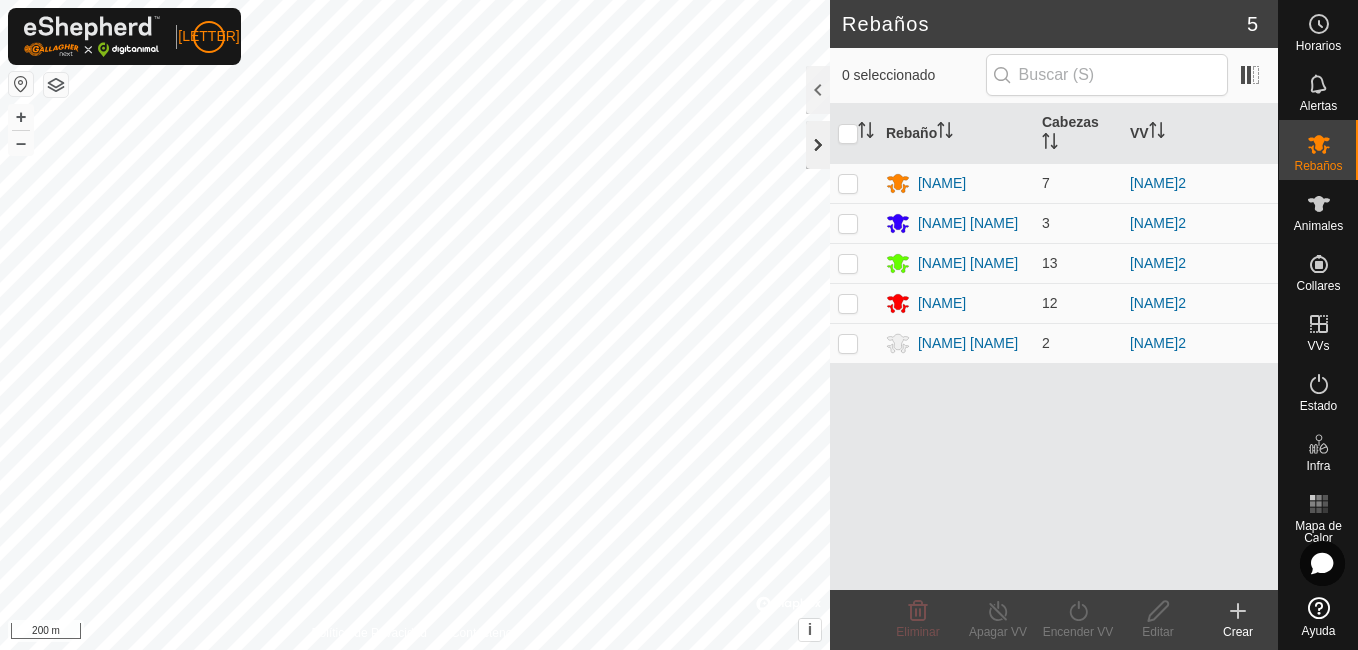 click 